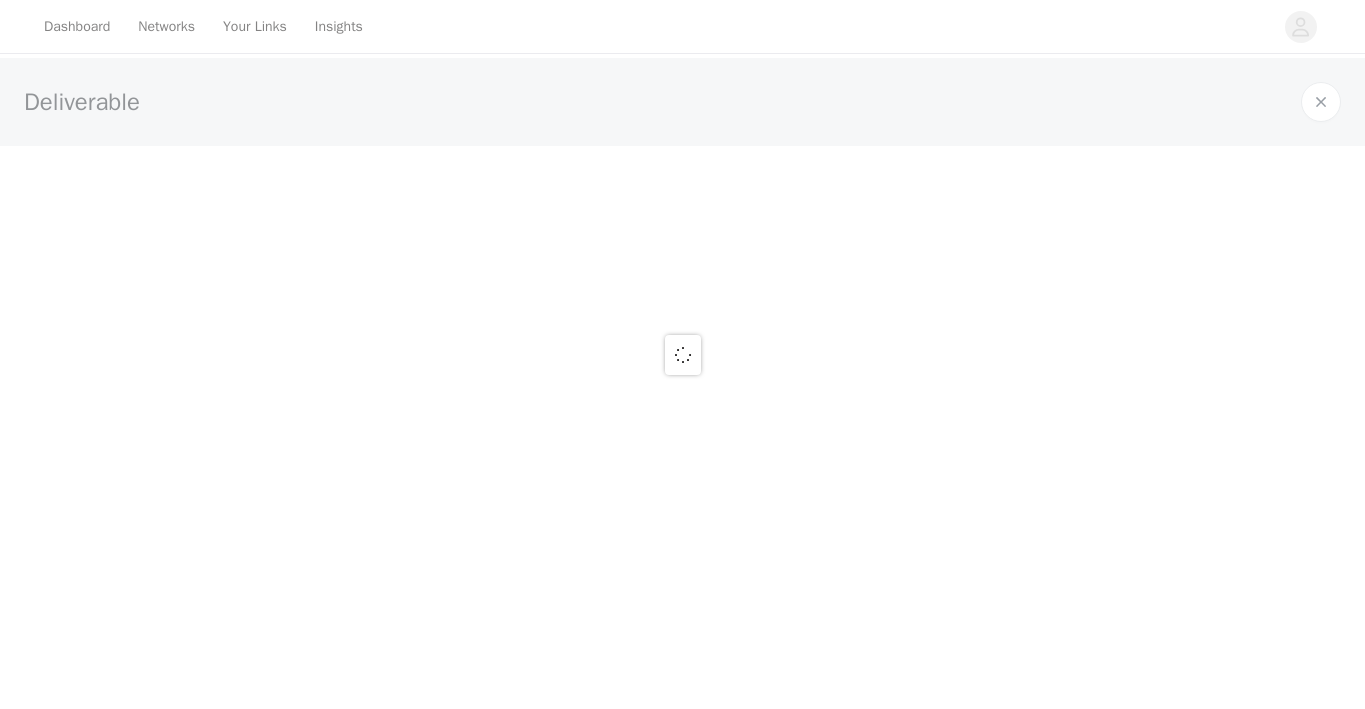 scroll, scrollTop: 0, scrollLeft: 0, axis: both 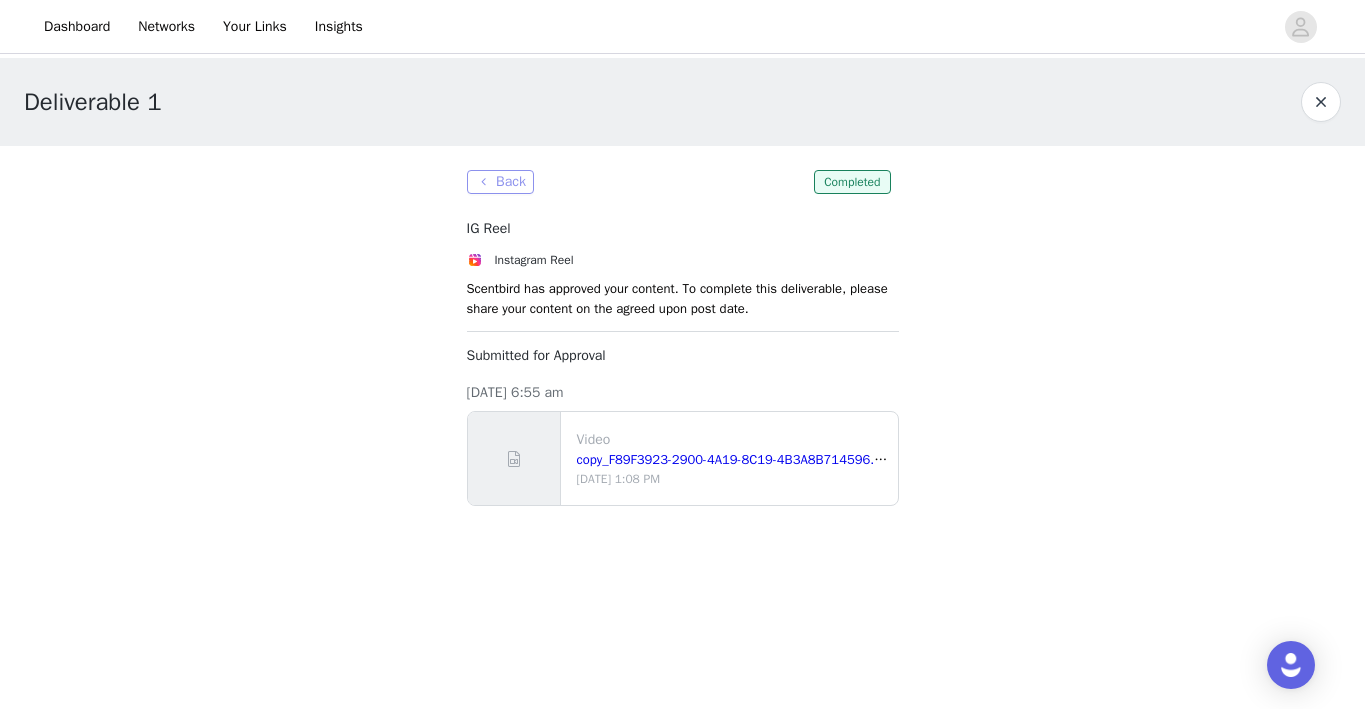 click on "Back" at bounding box center (500, 182) 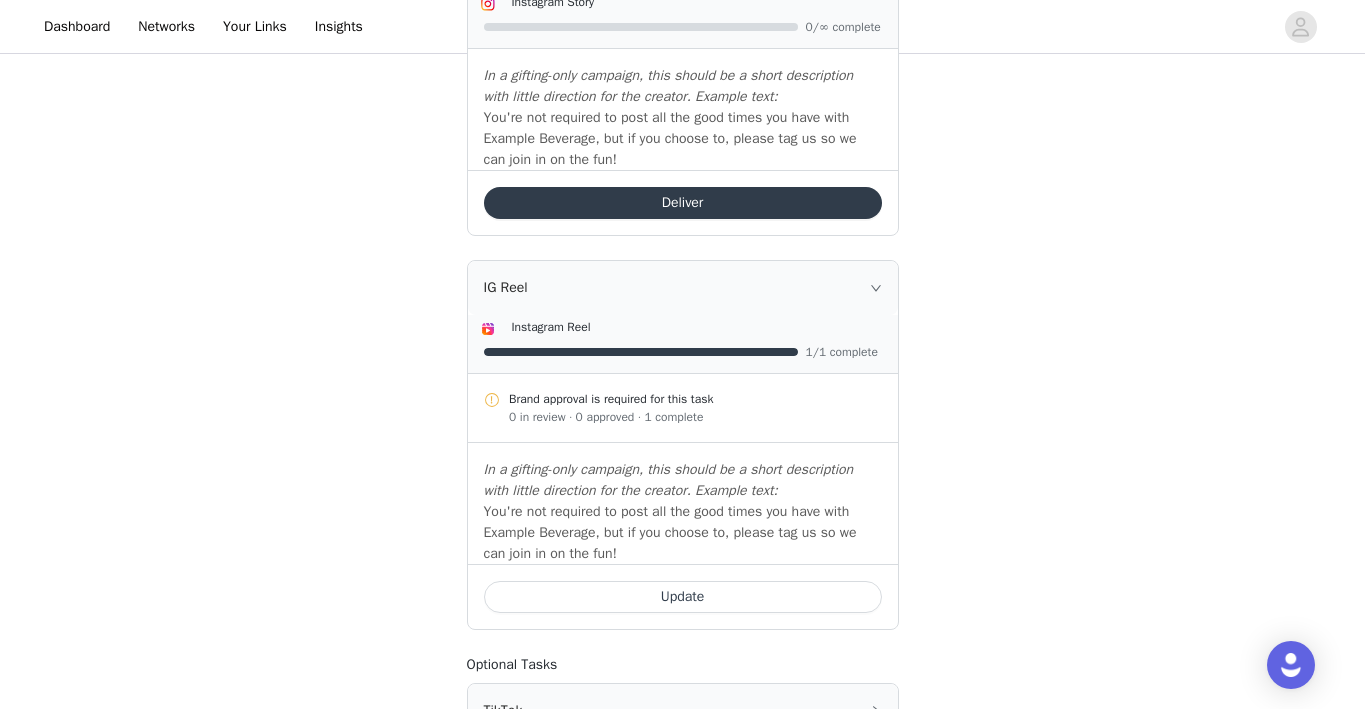 scroll, scrollTop: 0, scrollLeft: 0, axis: both 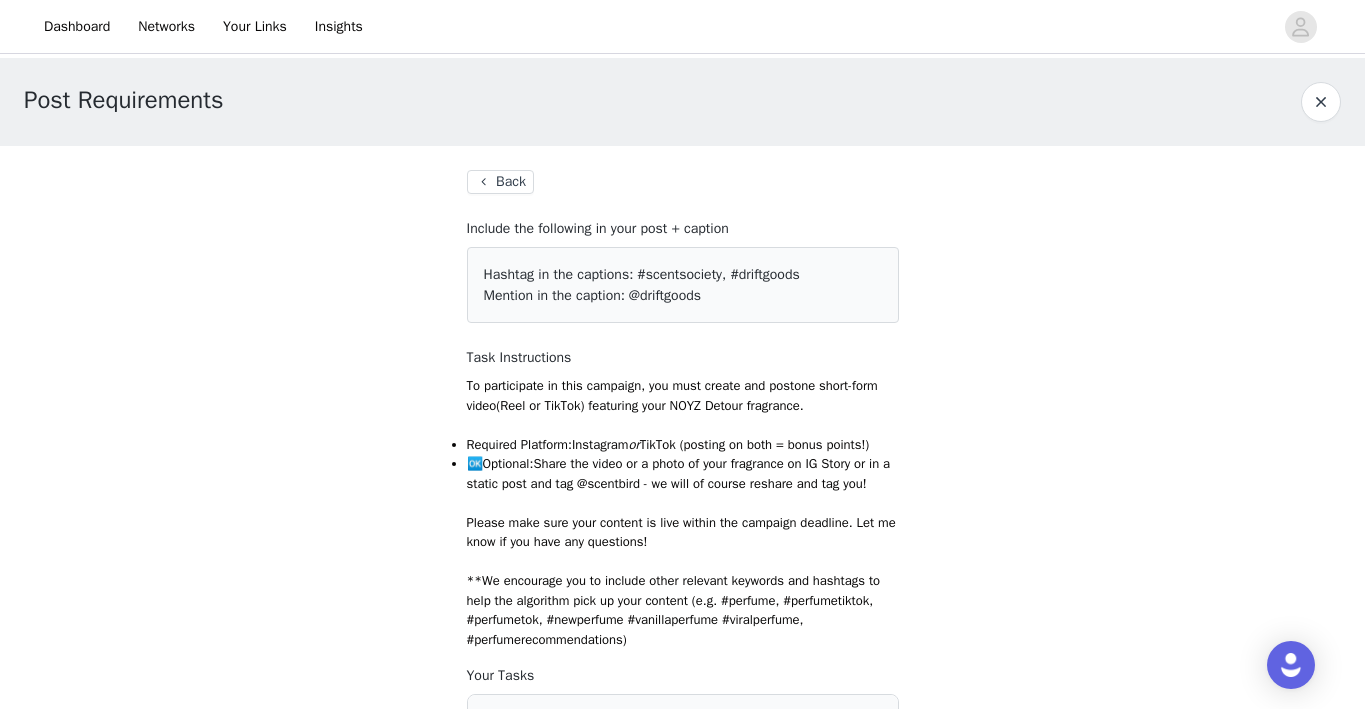 click on "Back" at bounding box center [500, 182] 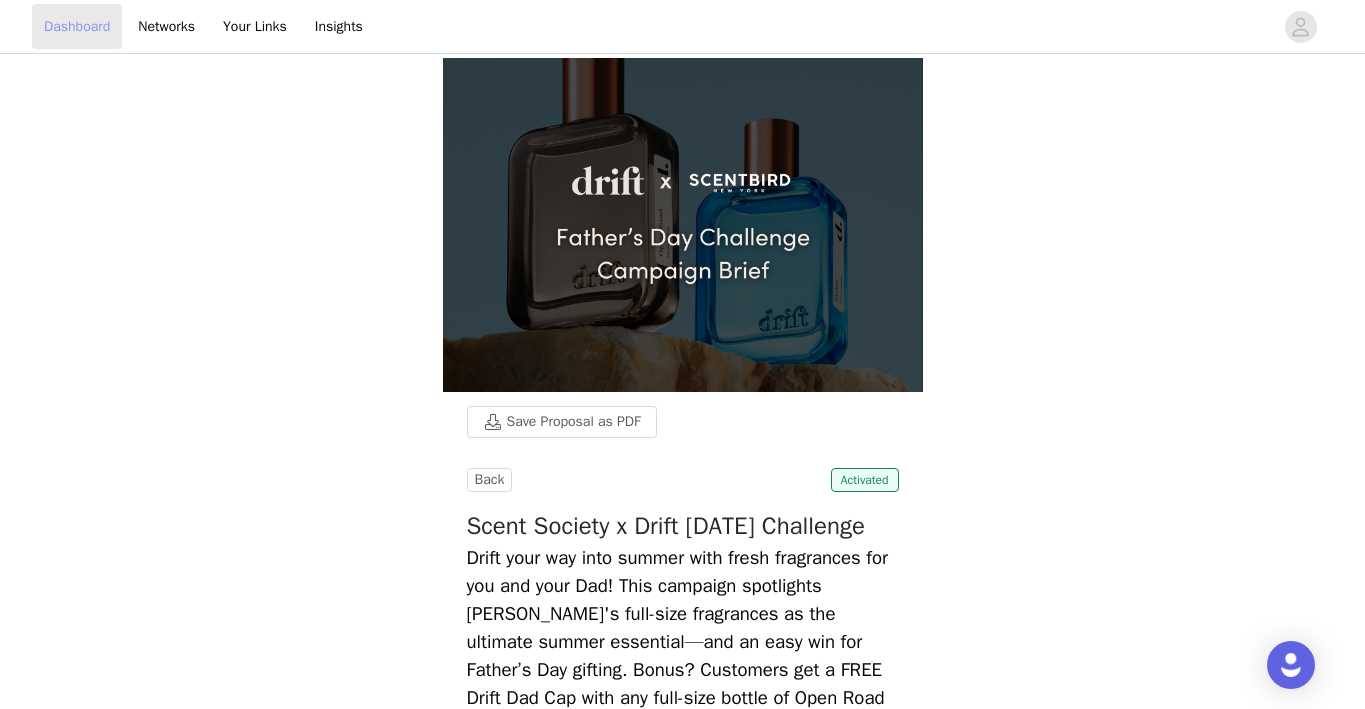 click on "Dashboard" at bounding box center (77, 26) 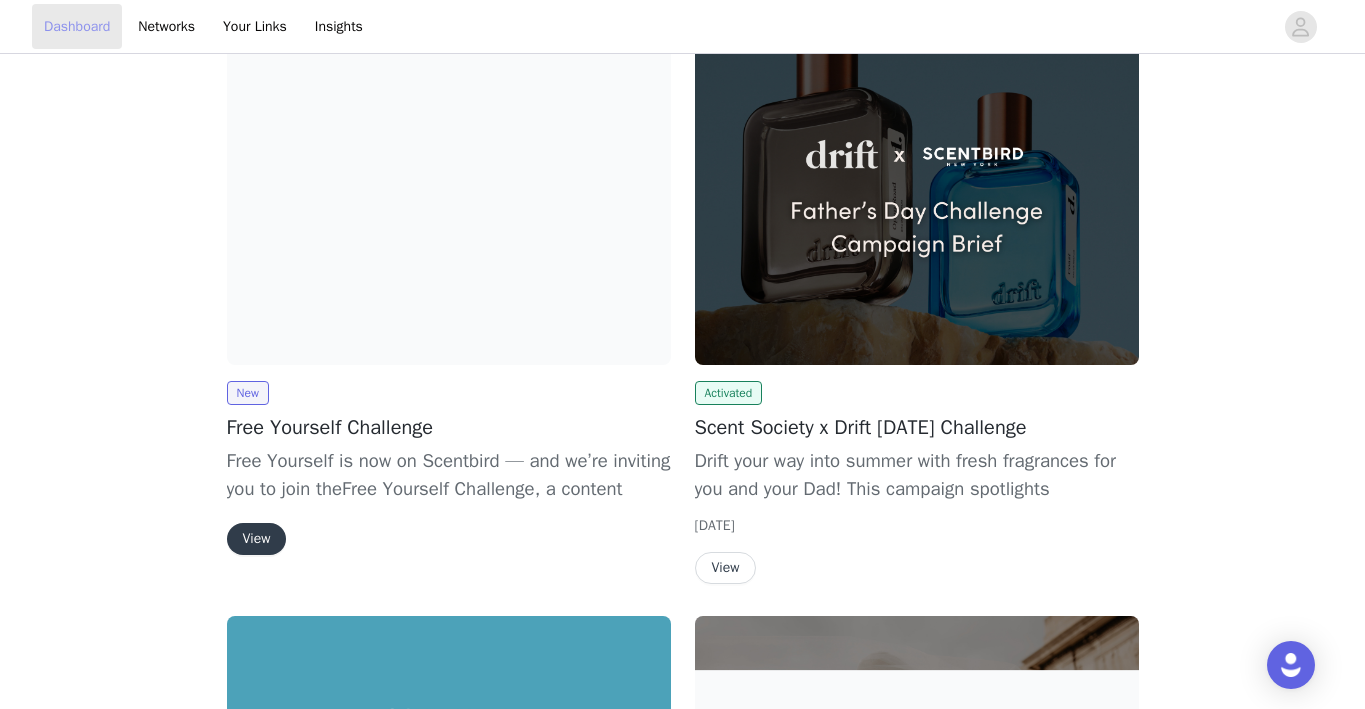 scroll, scrollTop: 1271, scrollLeft: 0, axis: vertical 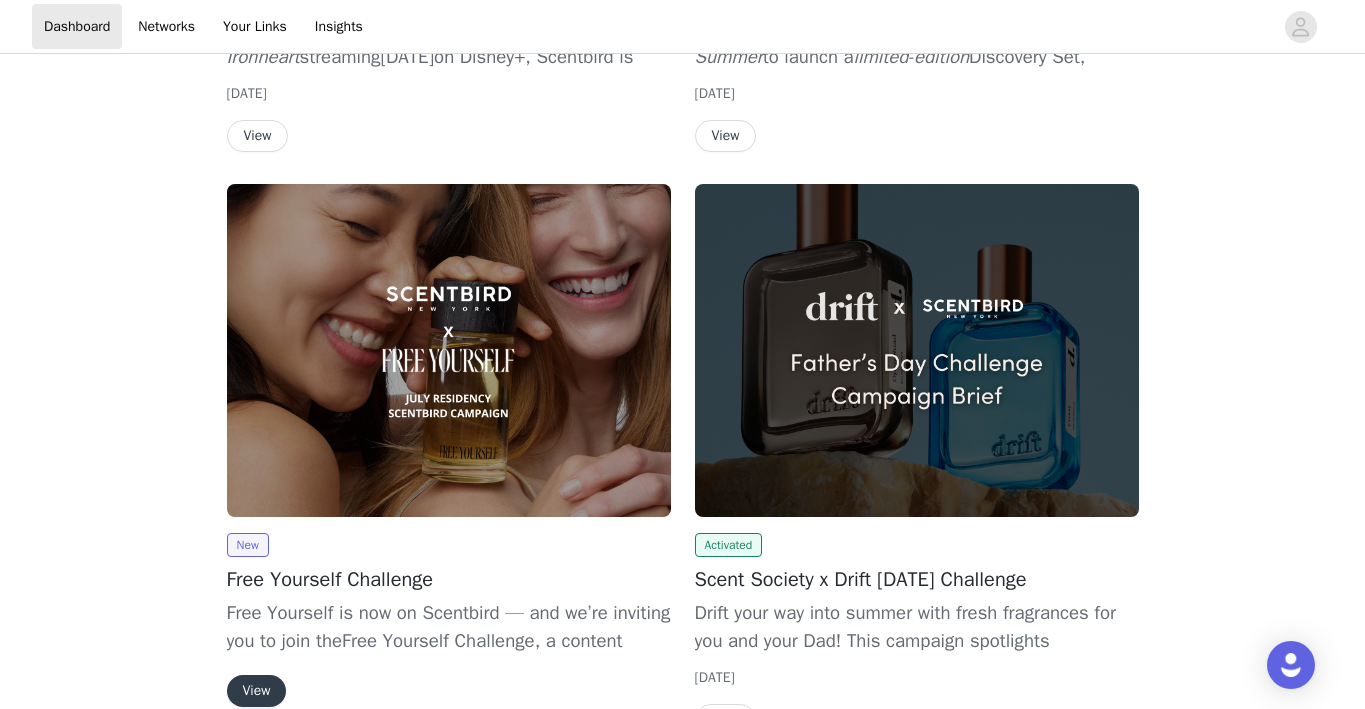 click at bounding box center (917, 350) 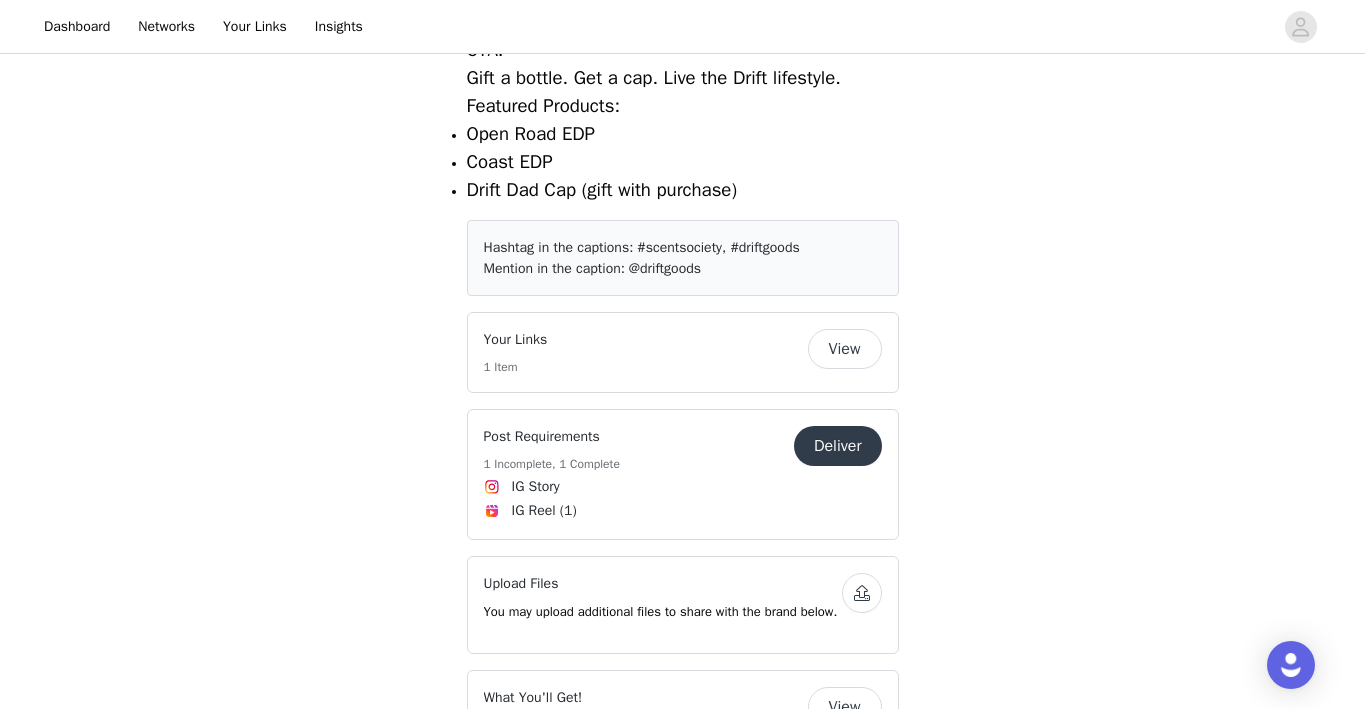 scroll, scrollTop: 1864, scrollLeft: 0, axis: vertical 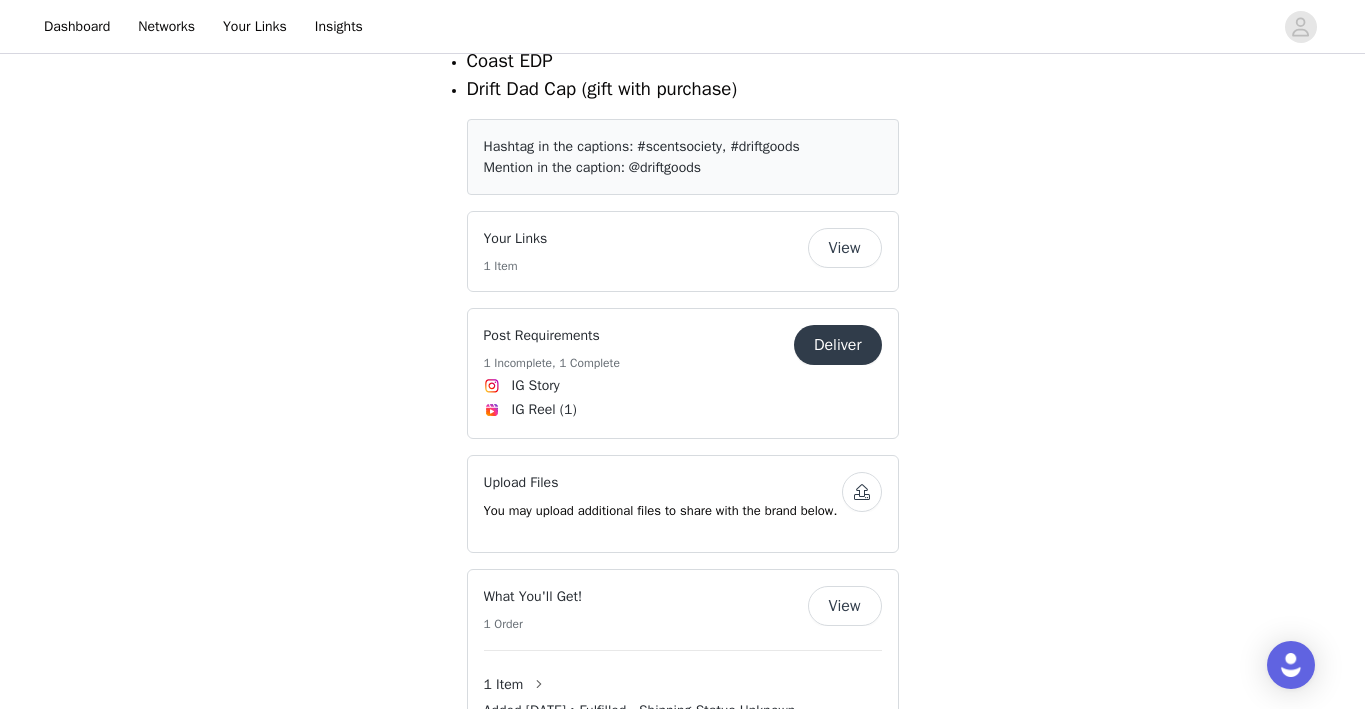 click on "IG Story" at bounding box center (683, 386) 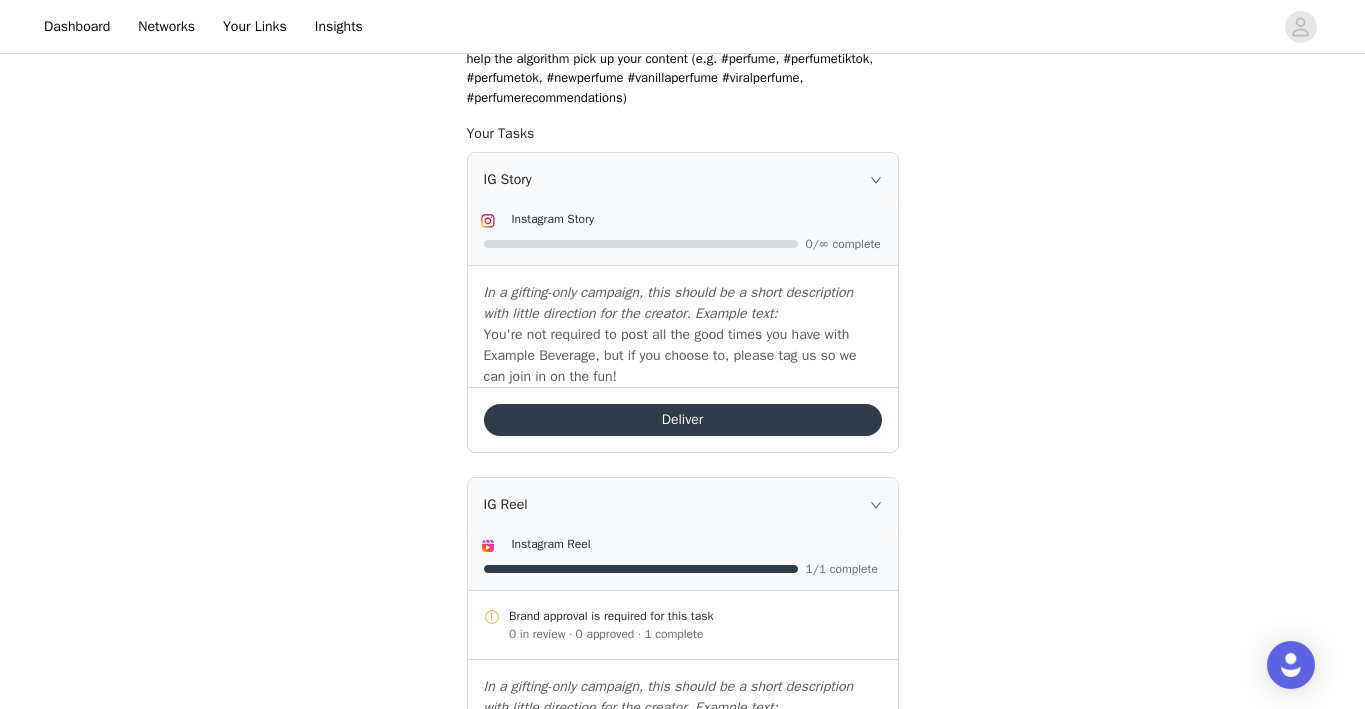 scroll, scrollTop: 543, scrollLeft: 0, axis: vertical 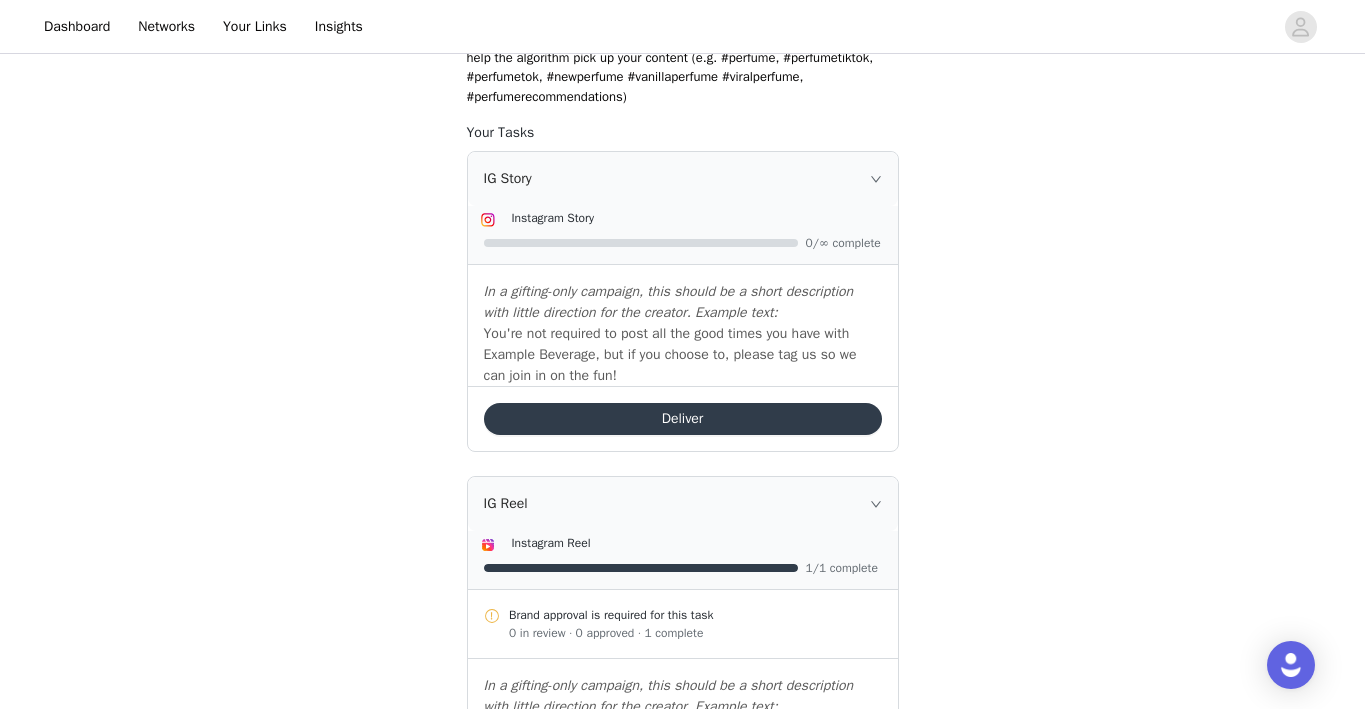 click on "Deliver" at bounding box center [683, 419] 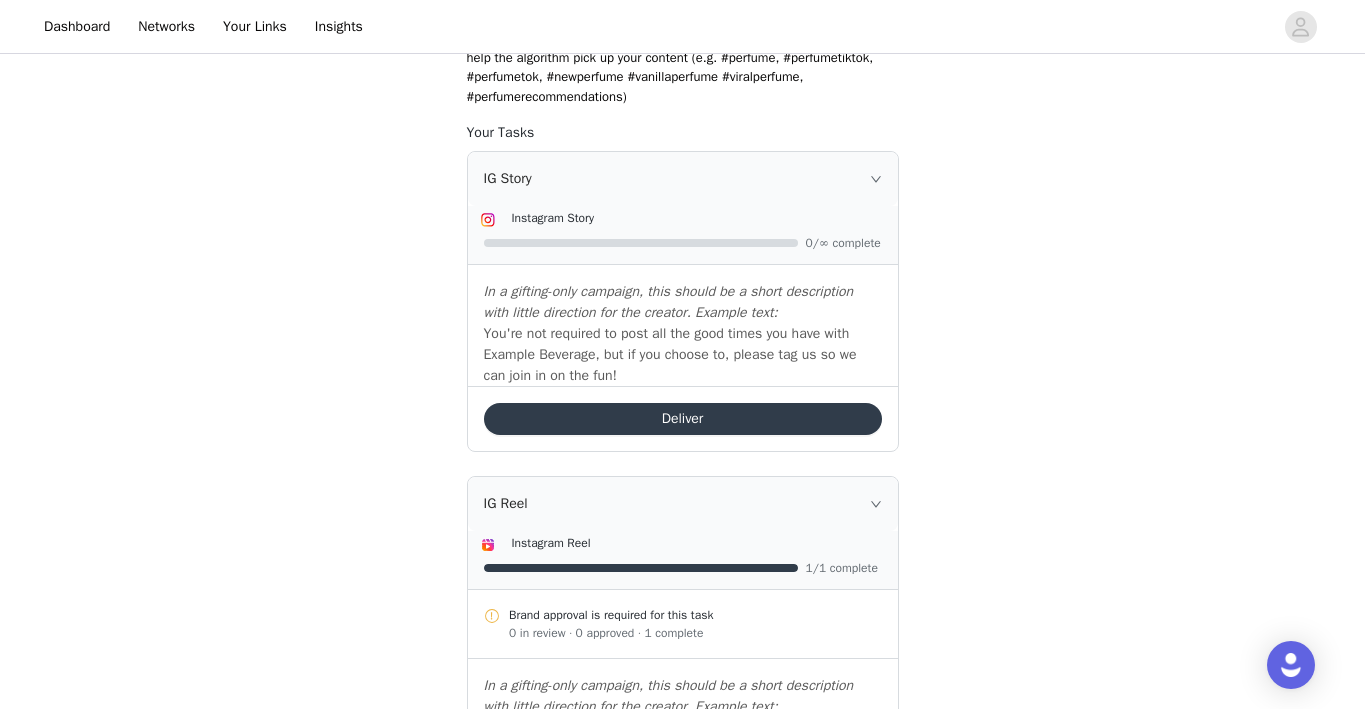 scroll, scrollTop: 0, scrollLeft: 0, axis: both 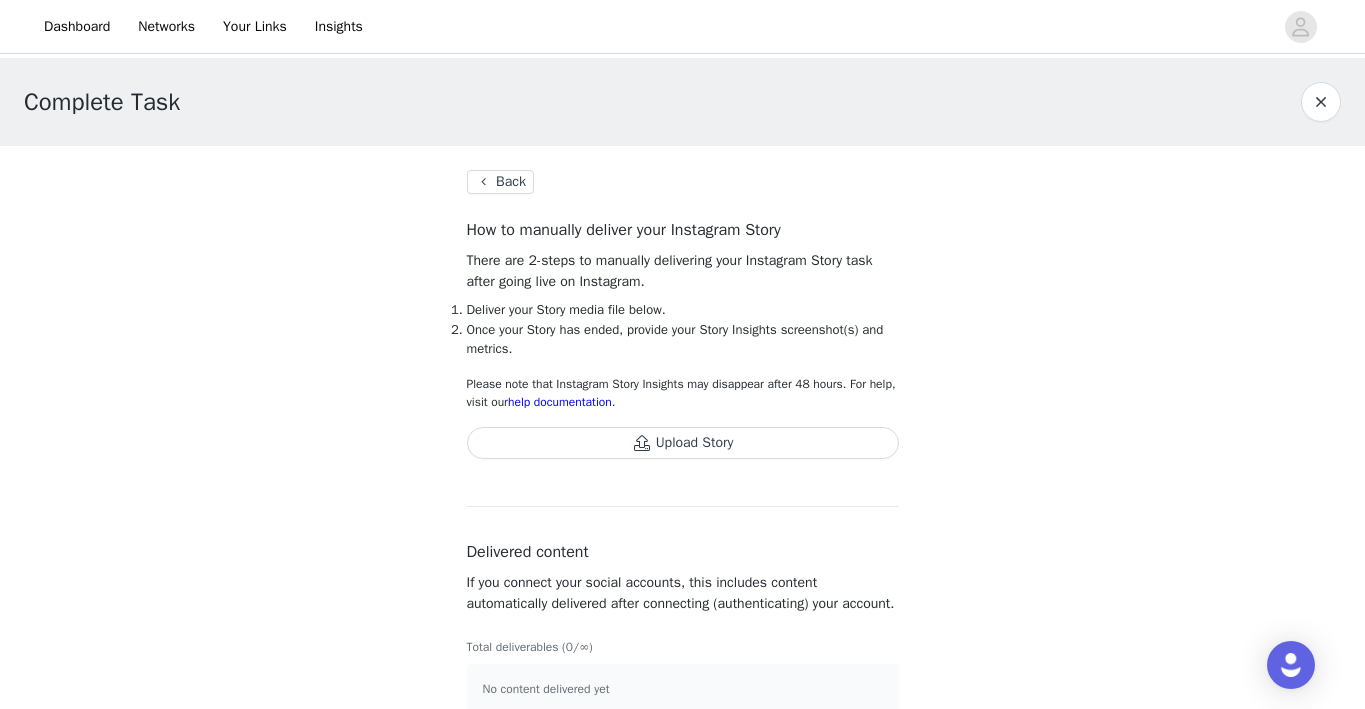 click on "Upload Story" at bounding box center [683, 443] 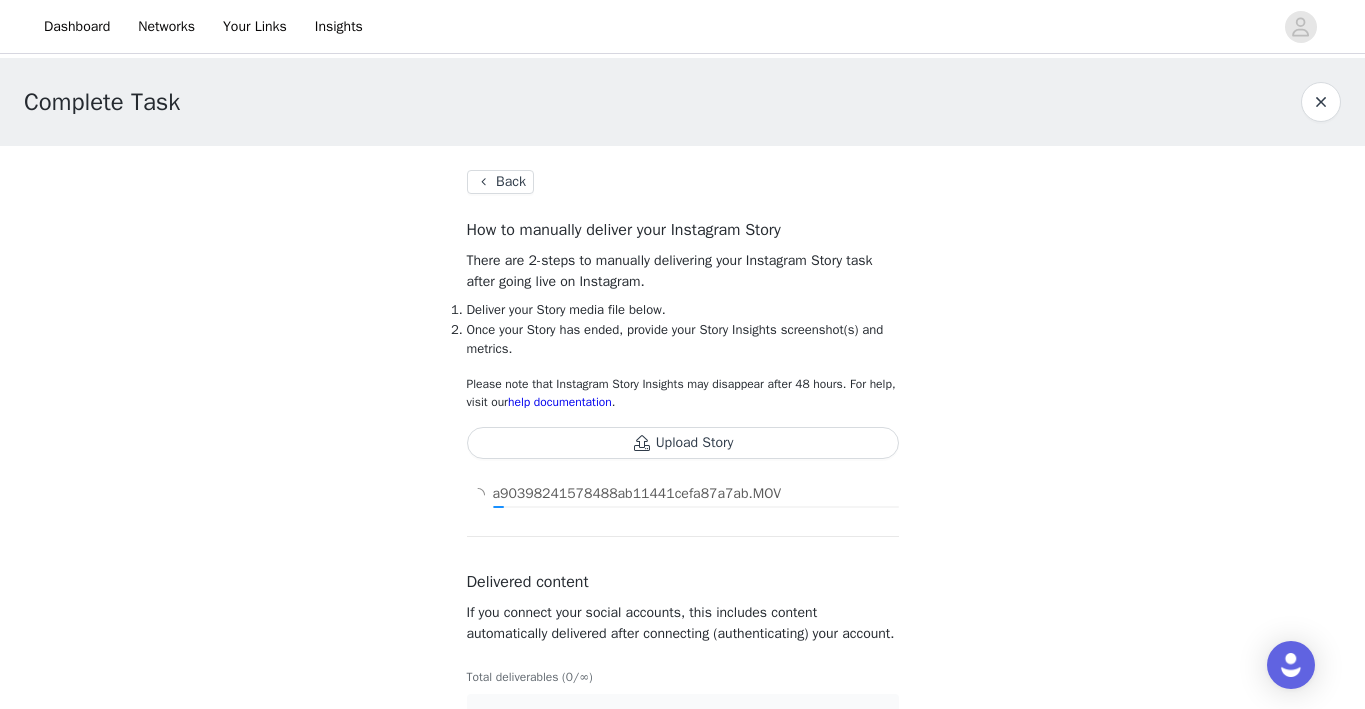 scroll, scrollTop: 80, scrollLeft: 0, axis: vertical 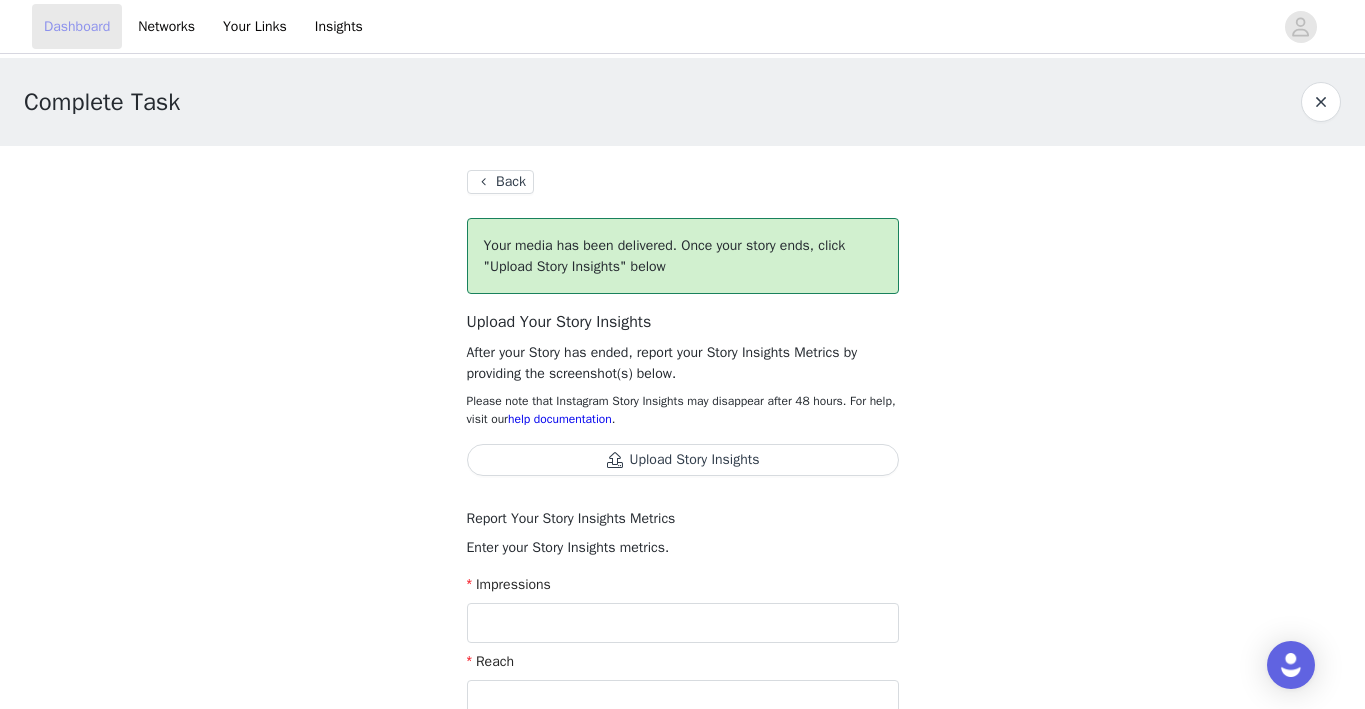 click on "Dashboard" at bounding box center (77, 26) 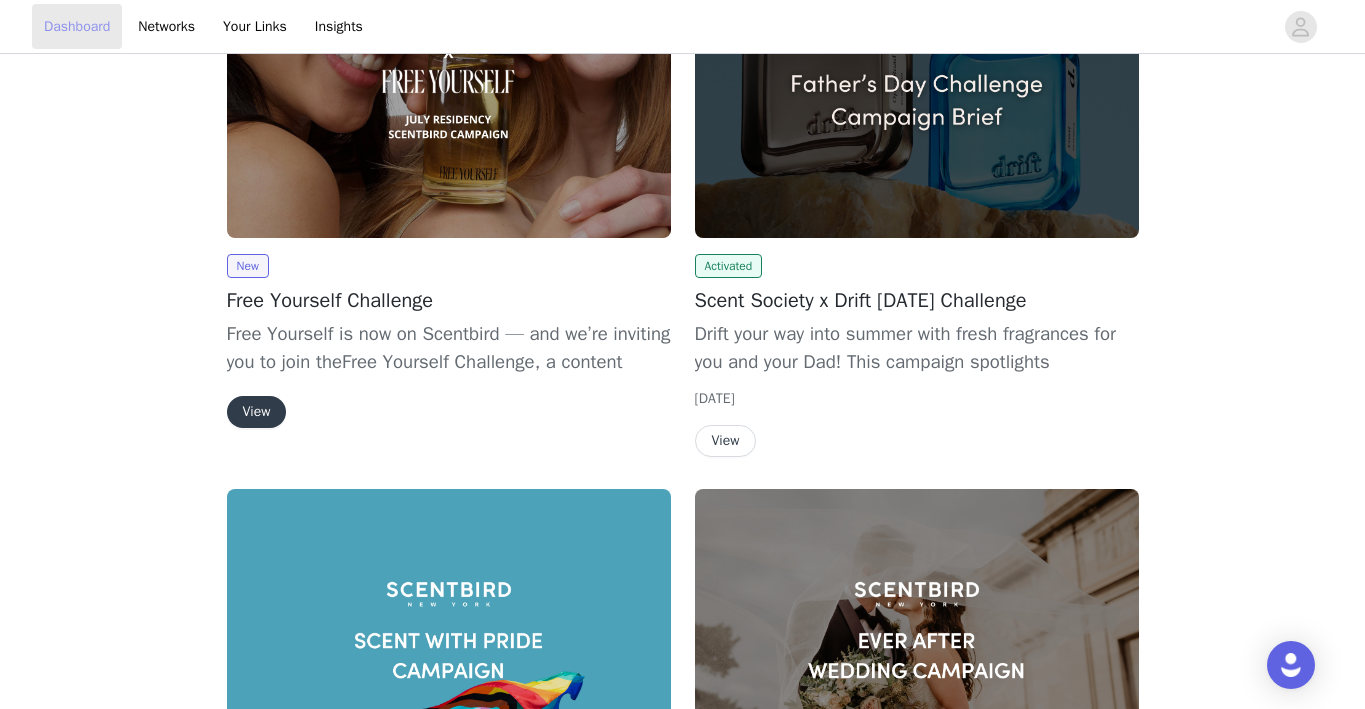 scroll, scrollTop: 1553, scrollLeft: 0, axis: vertical 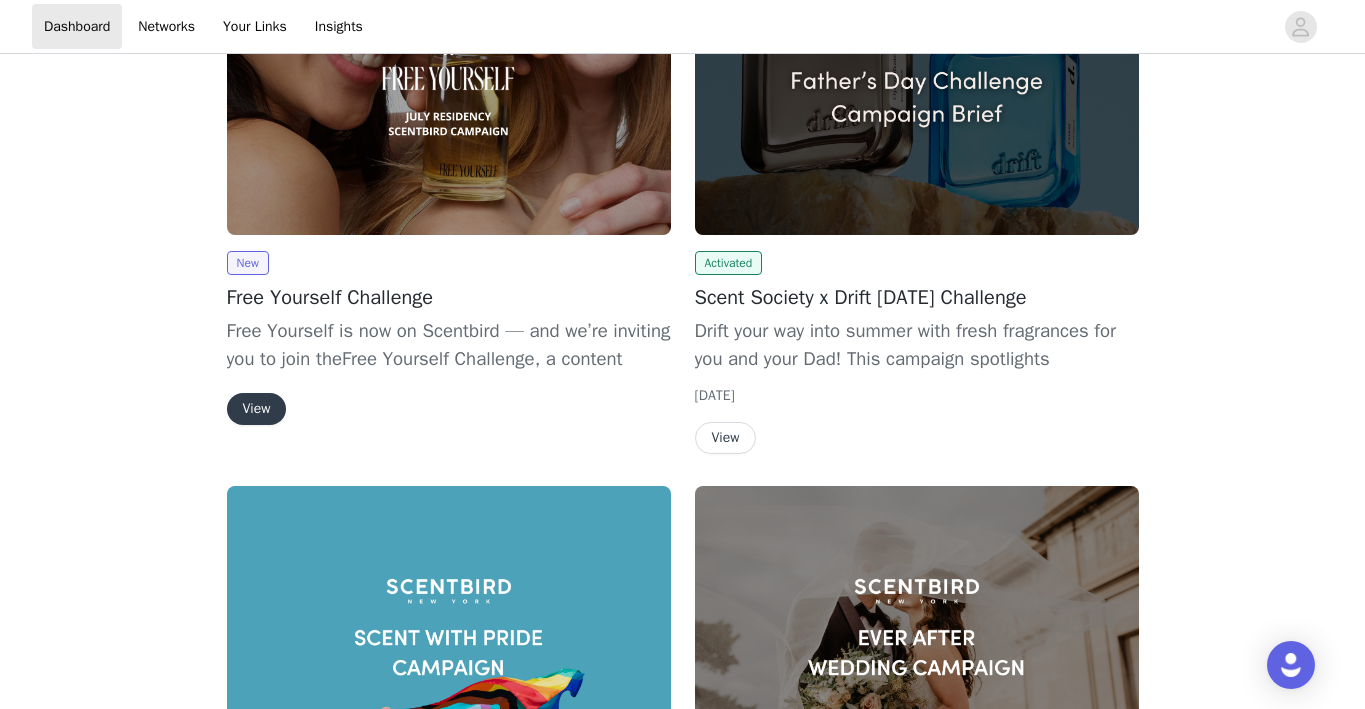 click at bounding box center (449, 68) 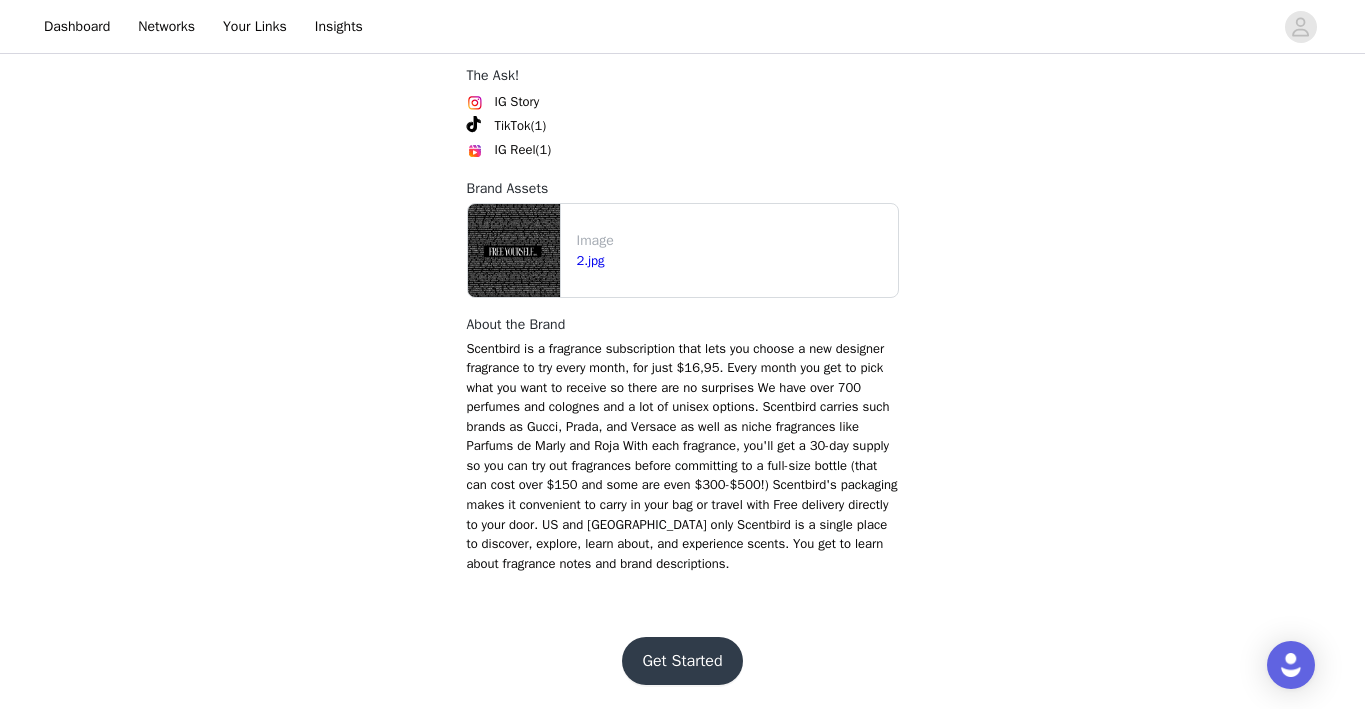 scroll, scrollTop: 2779, scrollLeft: 0, axis: vertical 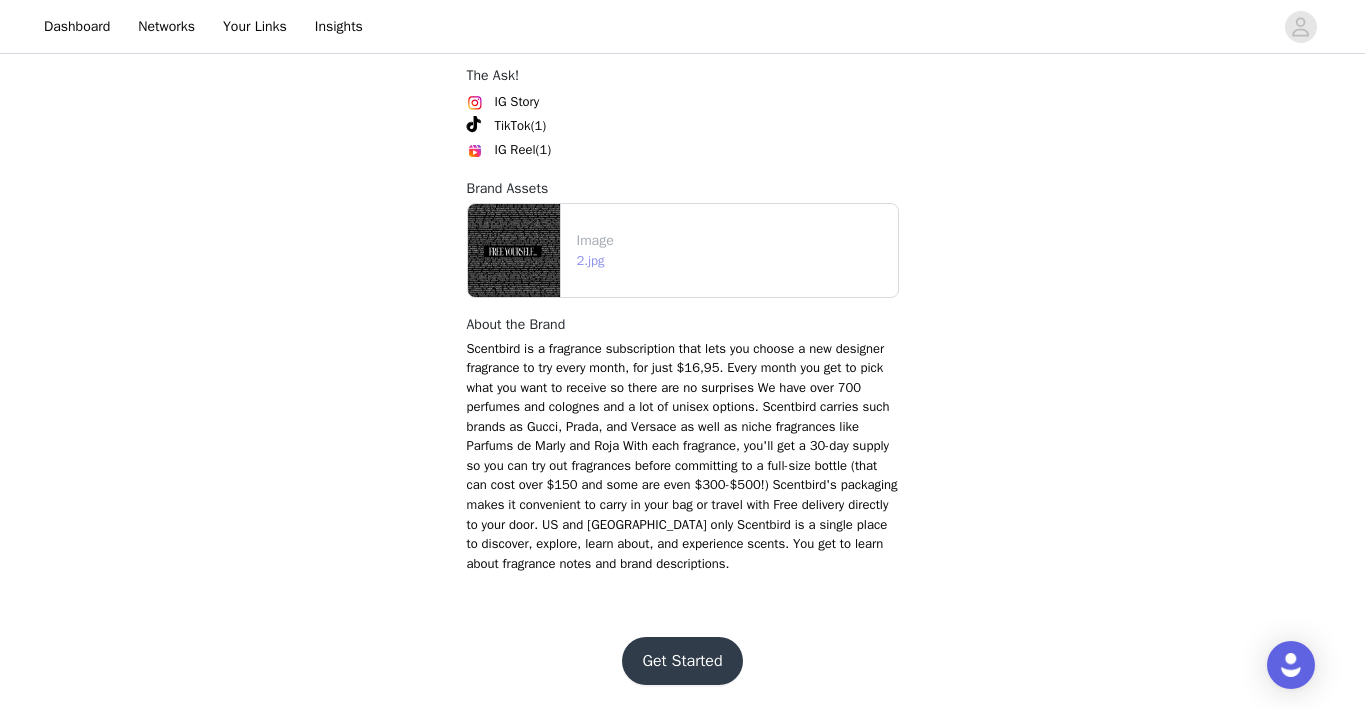 click on "2.jpg" at bounding box center (591, 260) 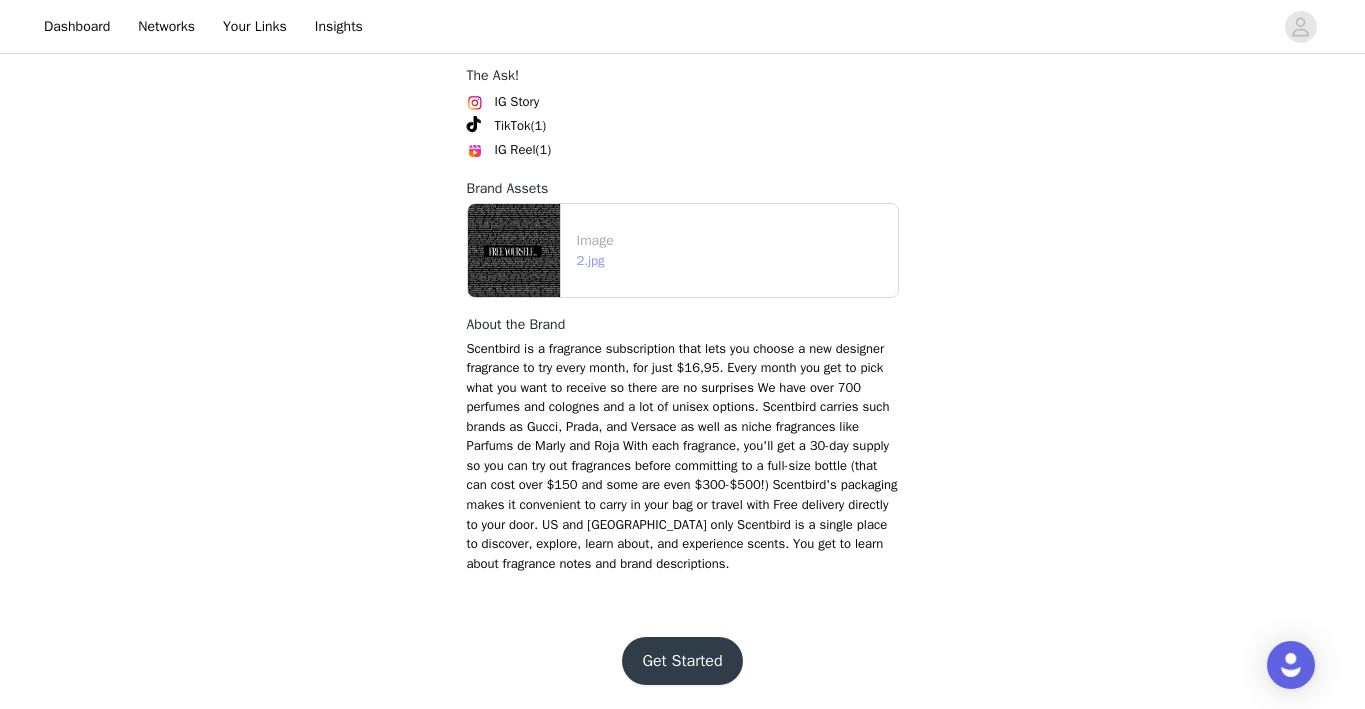 scroll, scrollTop: 2819, scrollLeft: 0, axis: vertical 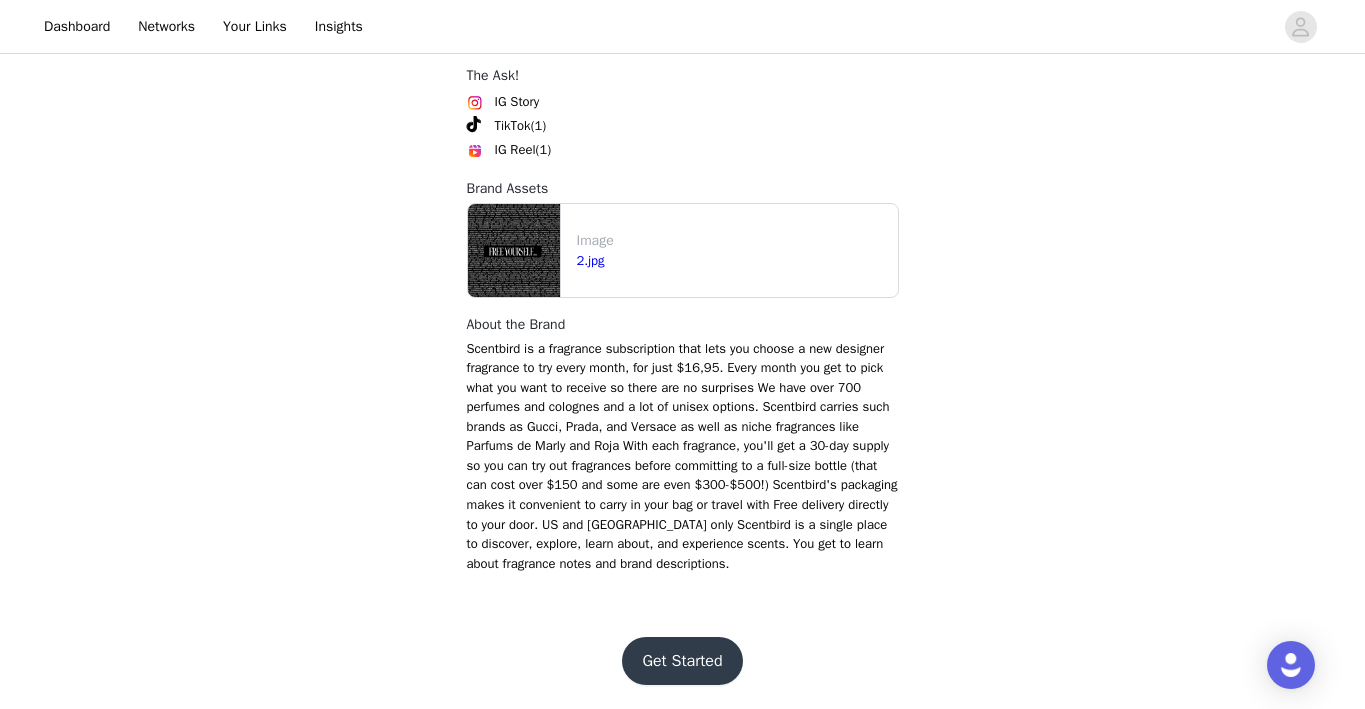 click on "Get Started" at bounding box center [682, 661] 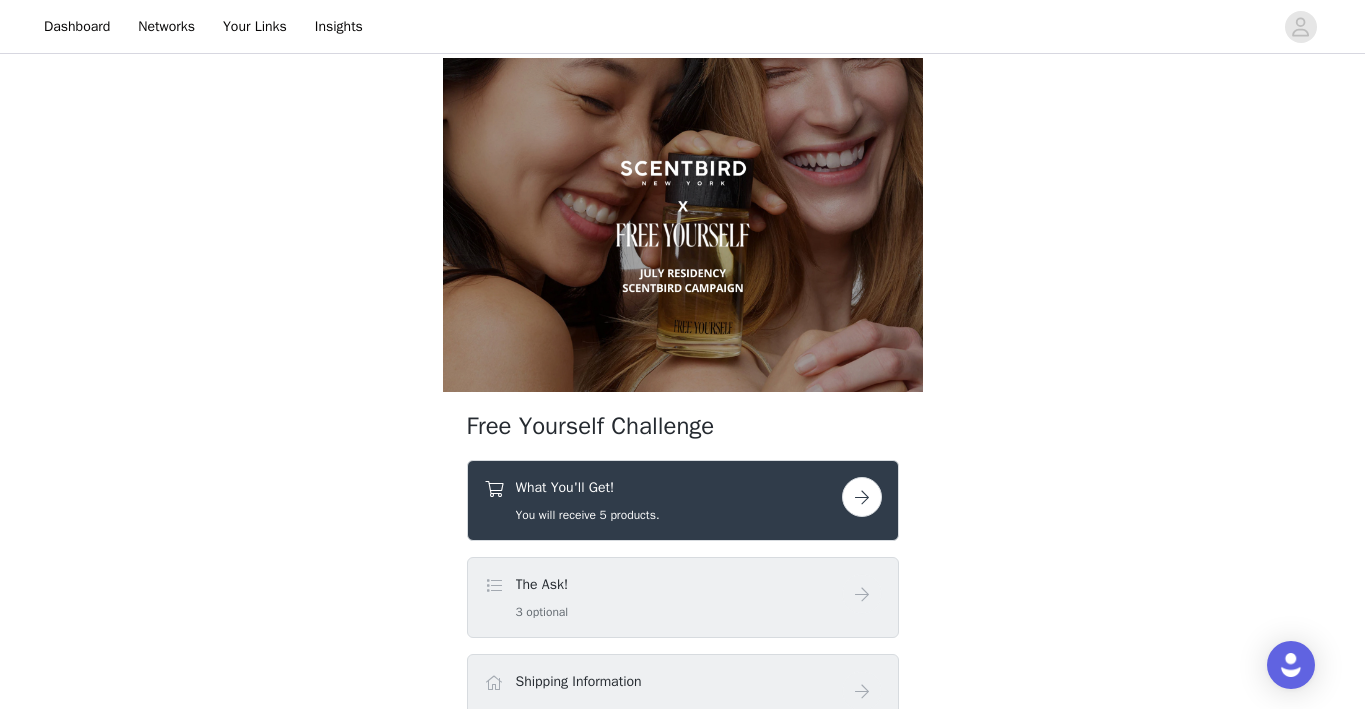 scroll, scrollTop: 223, scrollLeft: 0, axis: vertical 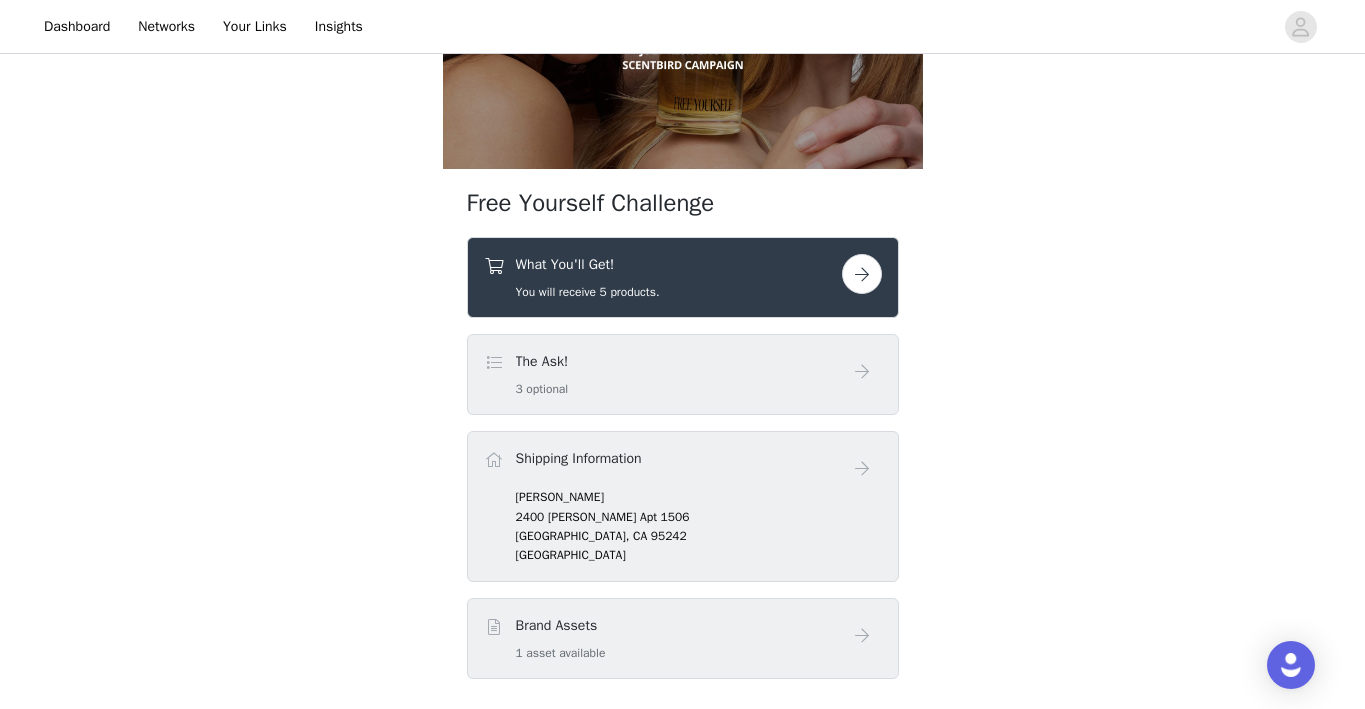 click at bounding box center (862, 274) 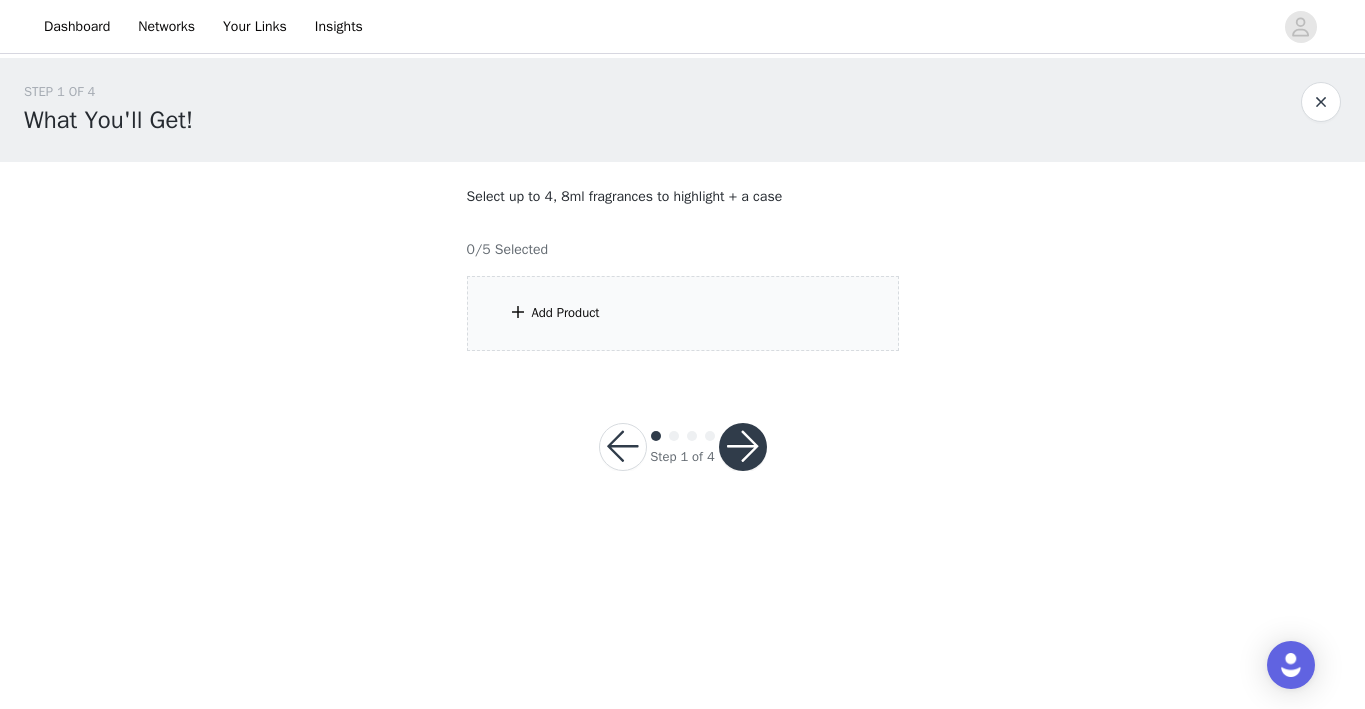 click on "Add Product" at bounding box center [683, 313] 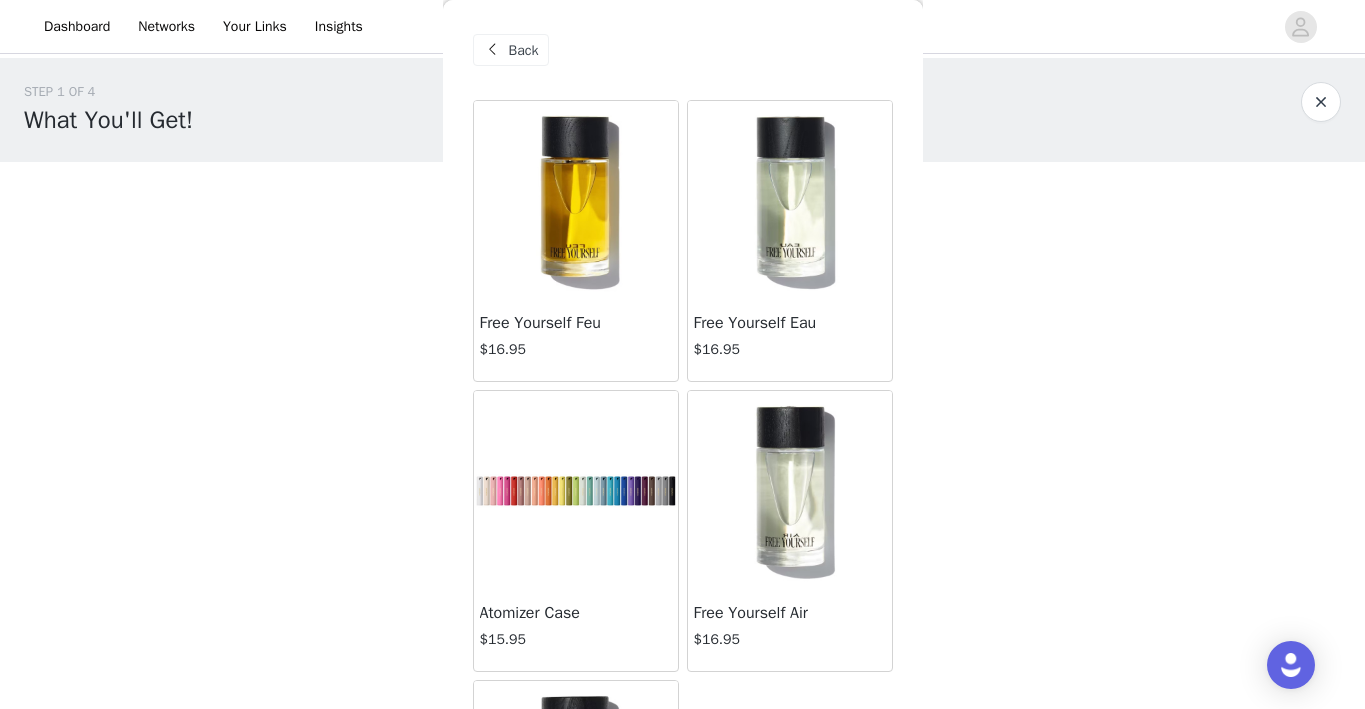 click at bounding box center [576, 201] 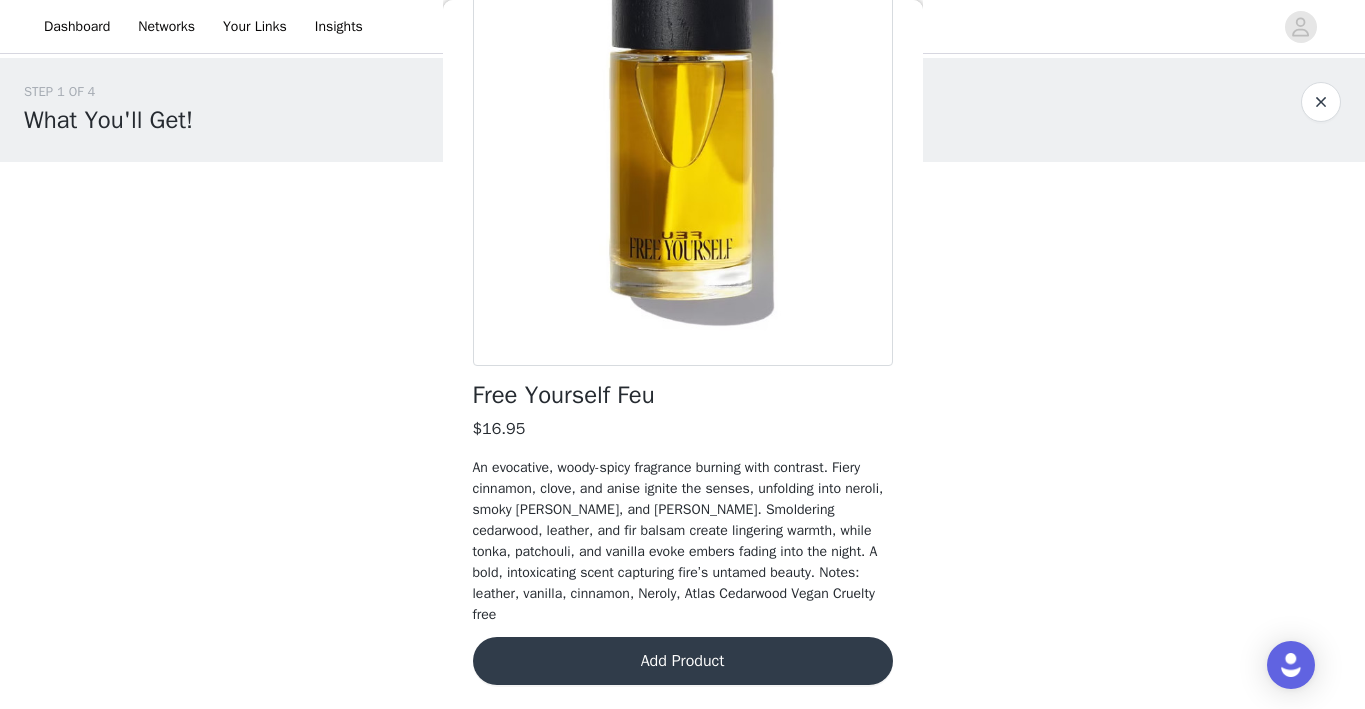 scroll, scrollTop: 0, scrollLeft: 0, axis: both 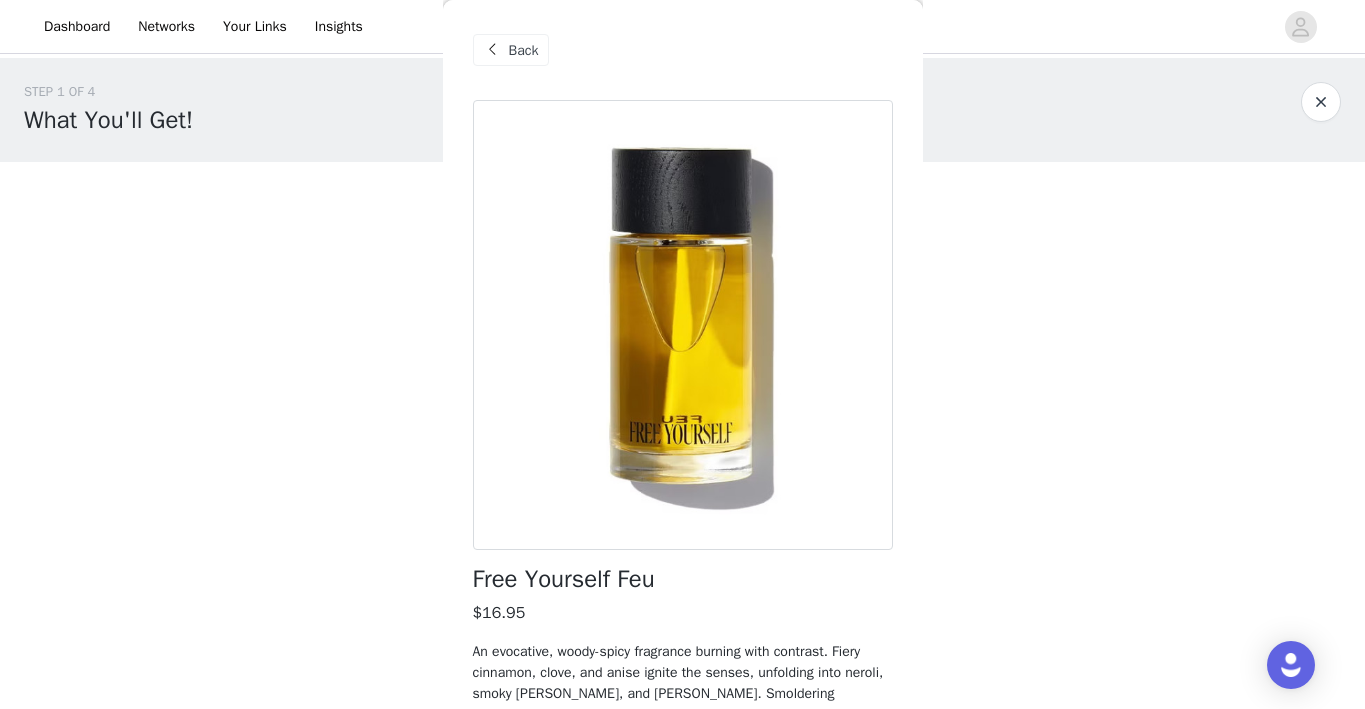 click on "Back" at bounding box center [524, 50] 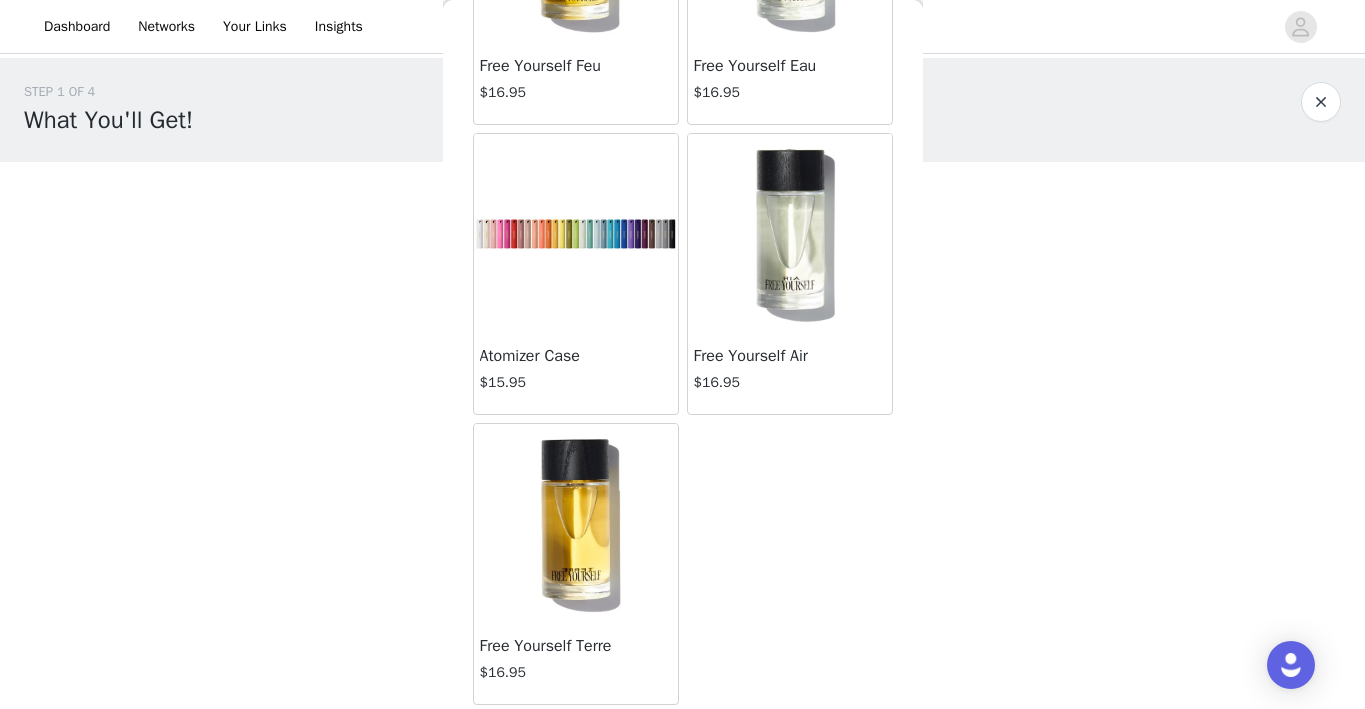 scroll, scrollTop: 0, scrollLeft: 0, axis: both 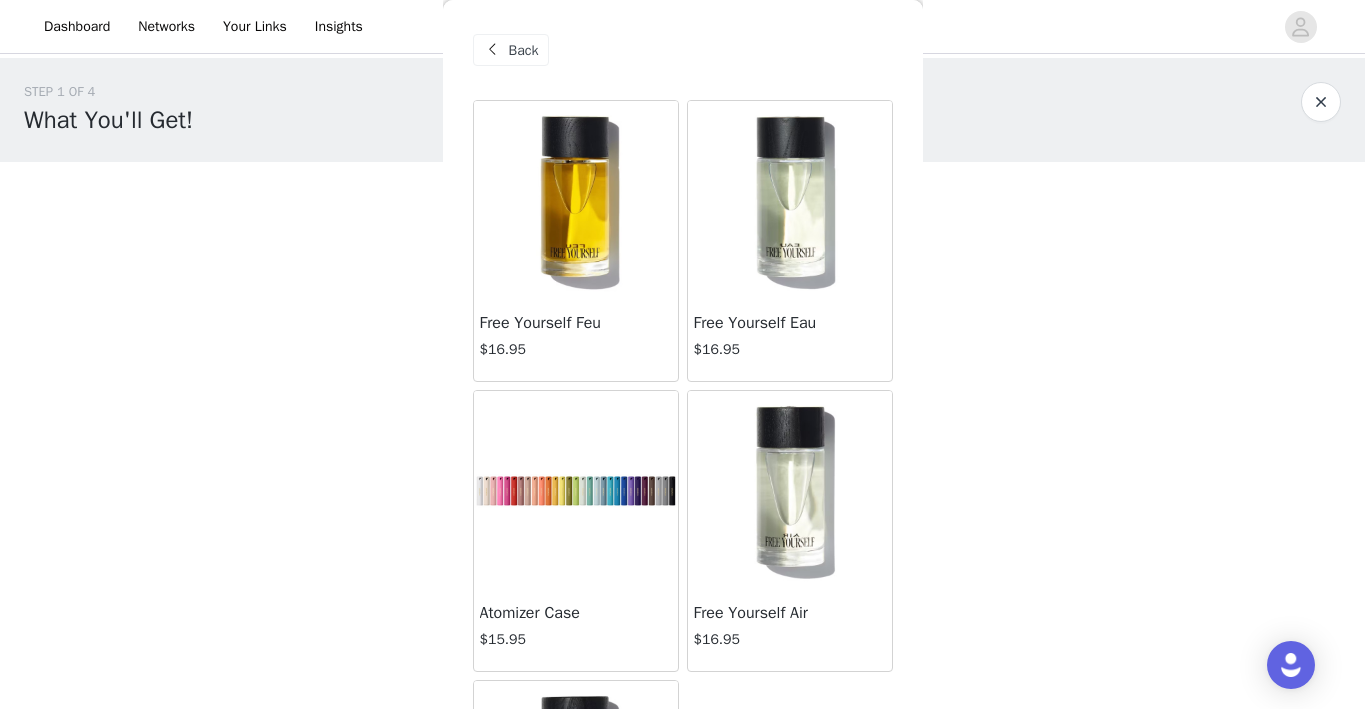 click at bounding box center (576, 201) 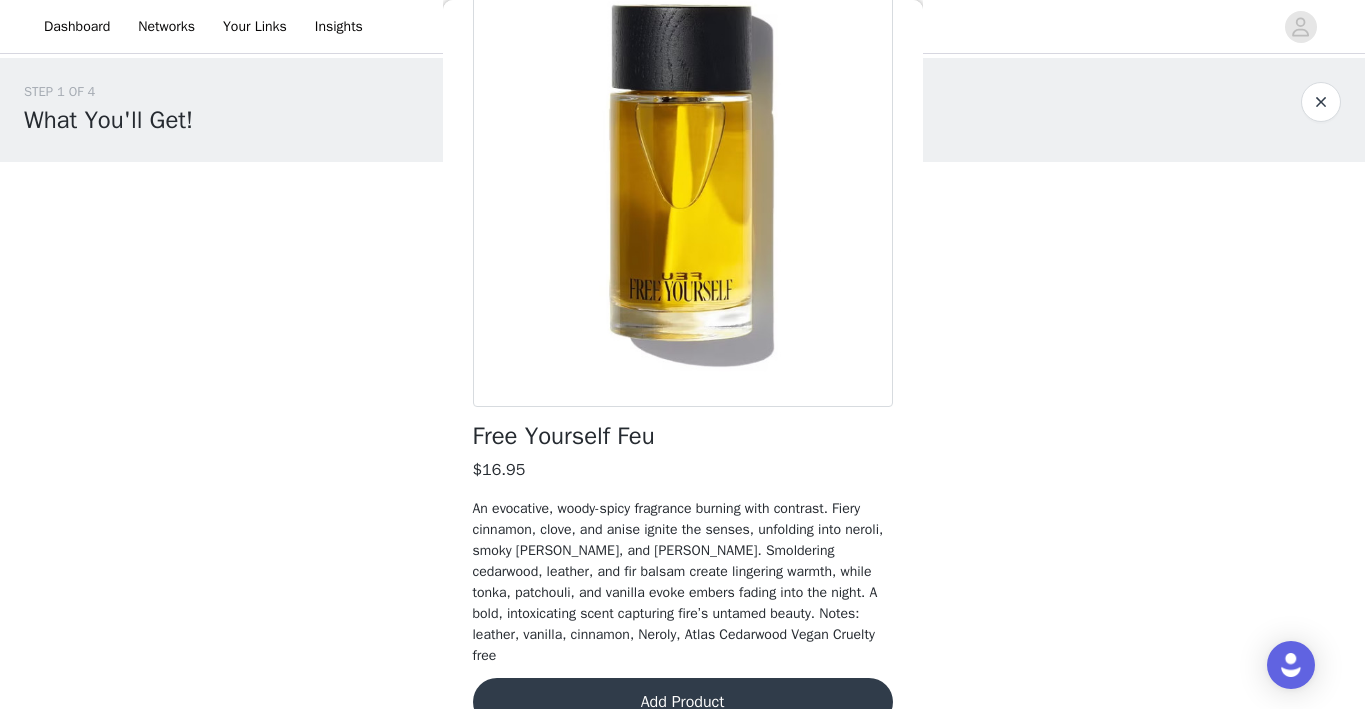 scroll, scrollTop: 188, scrollLeft: 0, axis: vertical 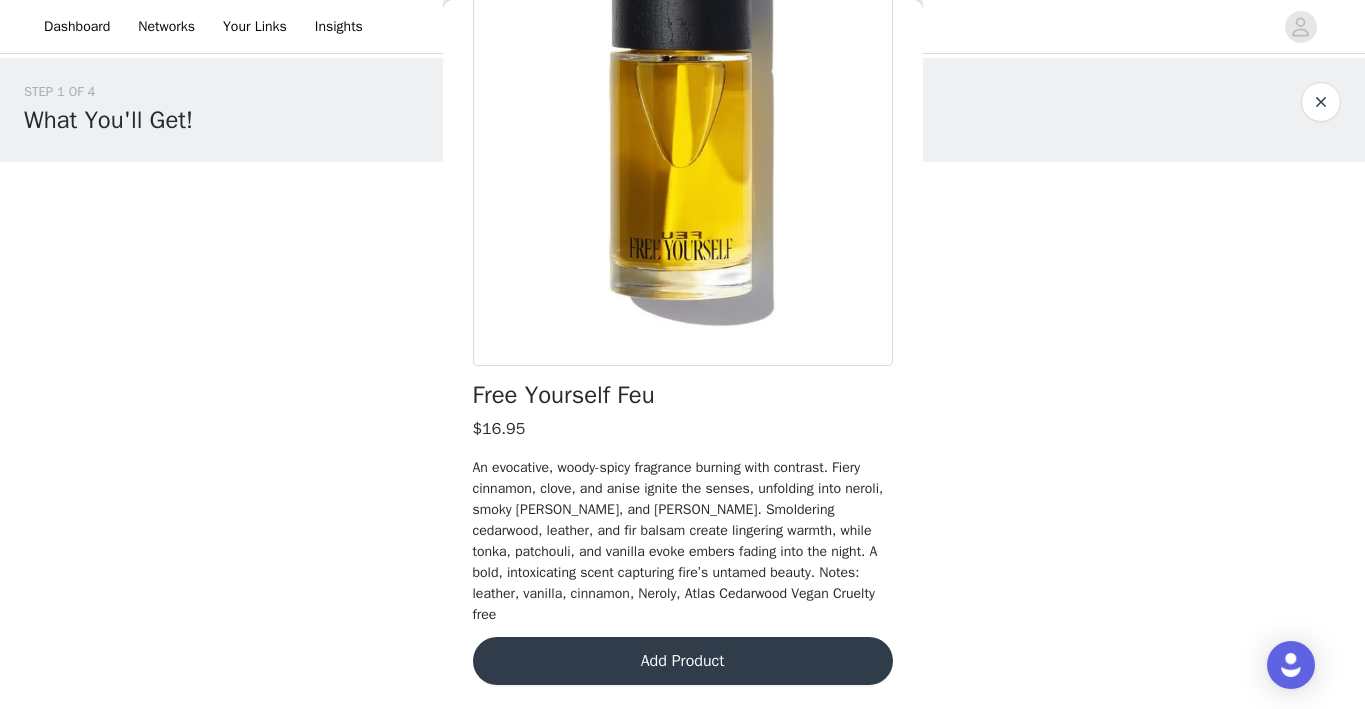 click on "Add Product" at bounding box center (683, 661) 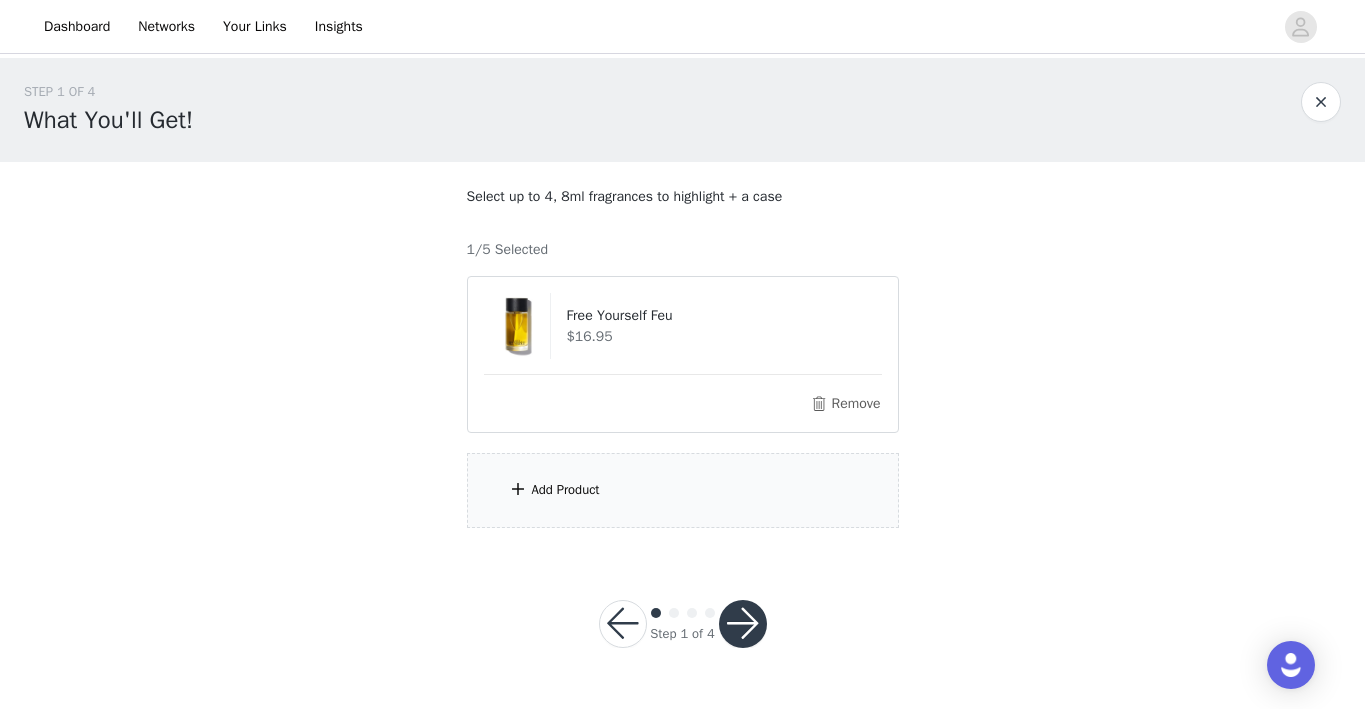 click on "Add Product" at bounding box center [683, 490] 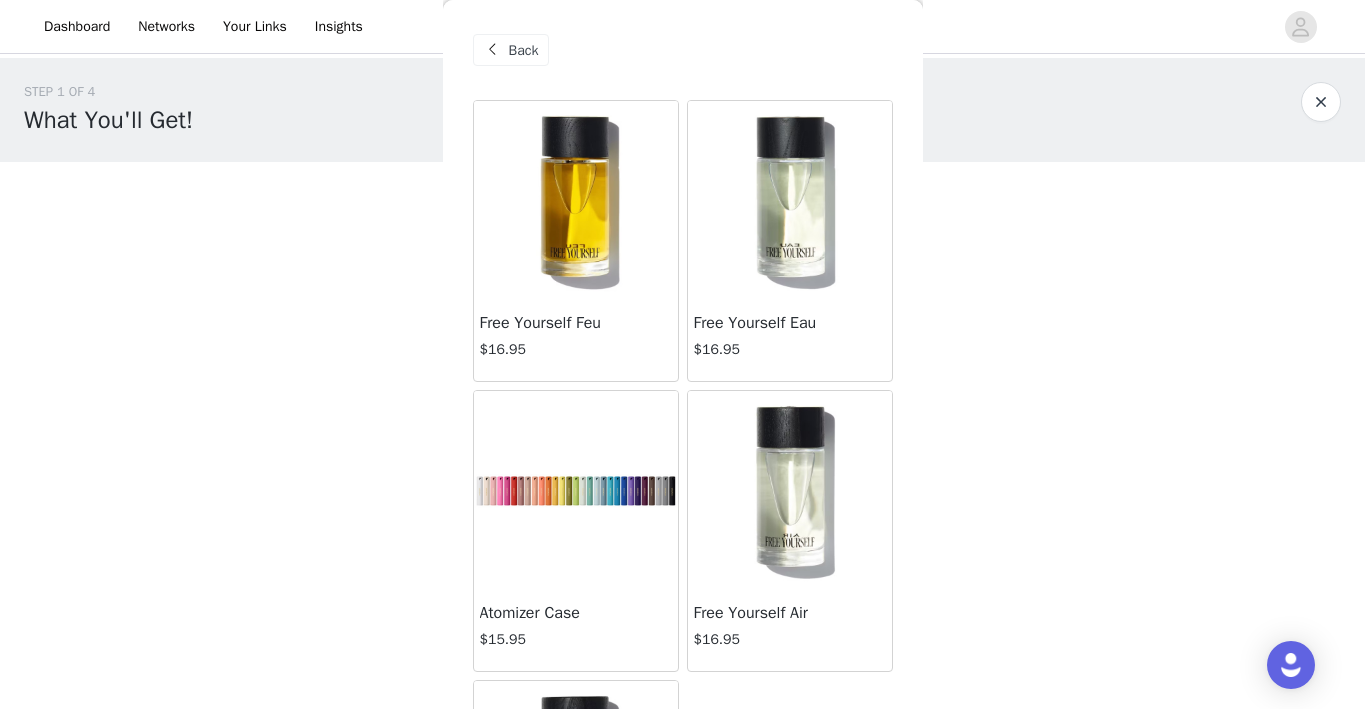 click at bounding box center (790, 201) 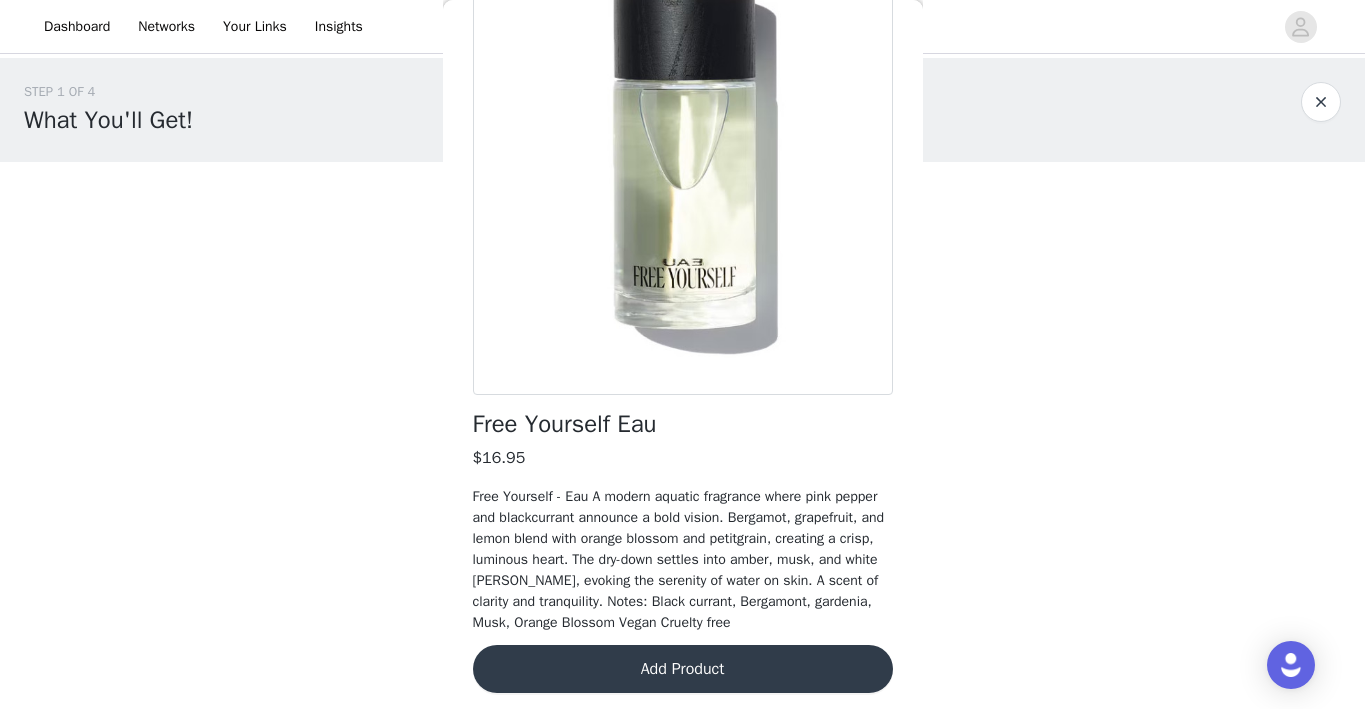 scroll, scrollTop: 167, scrollLeft: 0, axis: vertical 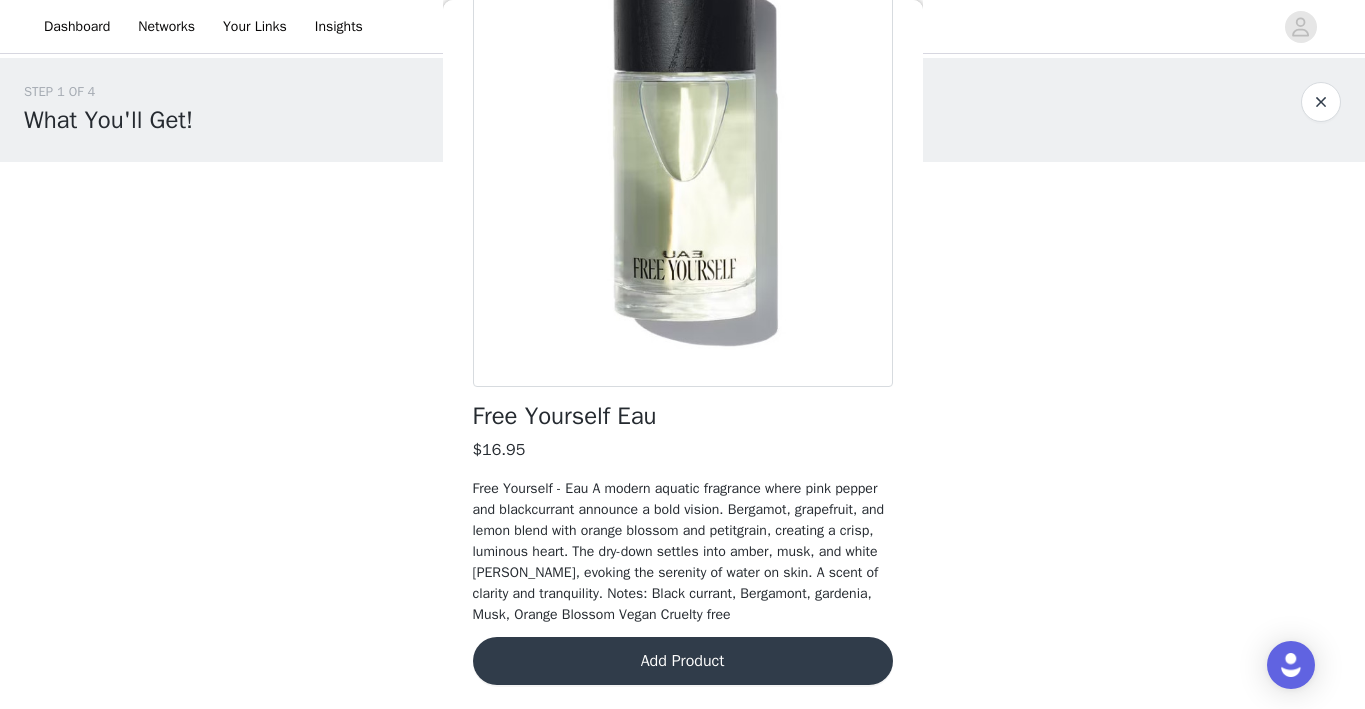 click on "Add Product" at bounding box center [683, 661] 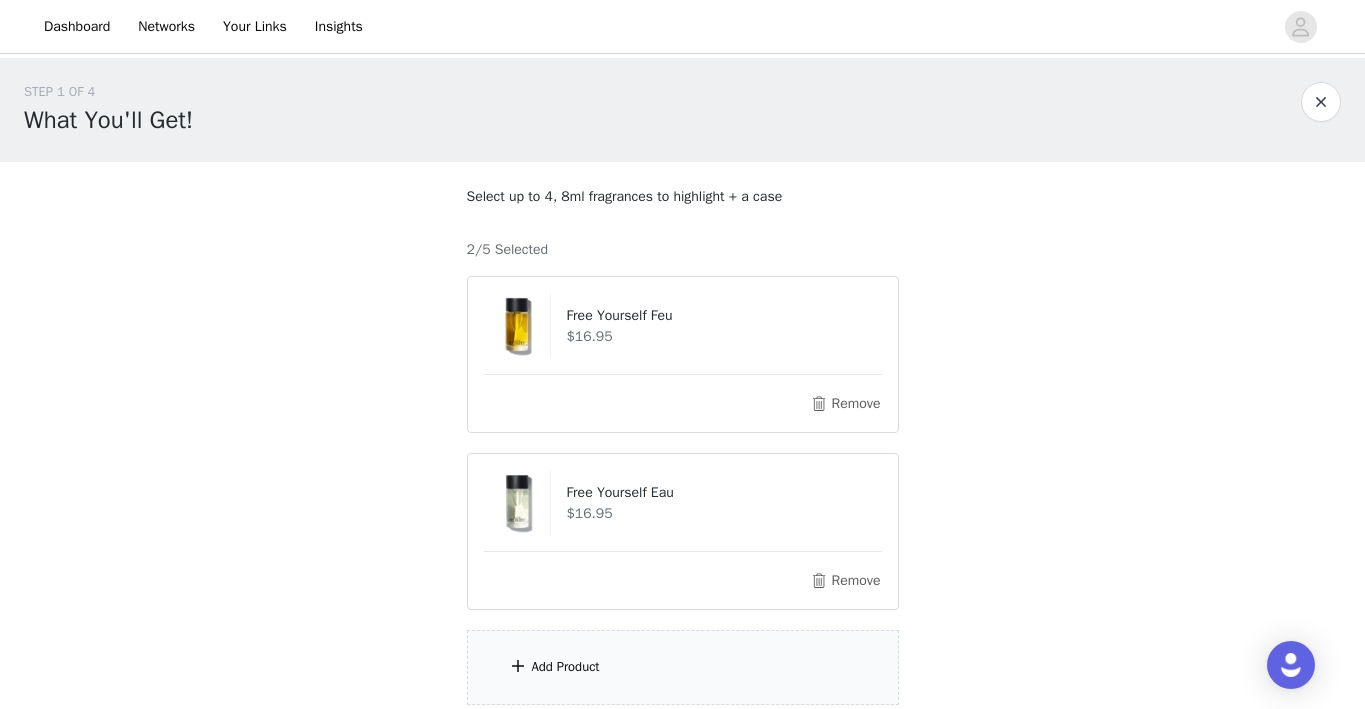 scroll, scrollTop: 164, scrollLeft: 0, axis: vertical 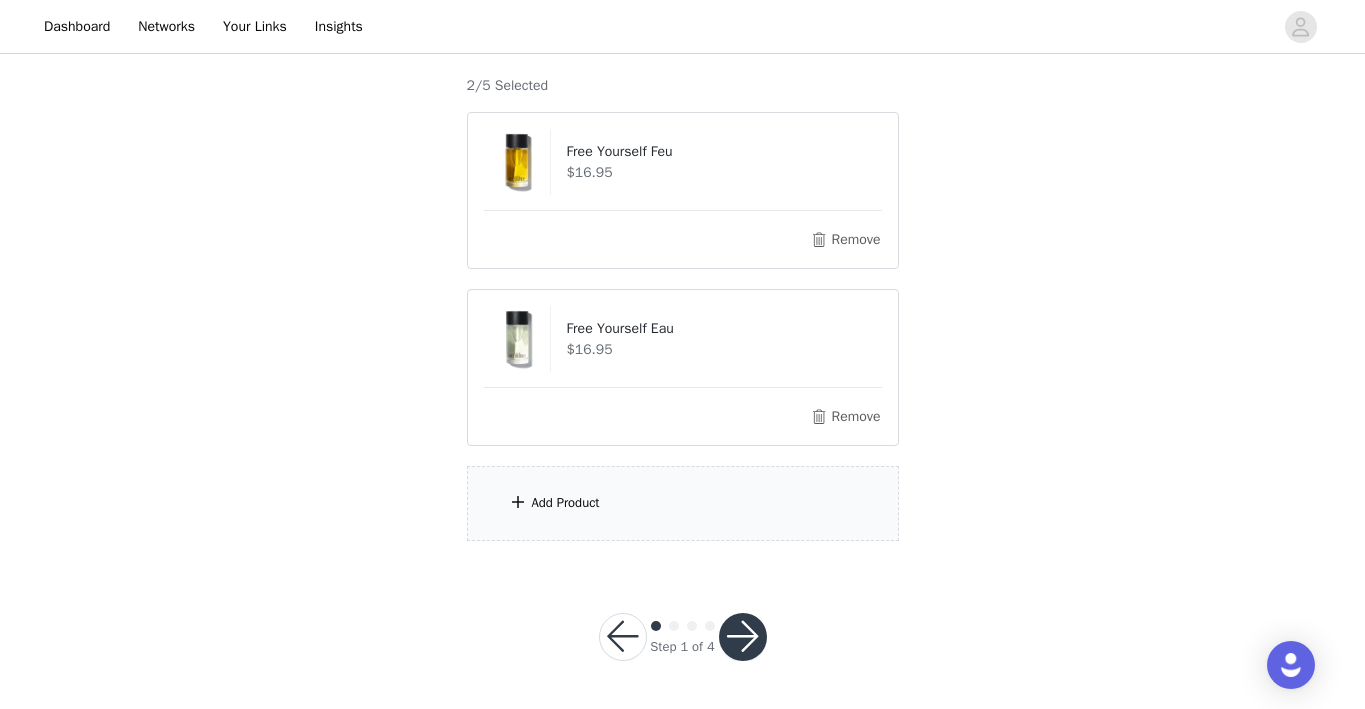 click on "Add Product" at bounding box center (683, 503) 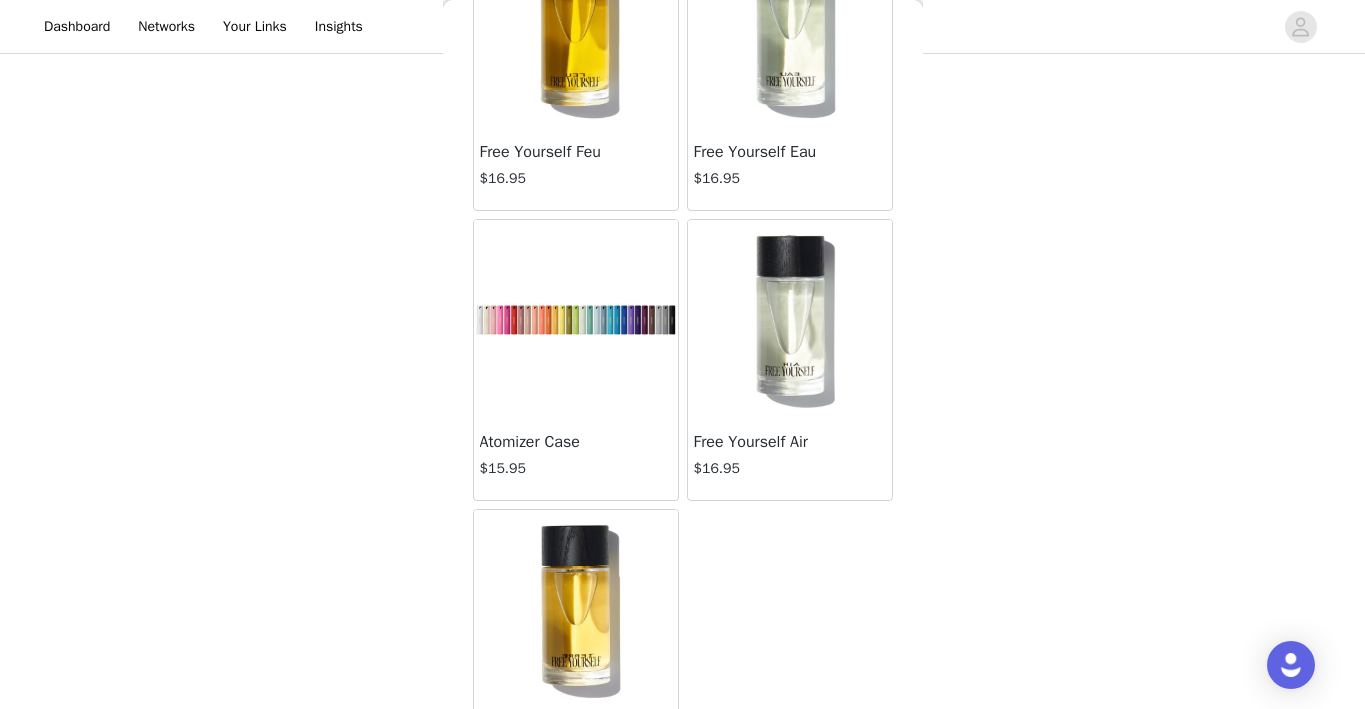 click at bounding box center [576, 320] 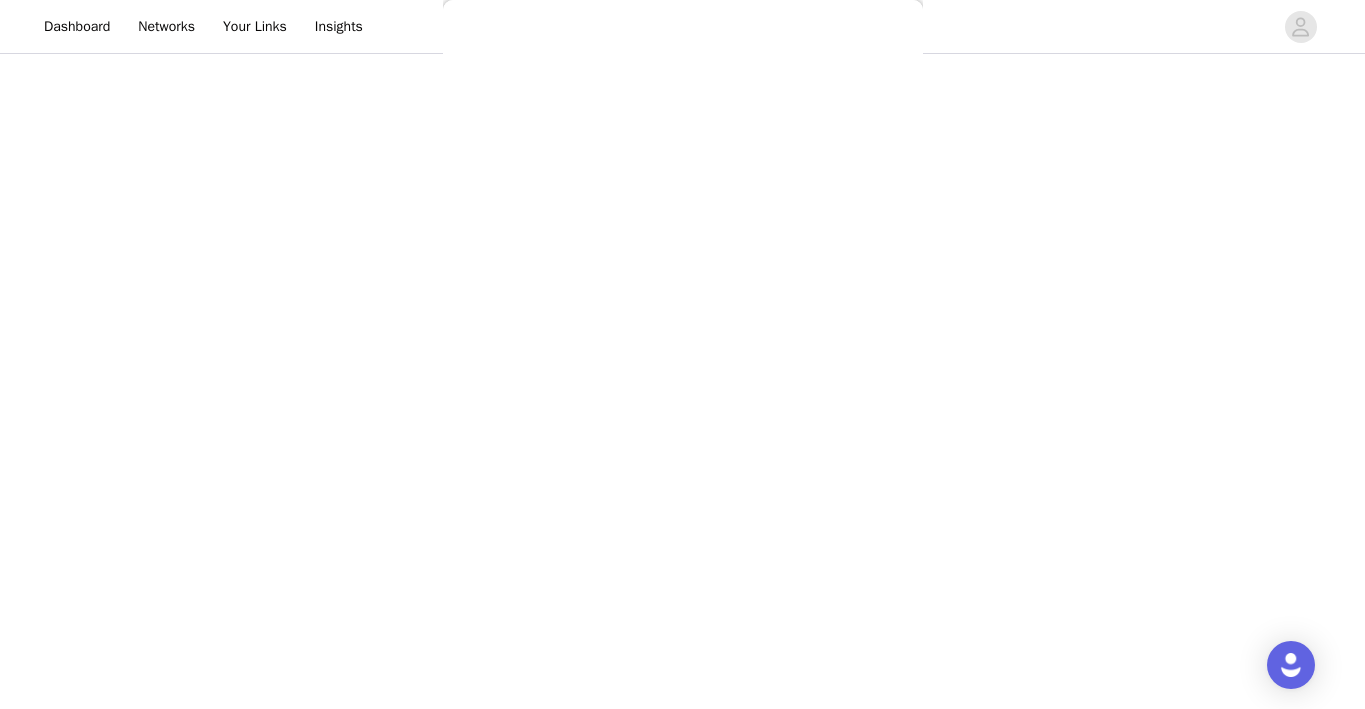 scroll, scrollTop: 78, scrollLeft: 0, axis: vertical 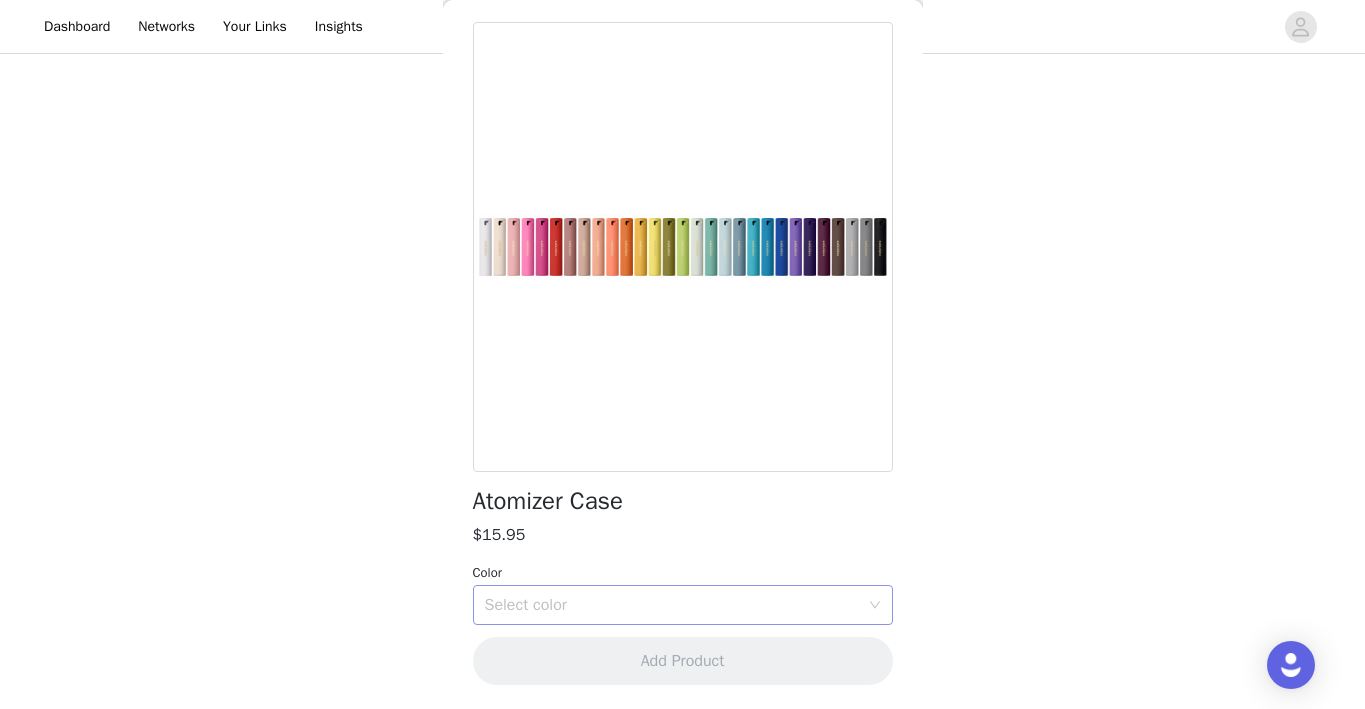 click on "Select color" at bounding box center [672, 605] 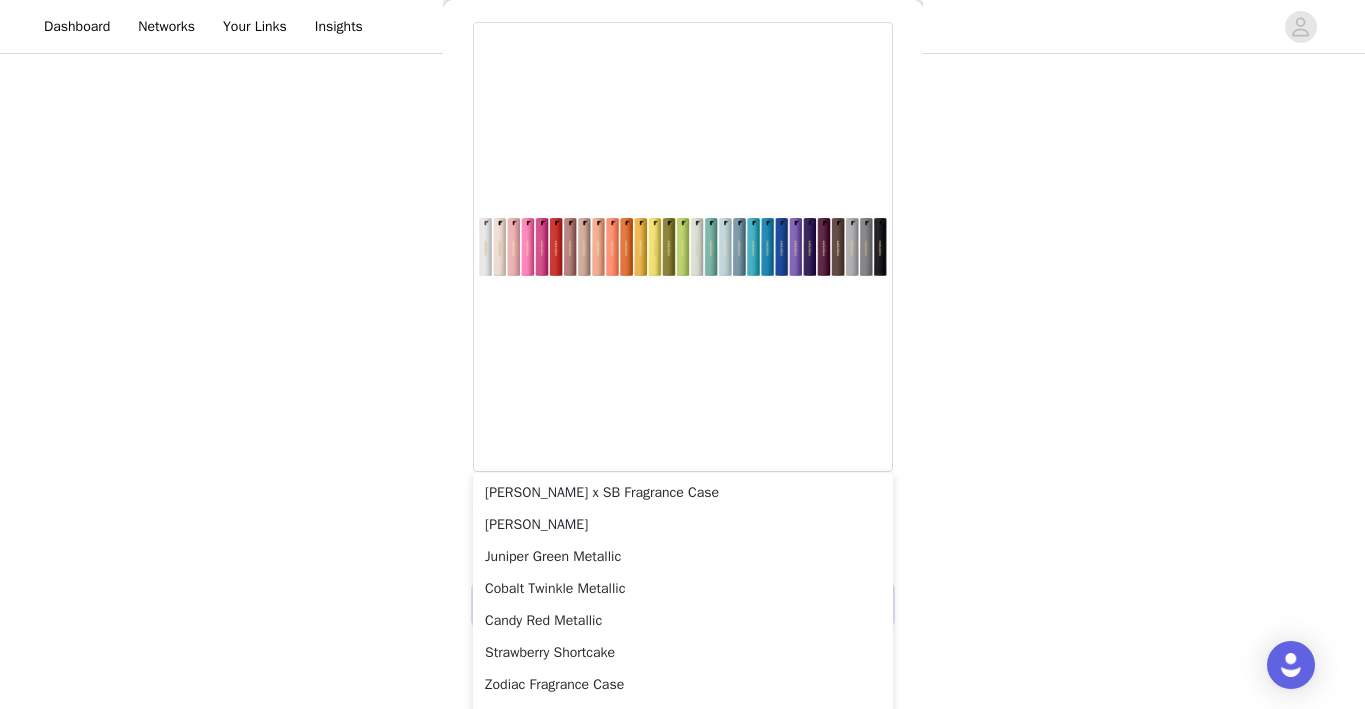 scroll, scrollTop: 334, scrollLeft: 0, axis: vertical 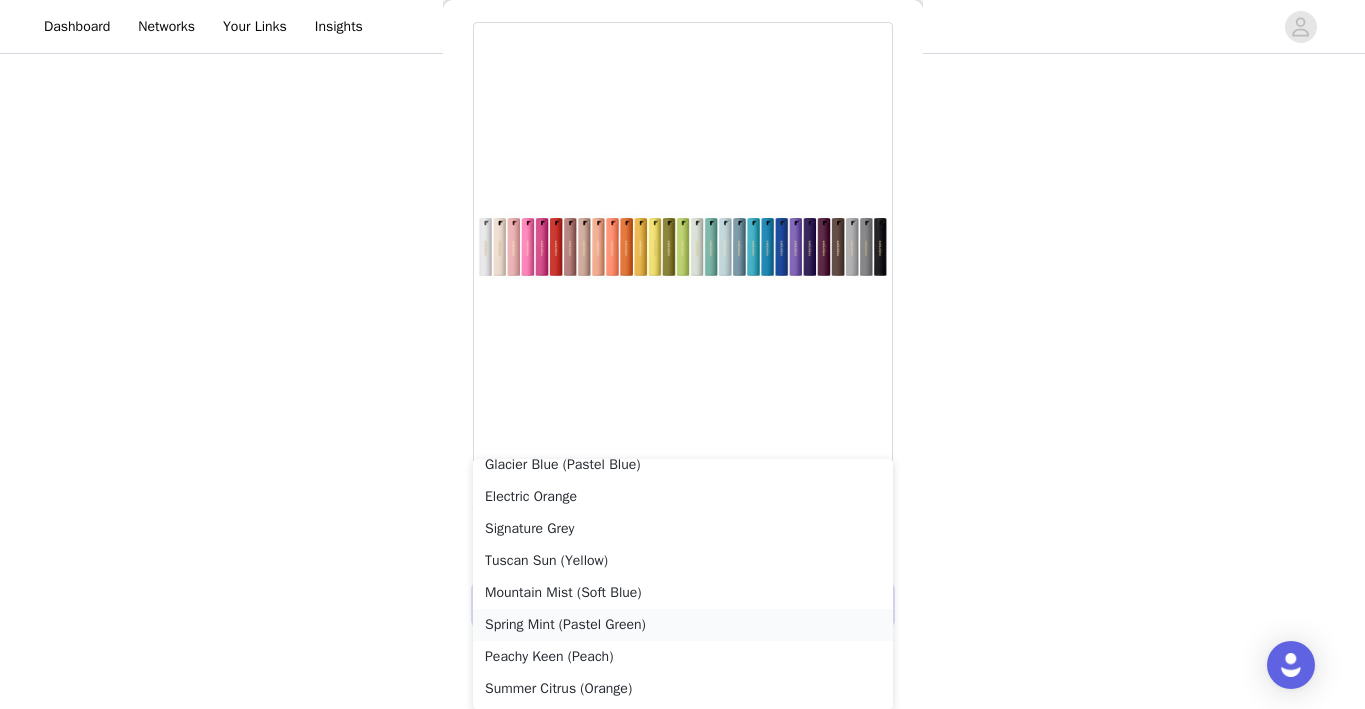 click on "Spring Mint (Pastel Green)" at bounding box center (683, 625) 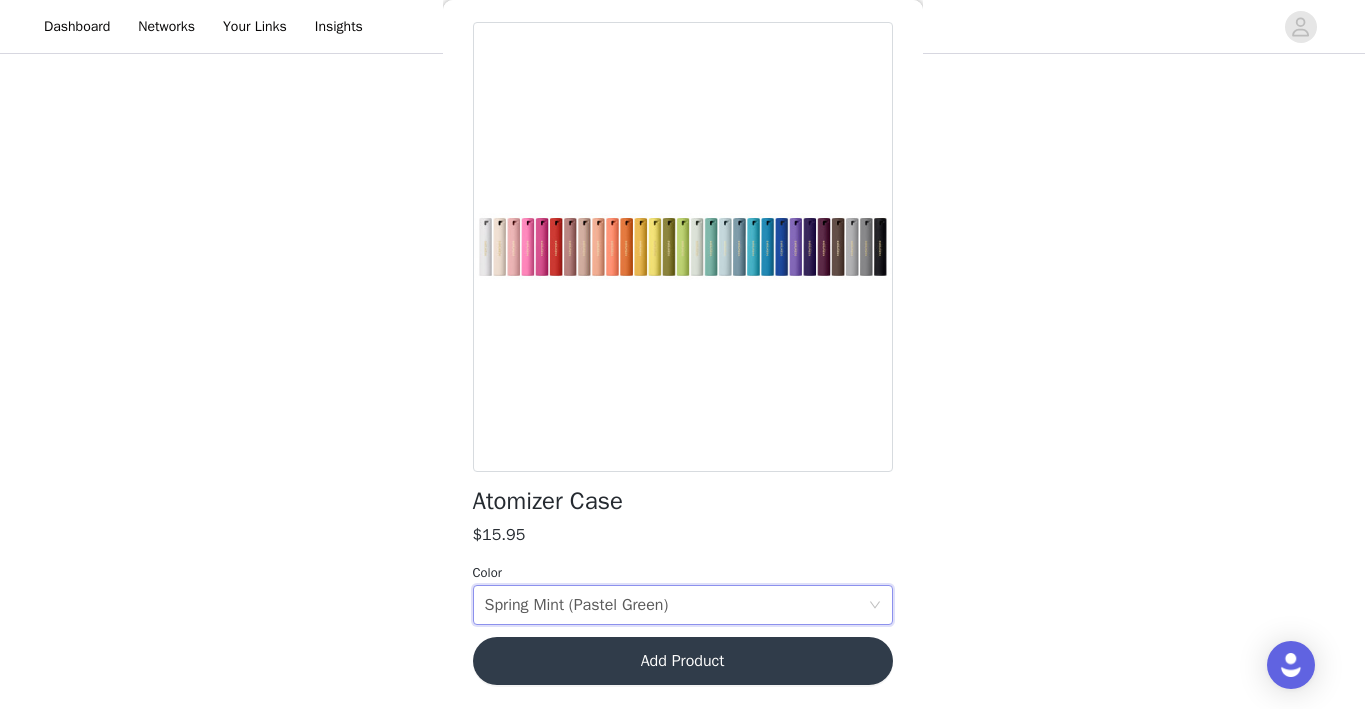 scroll, scrollTop: 164, scrollLeft: 0, axis: vertical 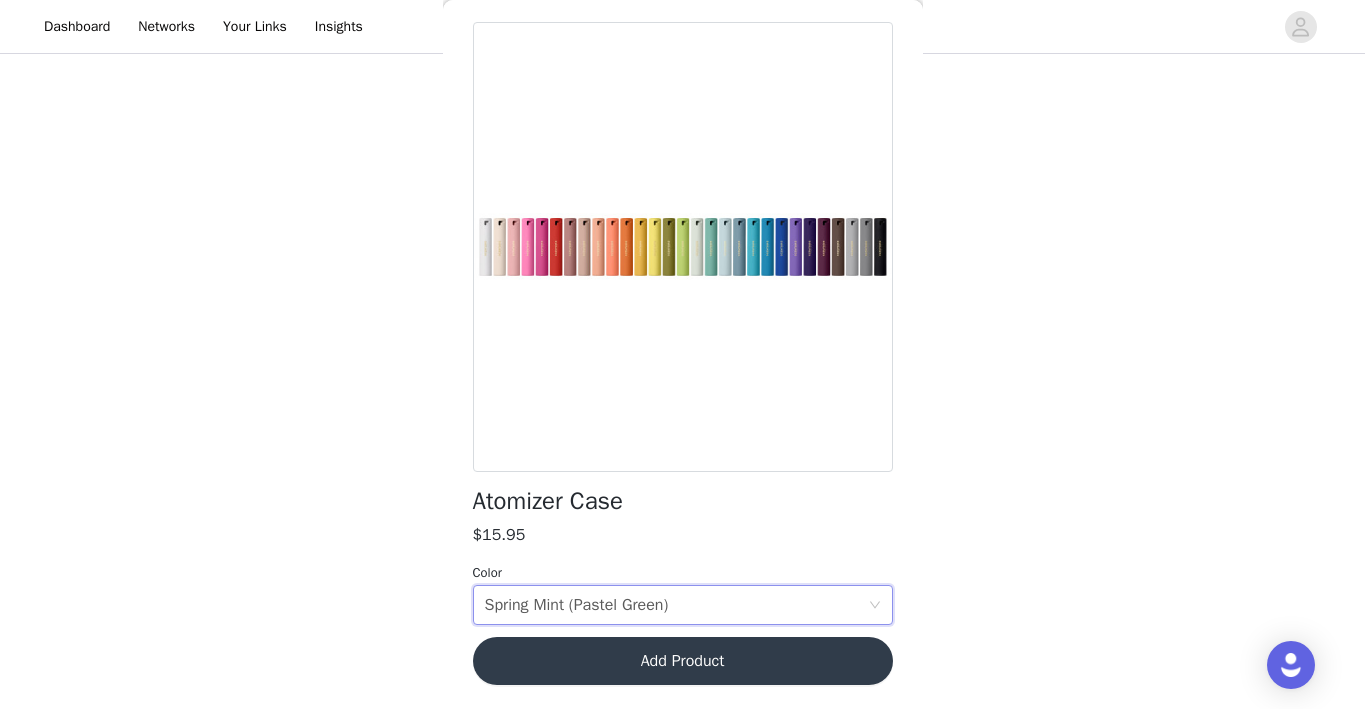 click on "Add Product" at bounding box center [683, 661] 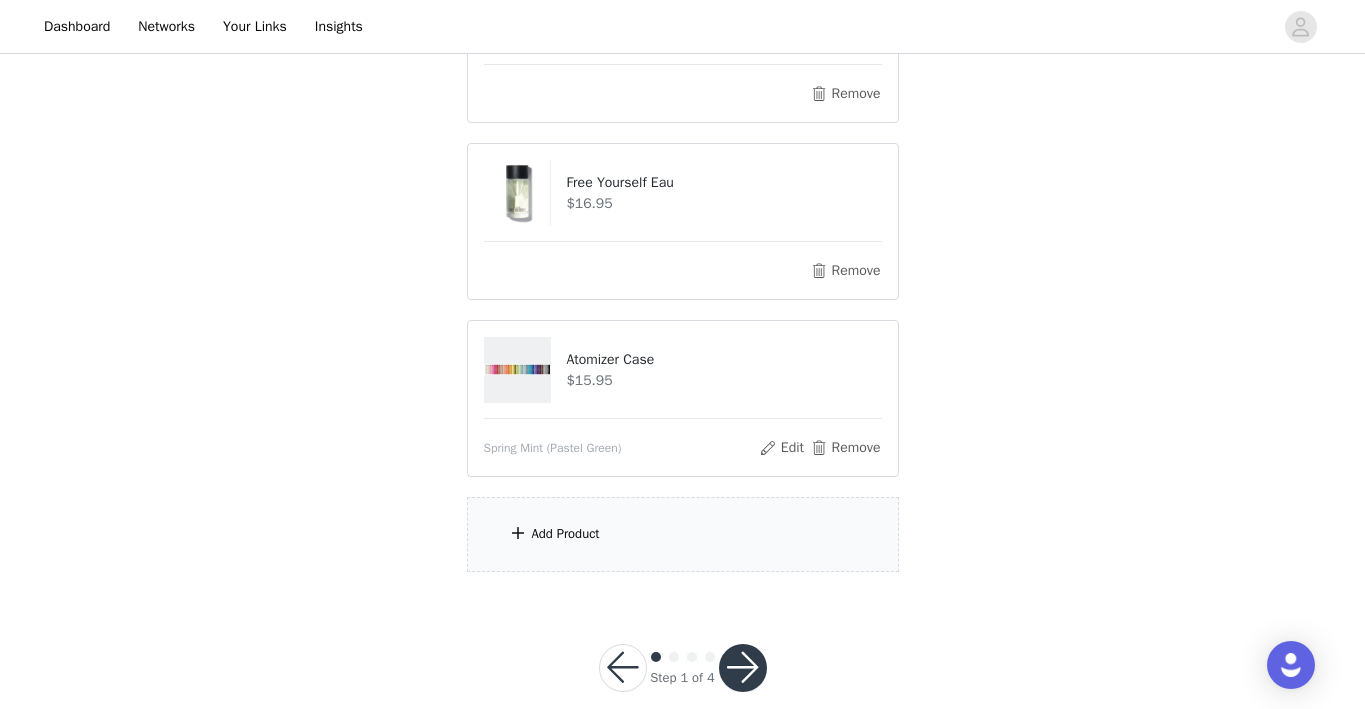 scroll, scrollTop: 341, scrollLeft: 0, axis: vertical 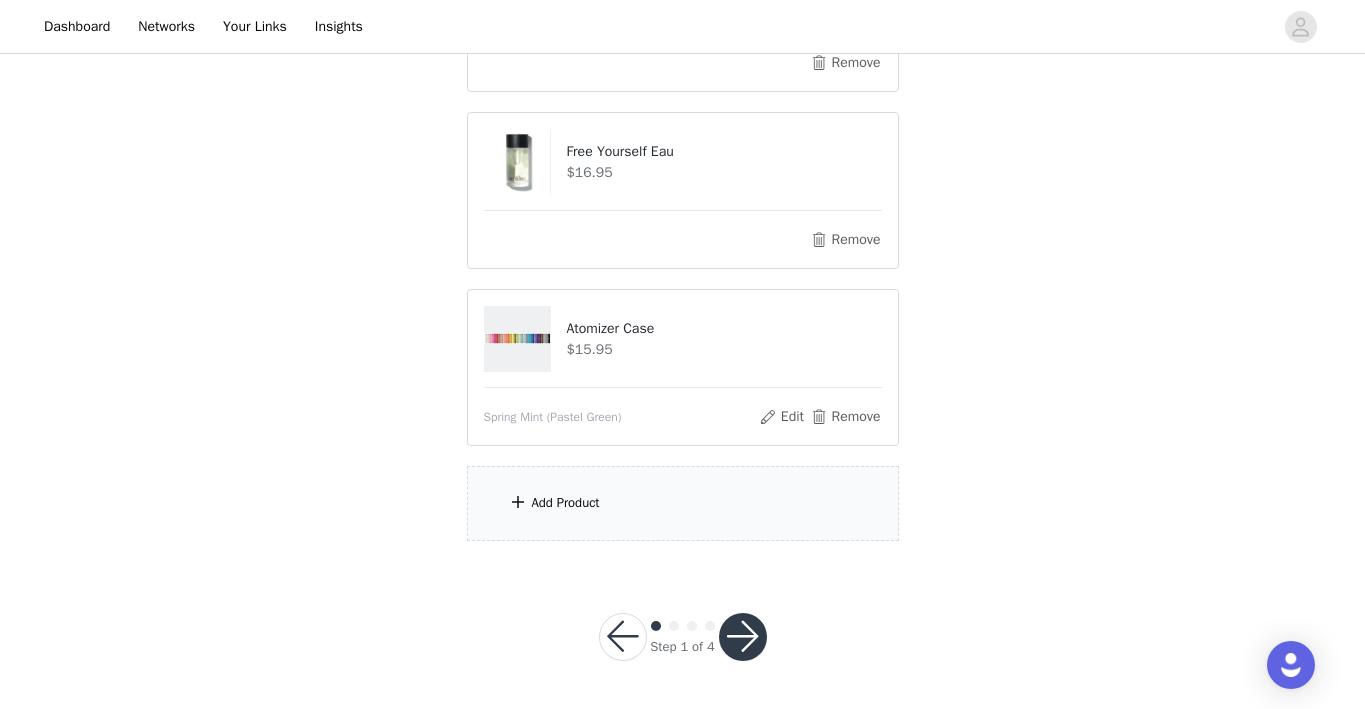 click on "Add Product" at bounding box center (683, 503) 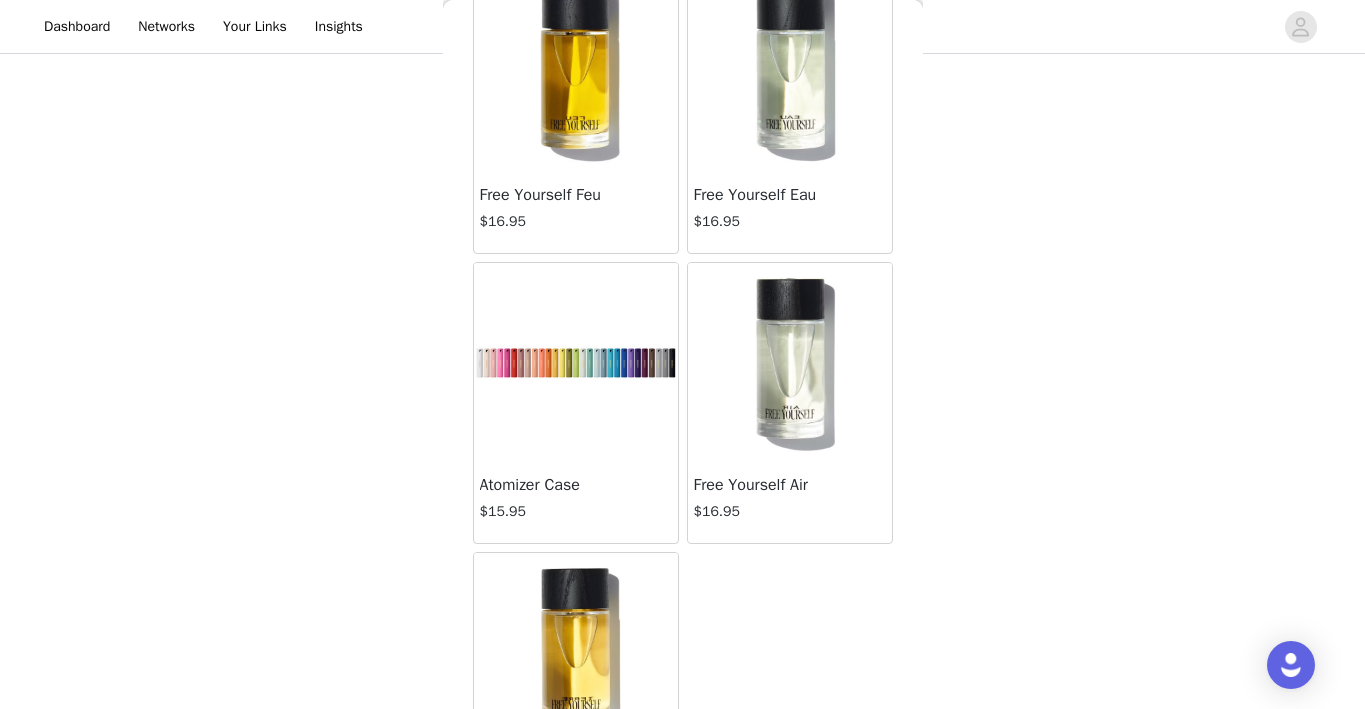 scroll, scrollTop: 129, scrollLeft: 0, axis: vertical 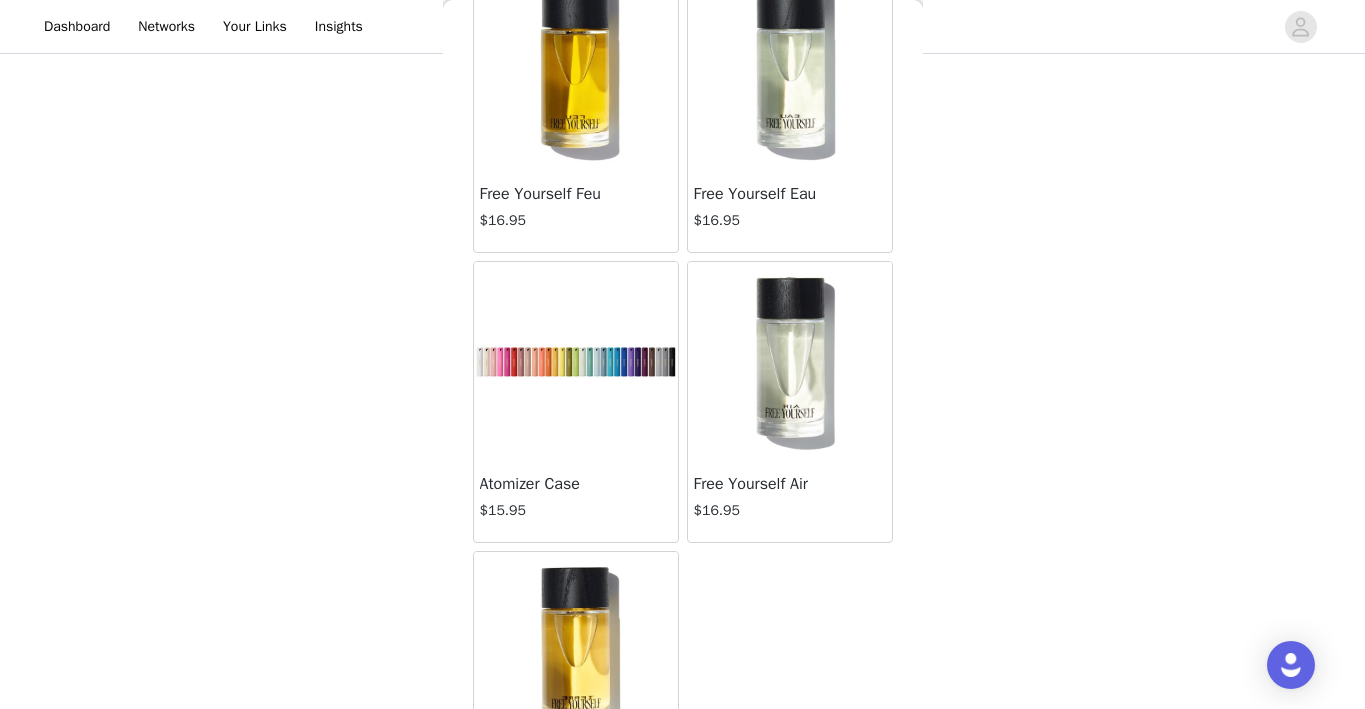 click at bounding box center [790, 362] 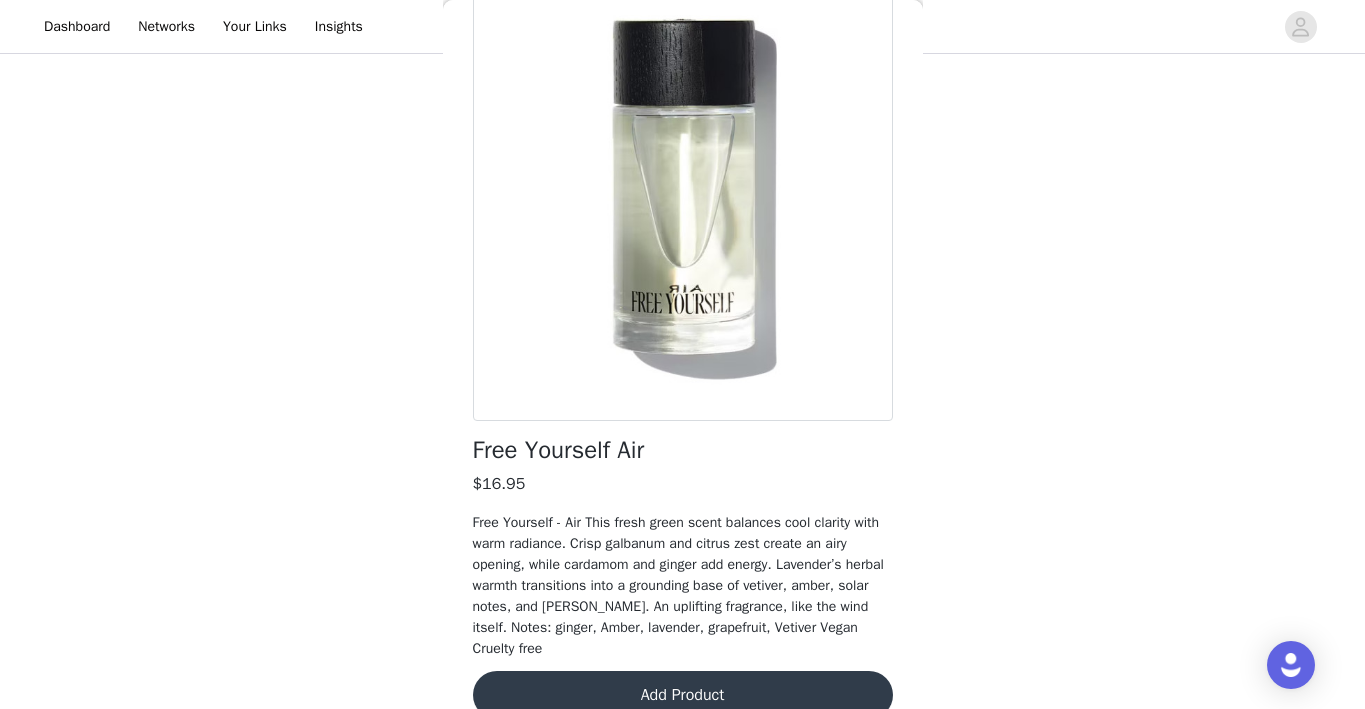 scroll, scrollTop: 167, scrollLeft: 0, axis: vertical 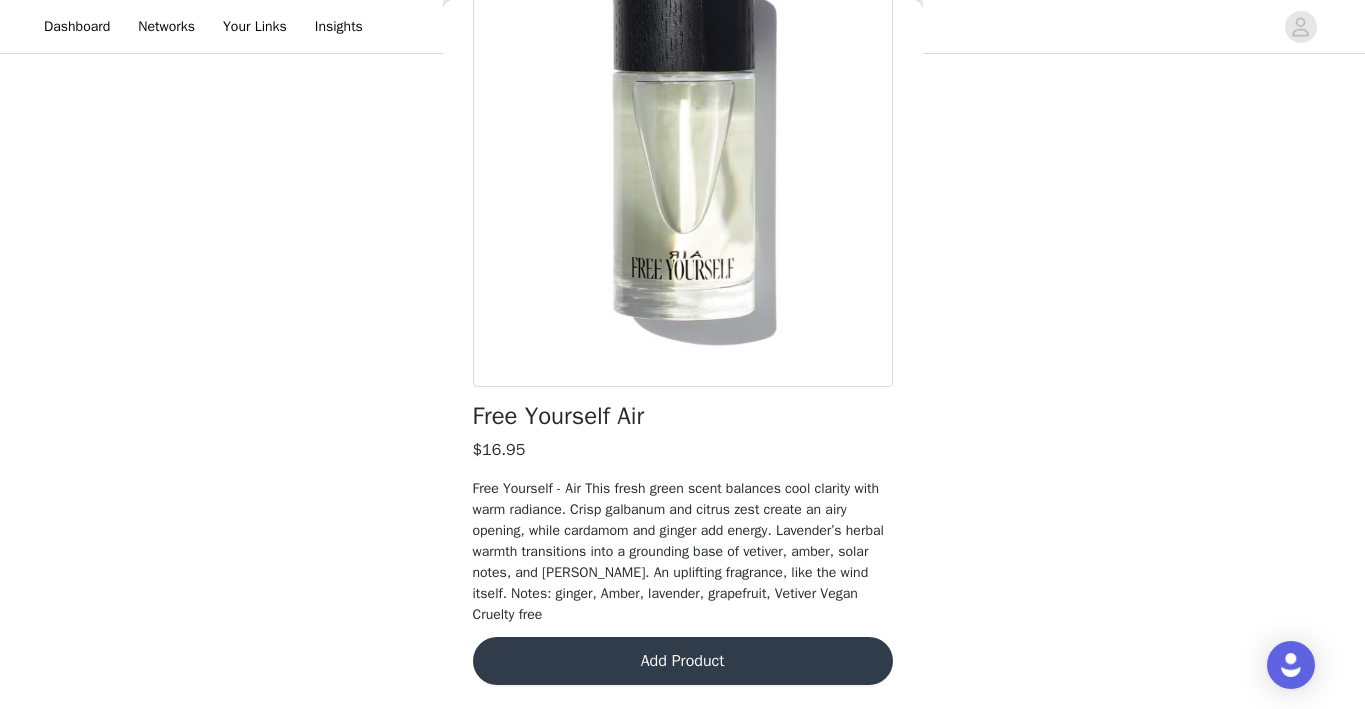 click on "Add Product" at bounding box center [683, 661] 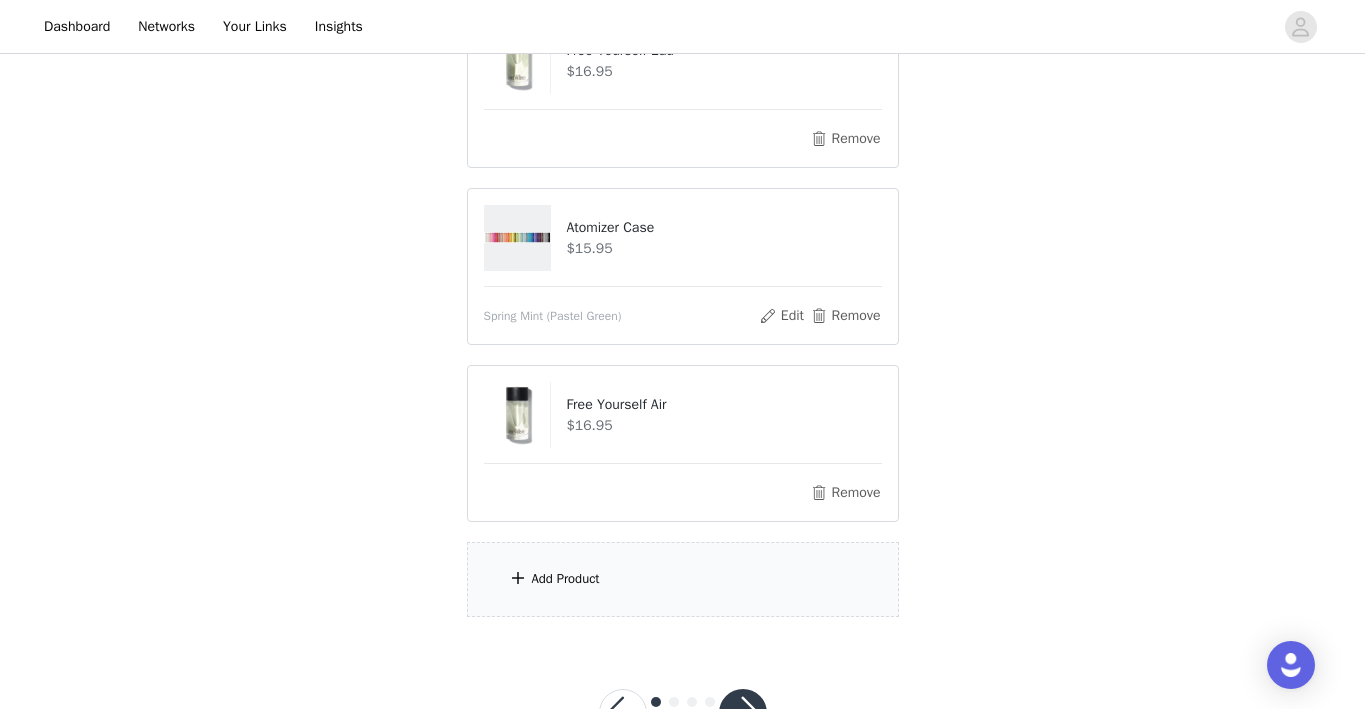 scroll, scrollTop: 518, scrollLeft: 0, axis: vertical 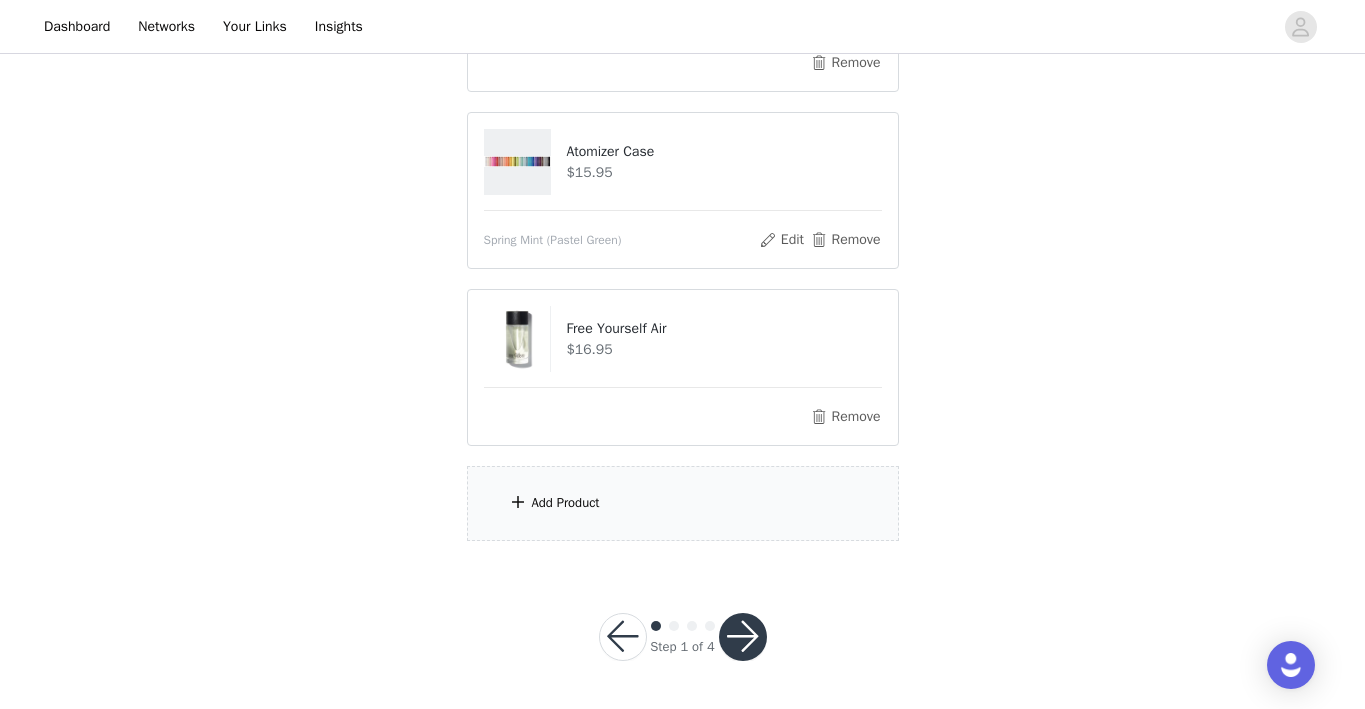 click on "Add Product" at bounding box center [683, 503] 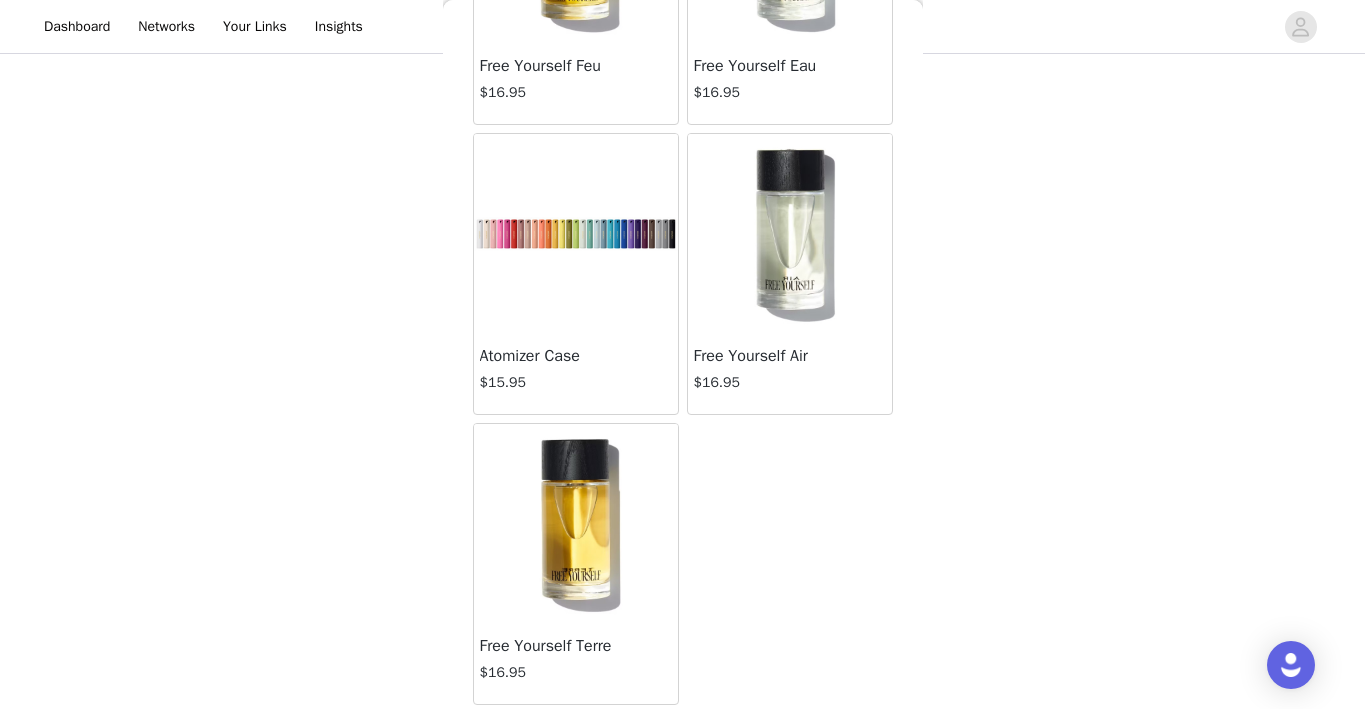 click at bounding box center (576, 524) 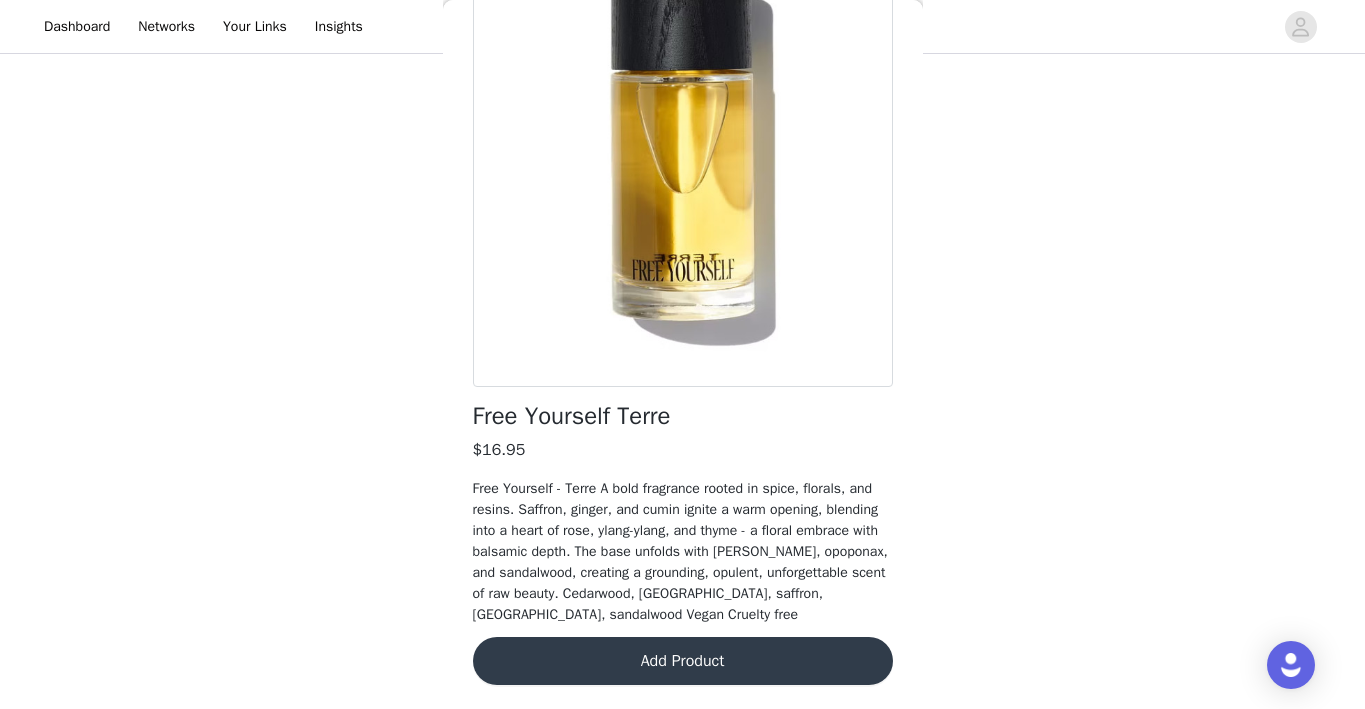 scroll, scrollTop: 167, scrollLeft: 0, axis: vertical 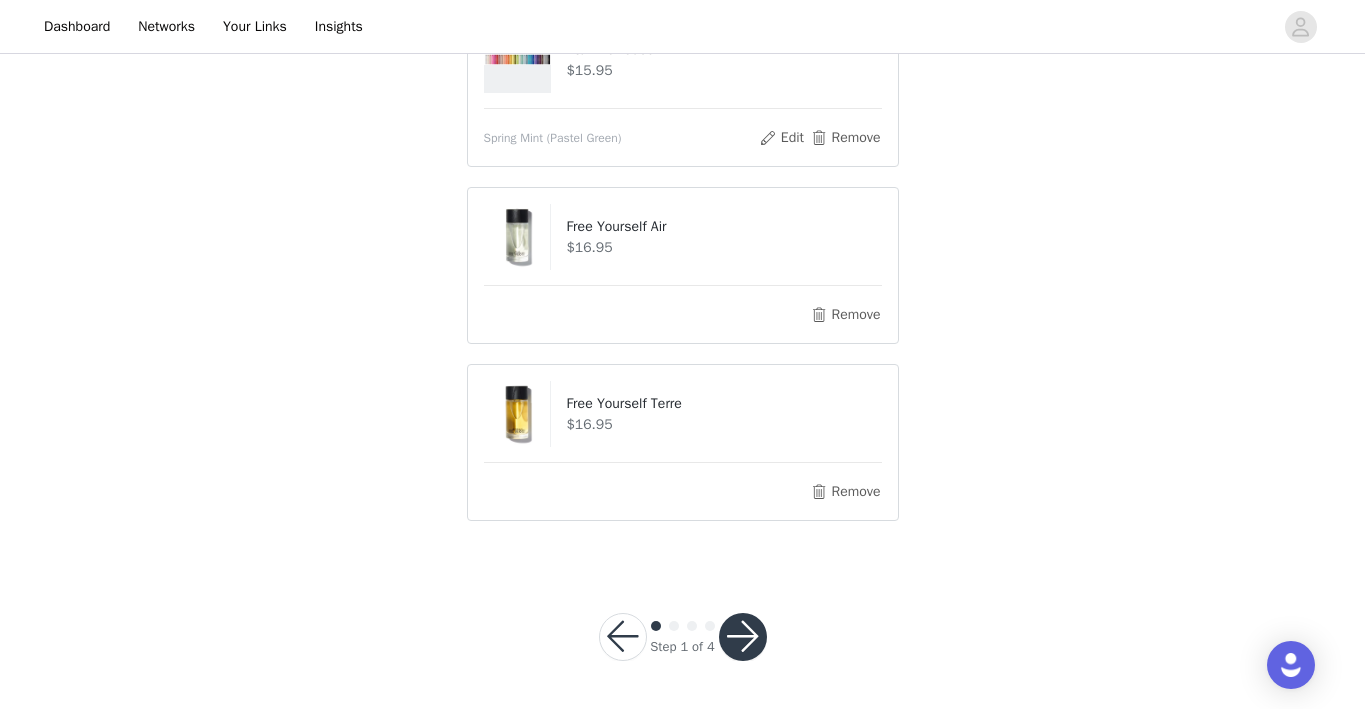 click at bounding box center (743, 637) 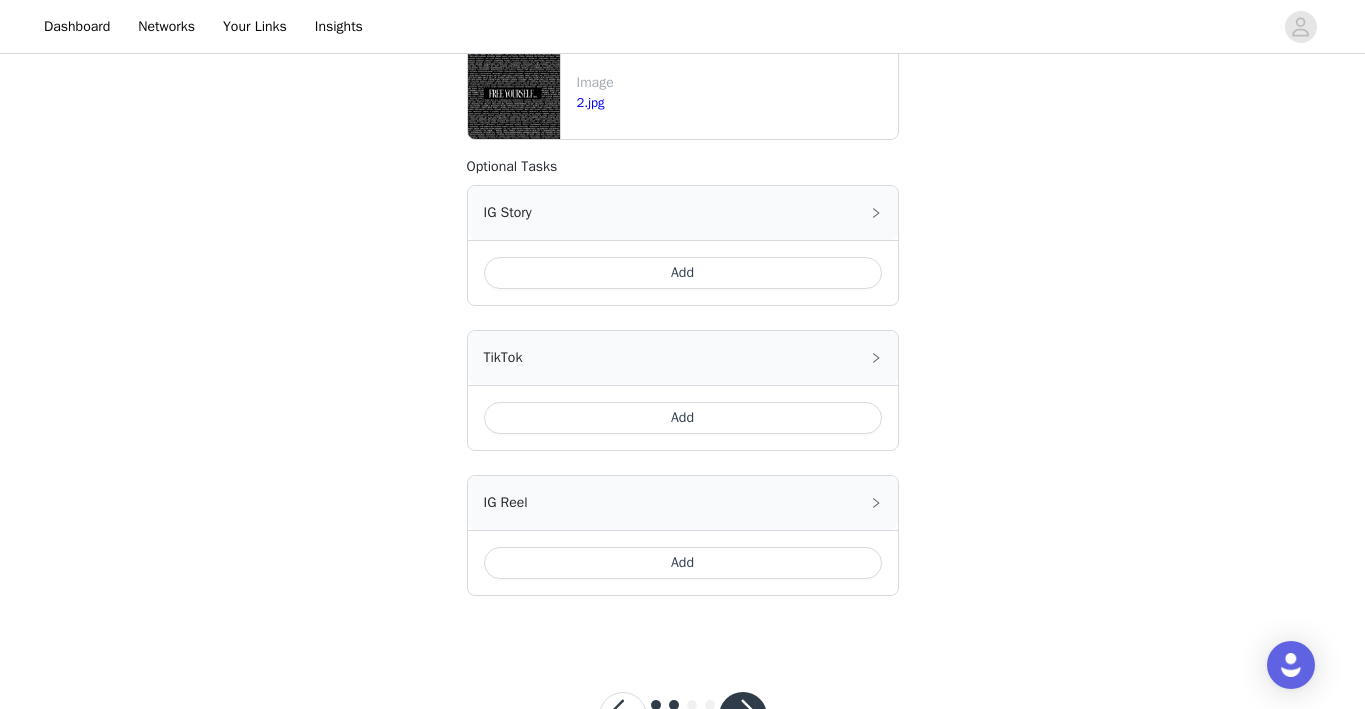 scroll, scrollTop: 506, scrollLeft: 0, axis: vertical 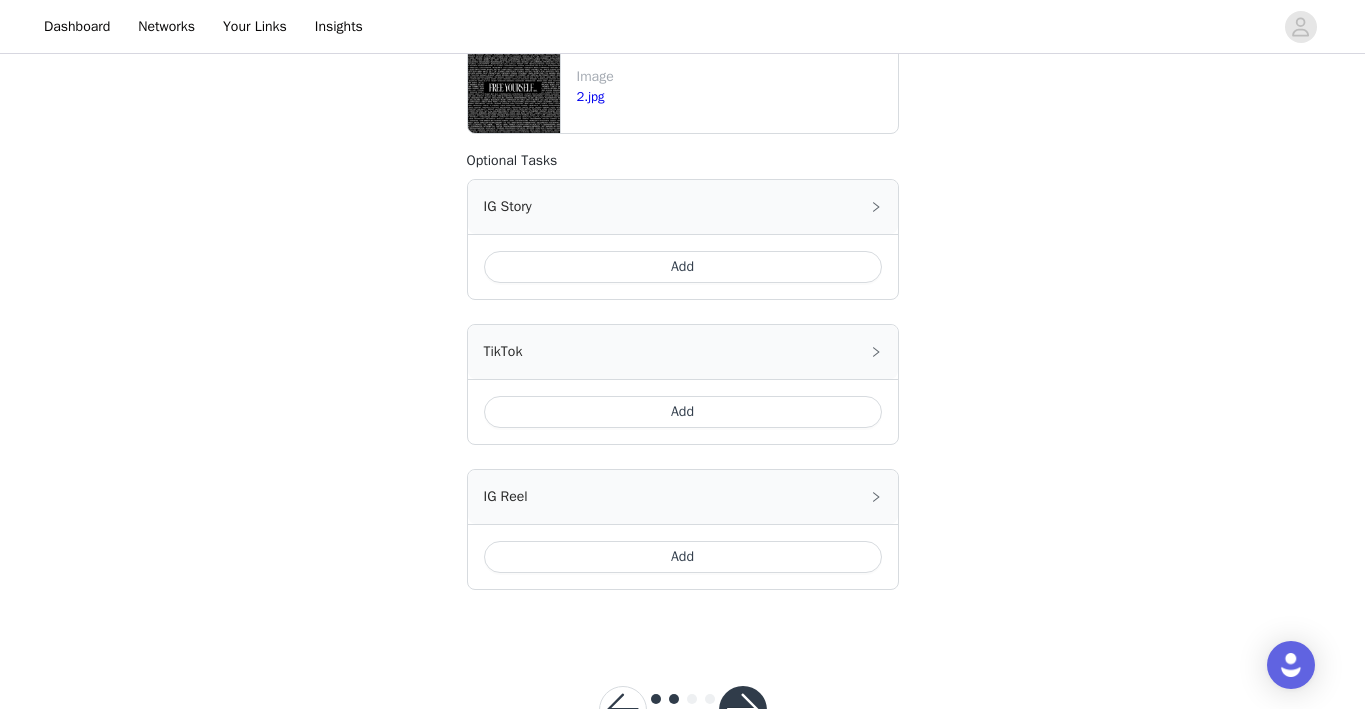 click on "Add" at bounding box center (683, 557) 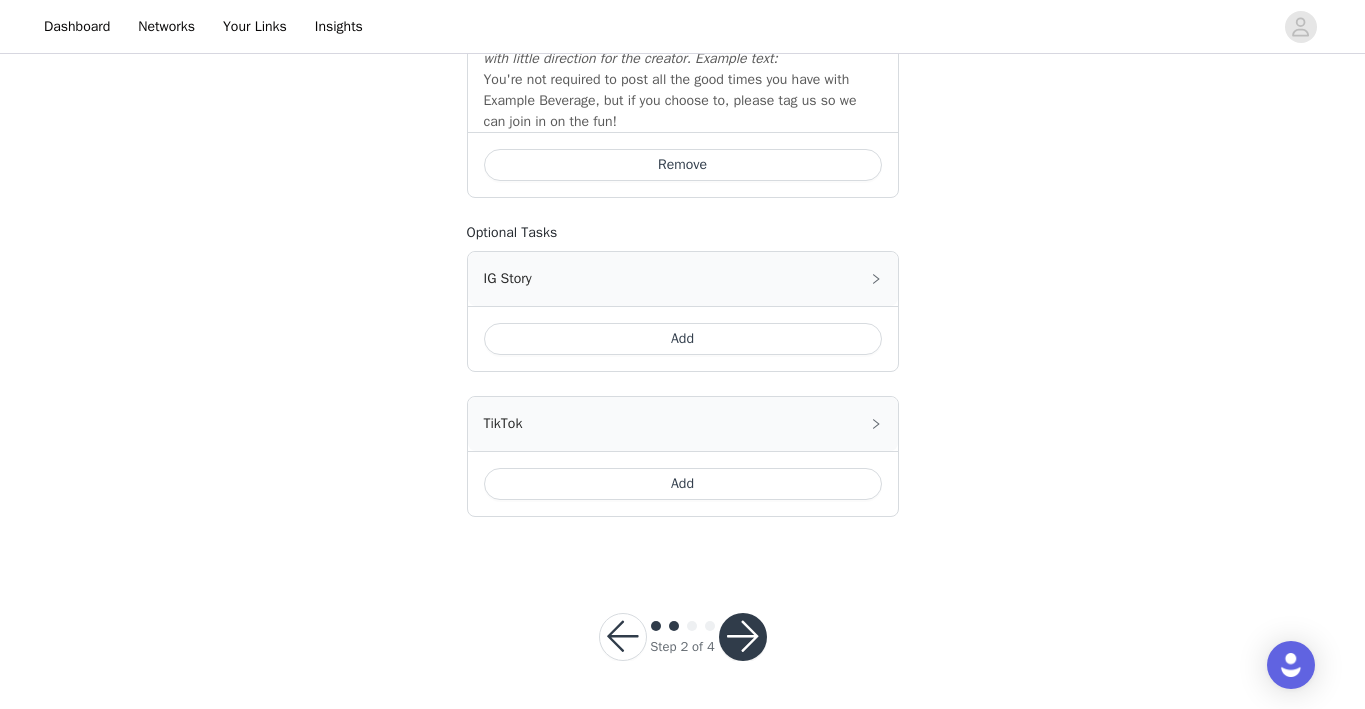 scroll, scrollTop: 879, scrollLeft: 0, axis: vertical 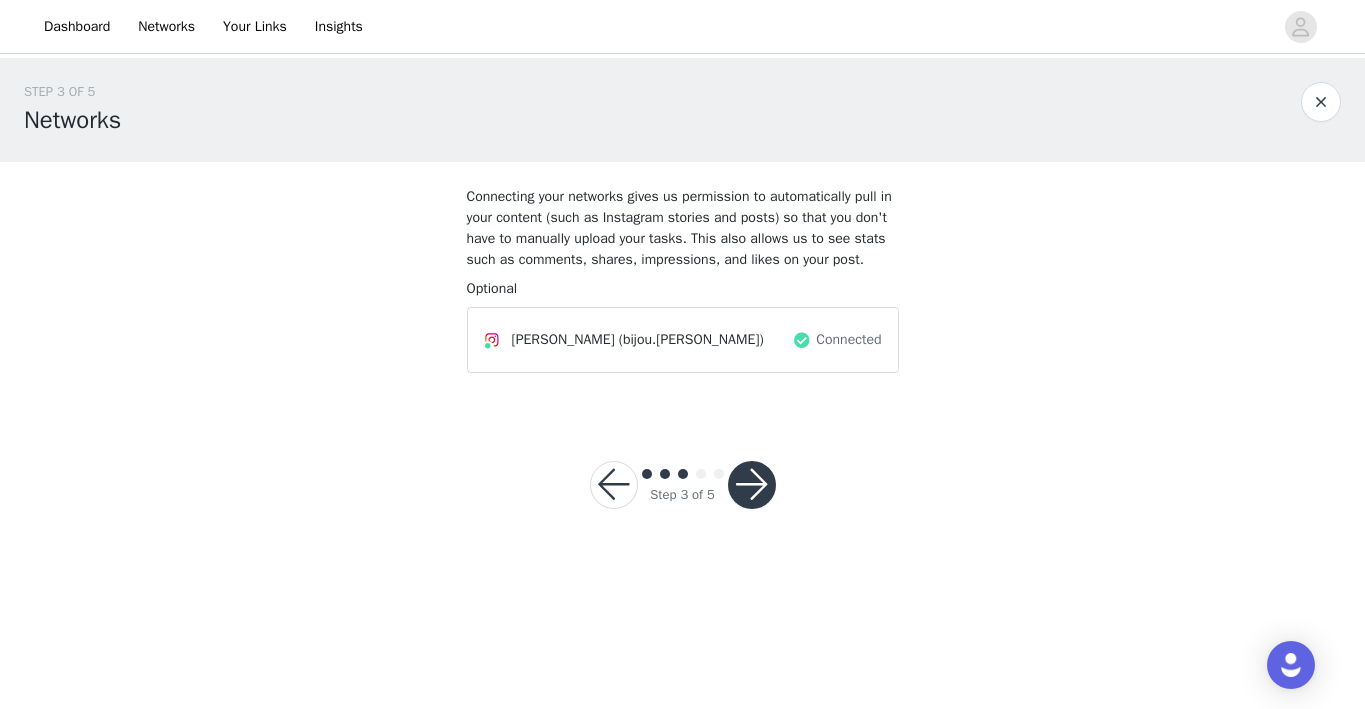click at bounding box center (752, 485) 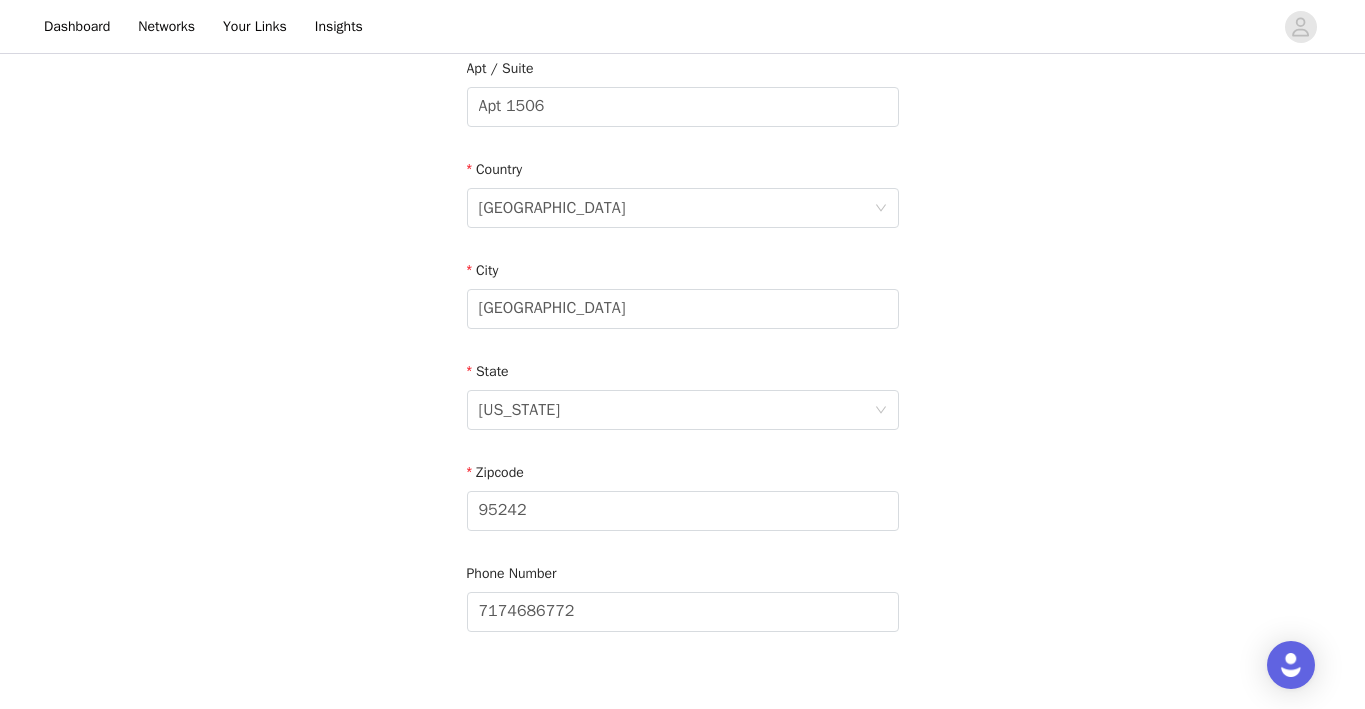 scroll, scrollTop: 655, scrollLeft: 0, axis: vertical 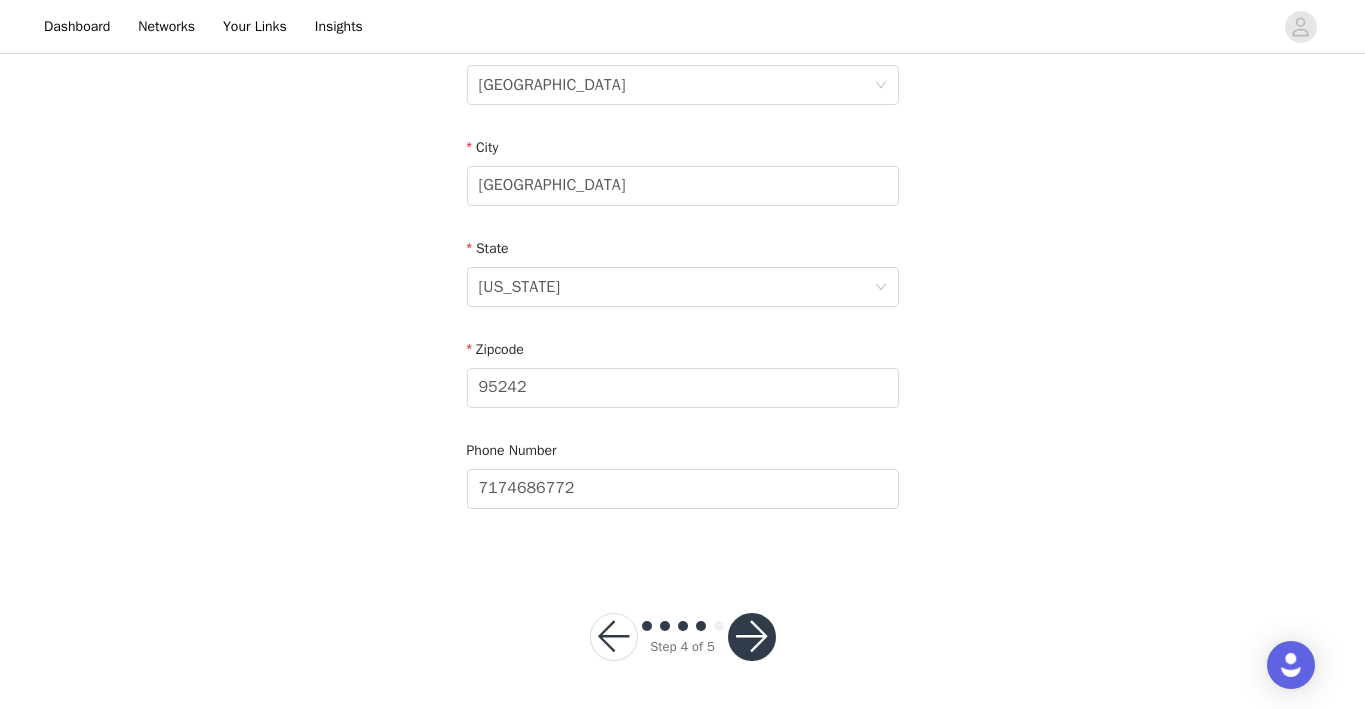 click at bounding box center (752, 637) 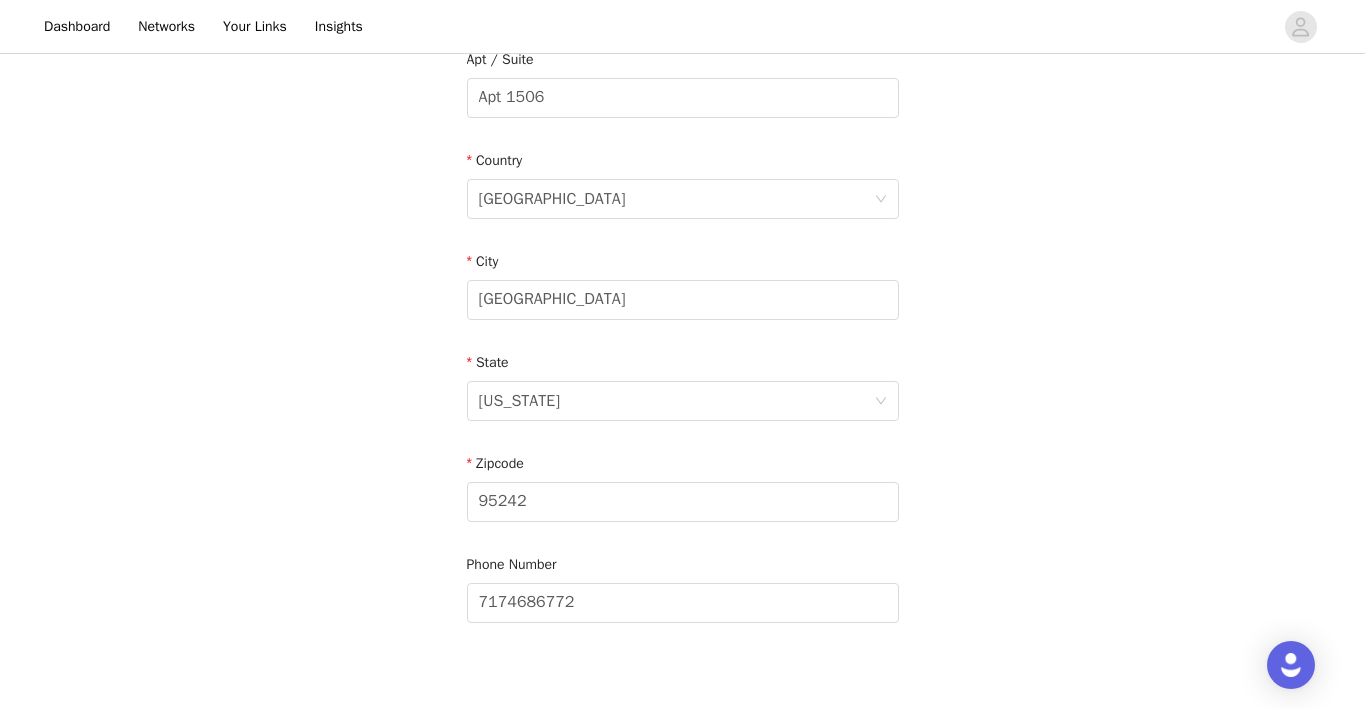 scroll, scrollTop: 540, scrollLeft: 0, axis: vertical 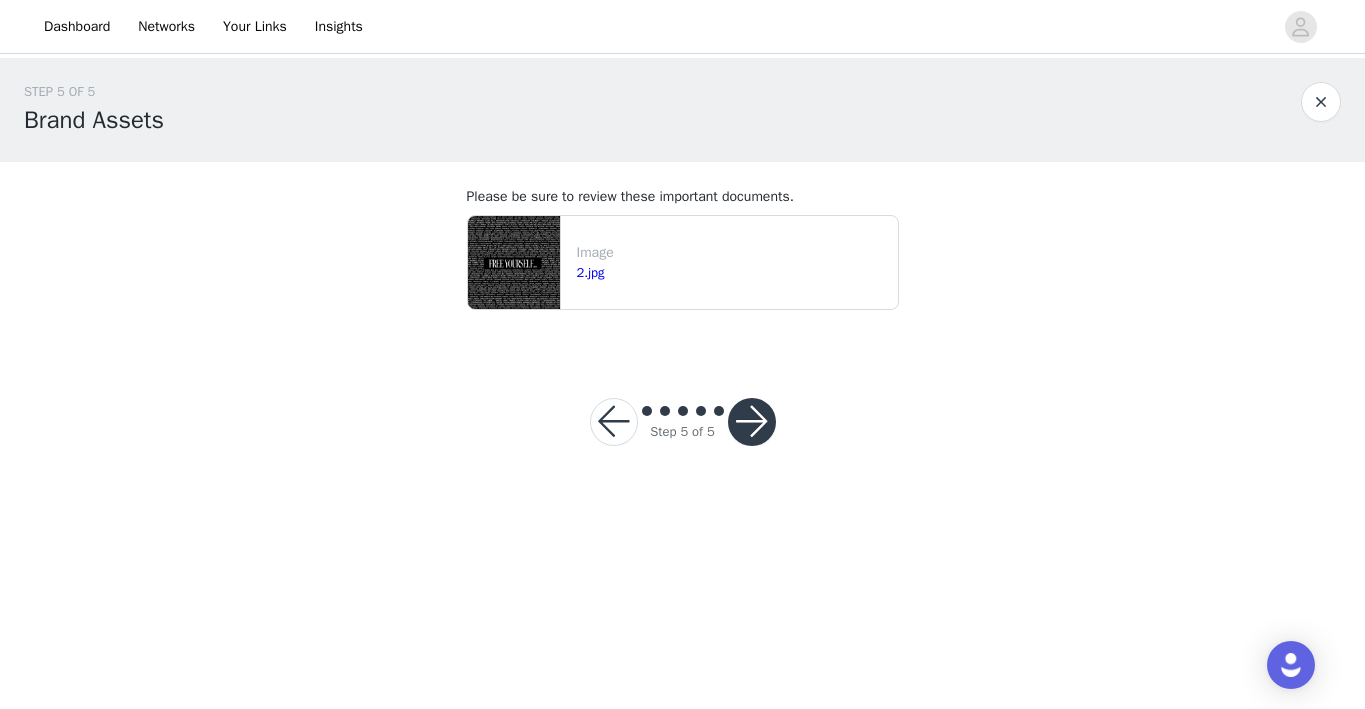 click at bounding box center (752, 422) 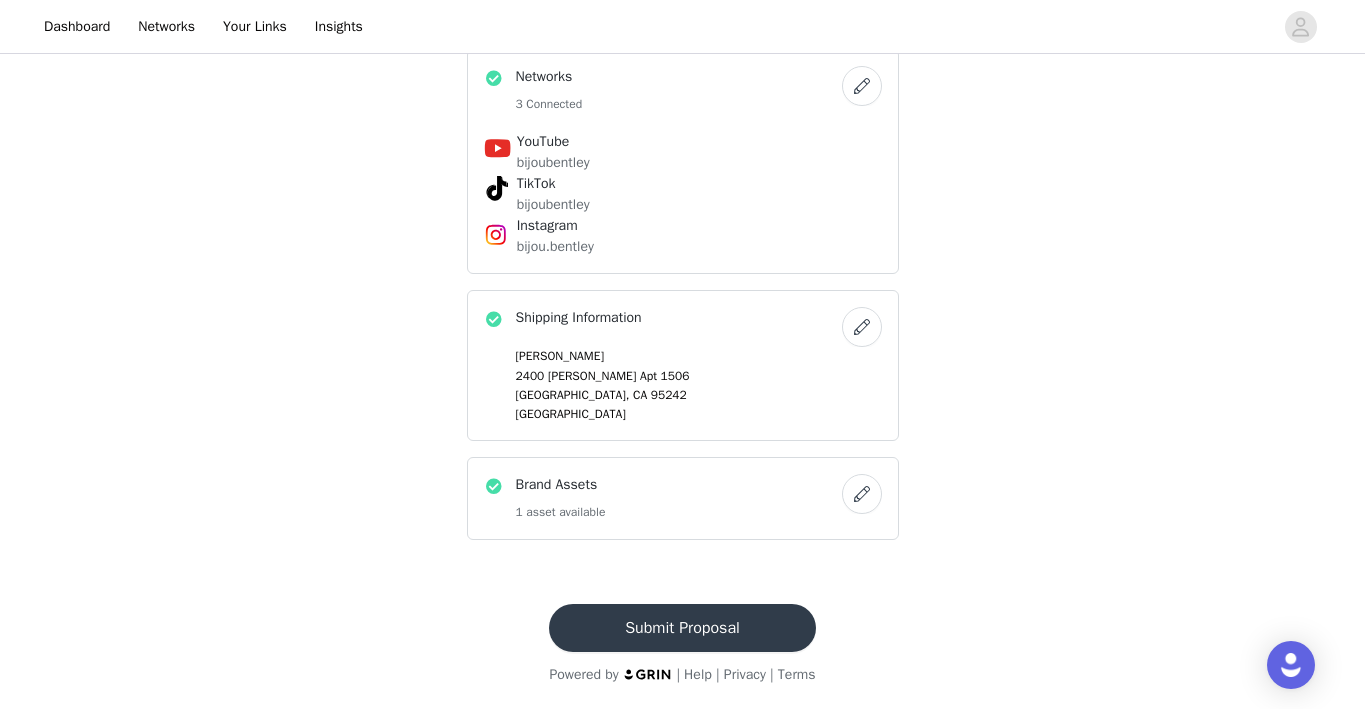 click on "Submit Proposal" at bounding box center [682, 628] 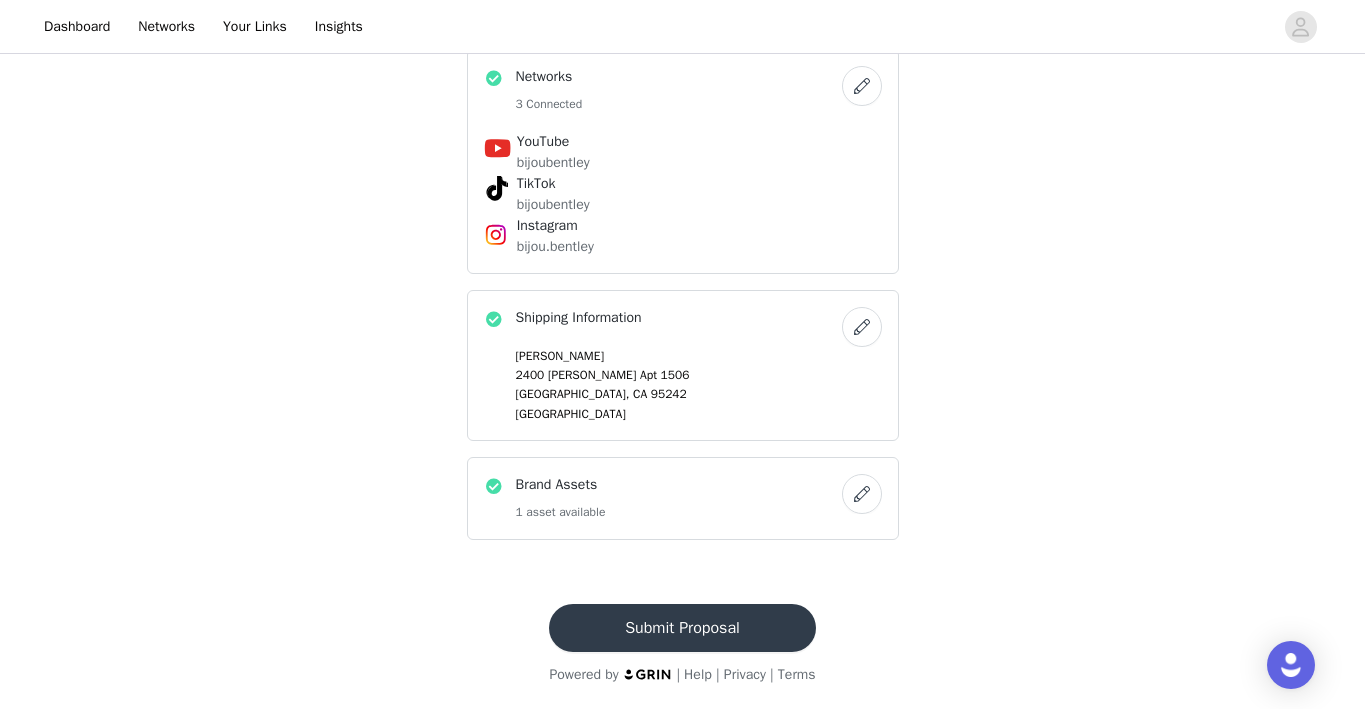 scroll, scrollTop: 0, scrollLeft: 0, axis: both 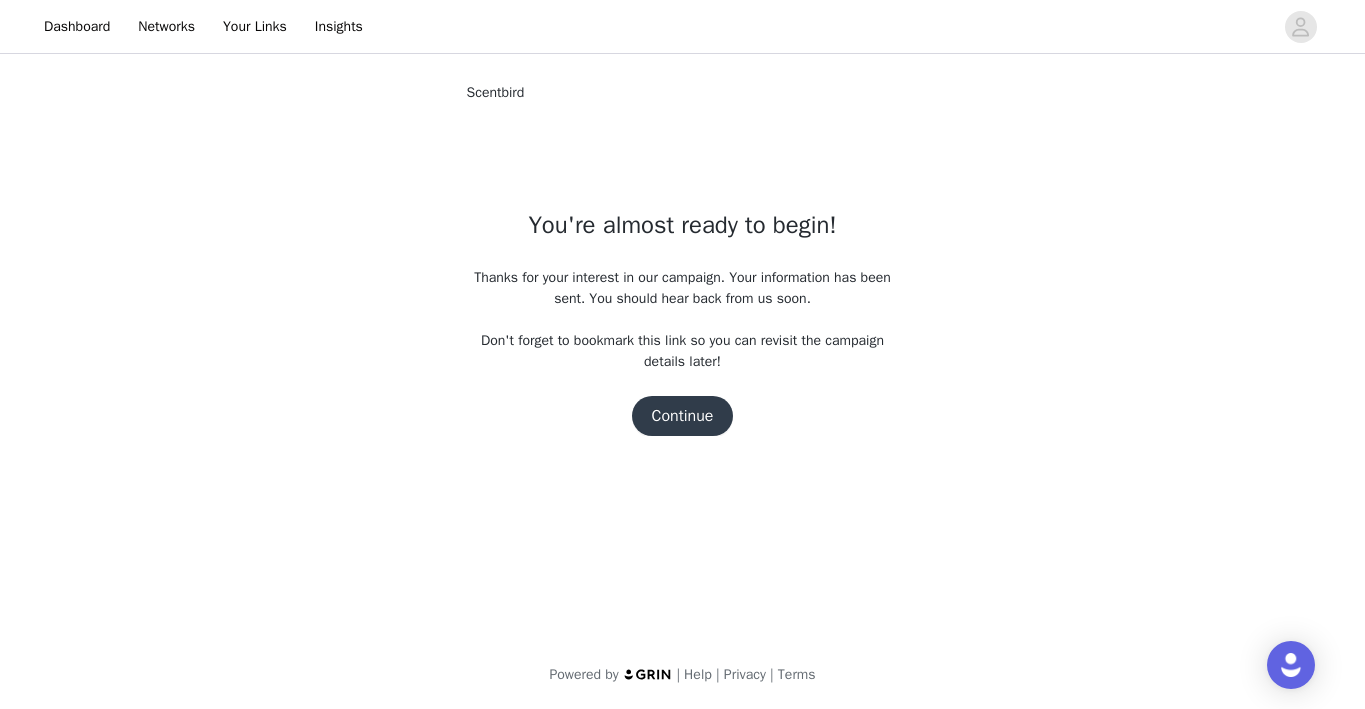click on "Continue" at bounding box center (683, 416) 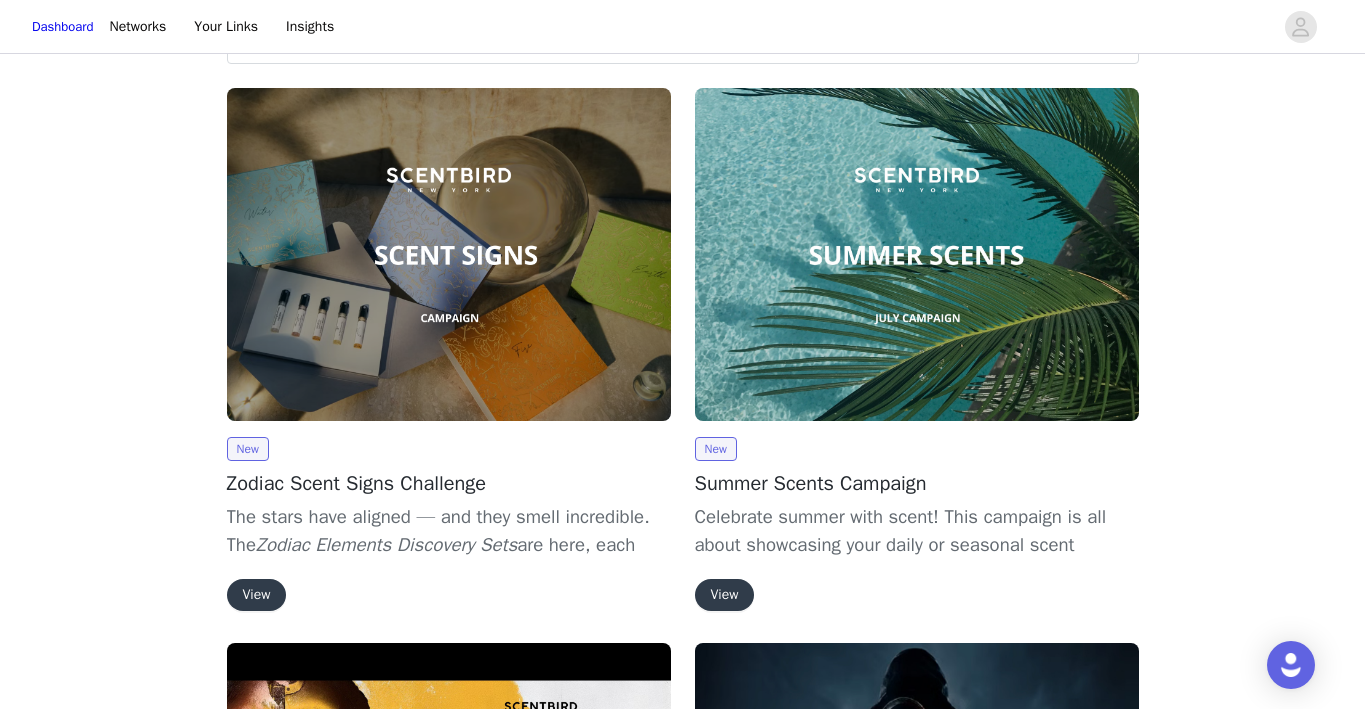 scroll, scrollTop: 234, scrollLeft: 0, axis: vertical 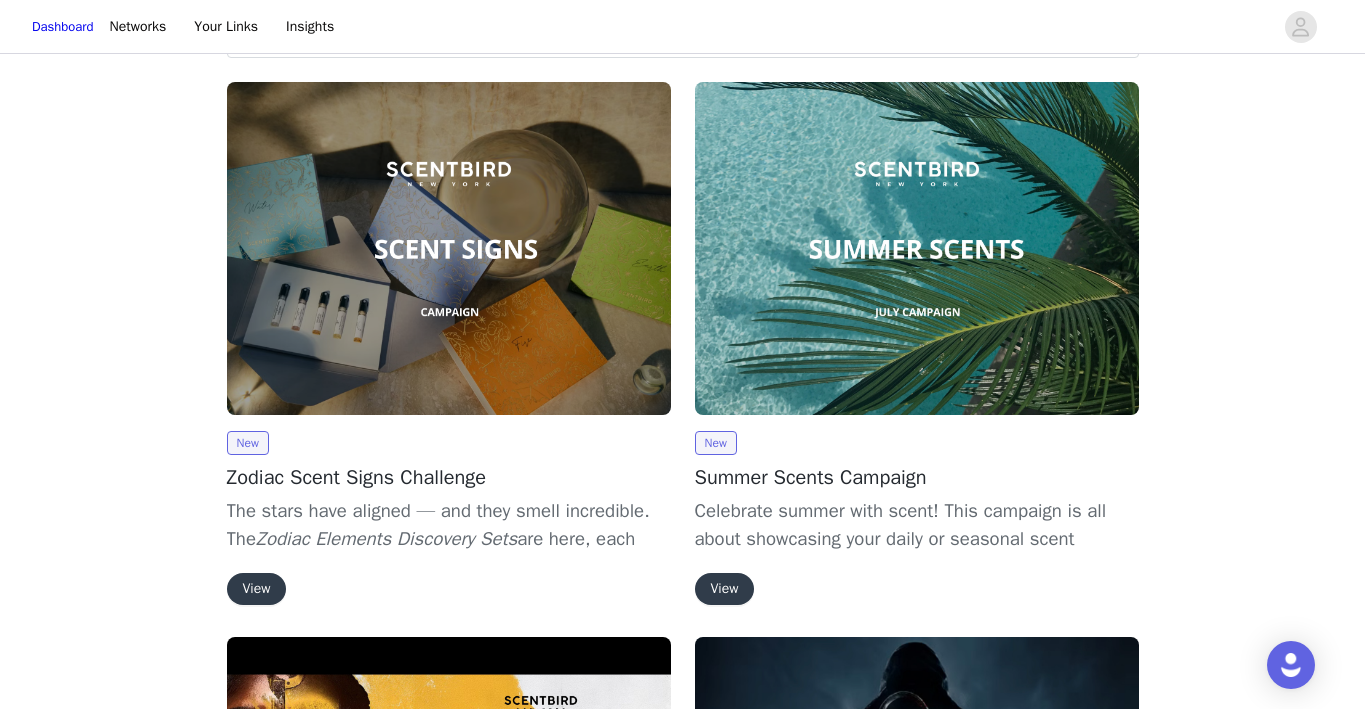 click at bounding box center (449, 248) 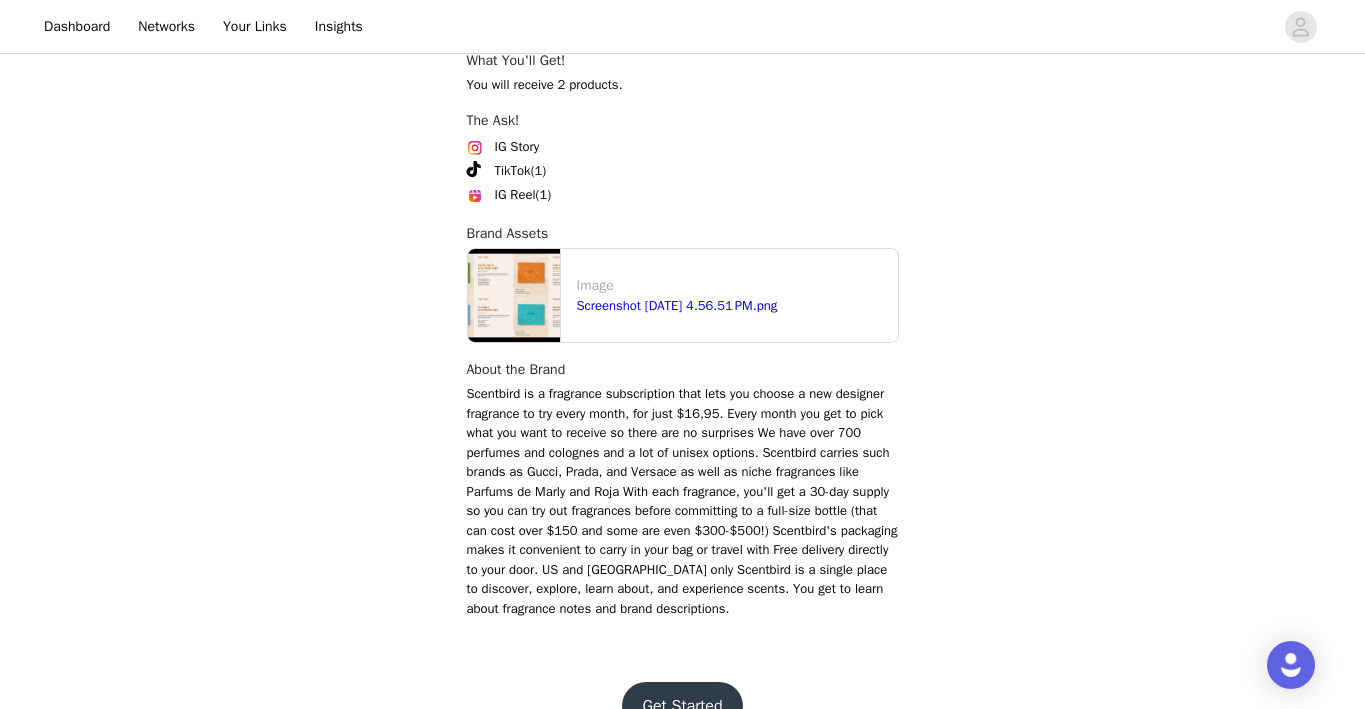 scroll, scrollTop: 1990, scrollLeft: 0, axis: vertical 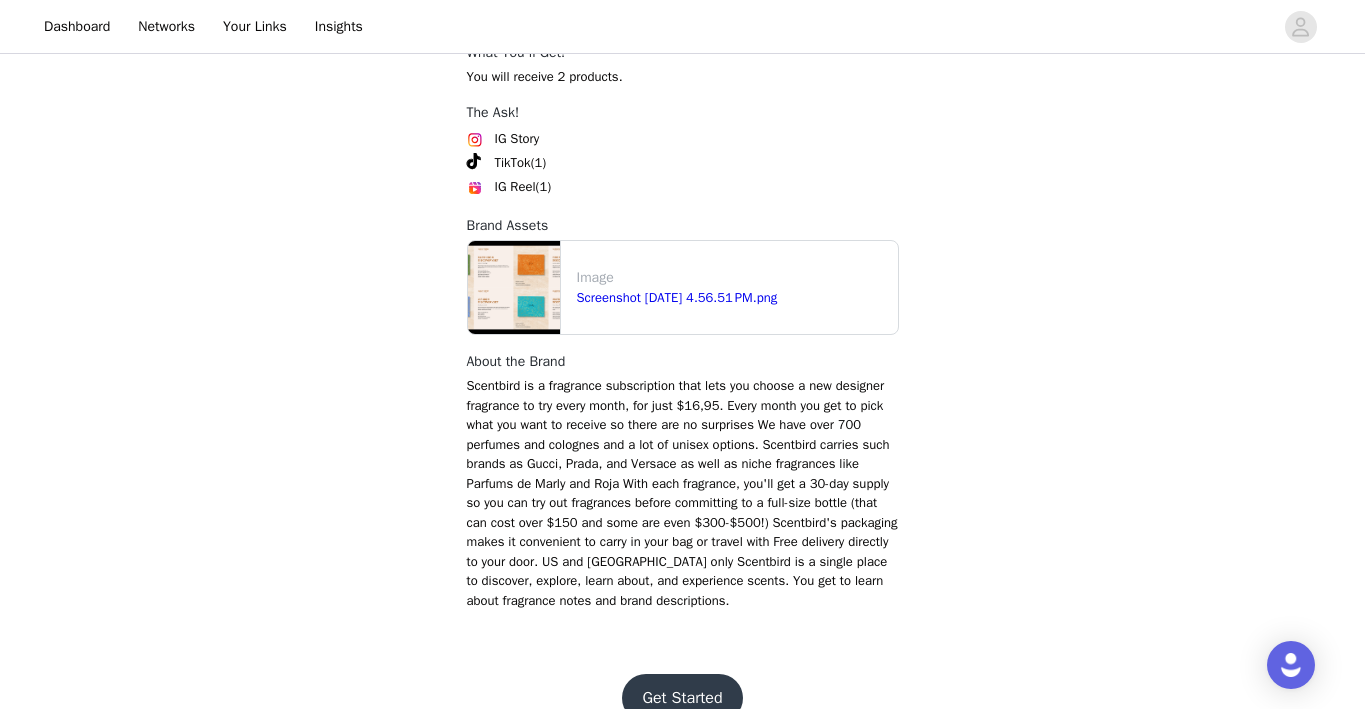 click at bounding box center (514, 287) 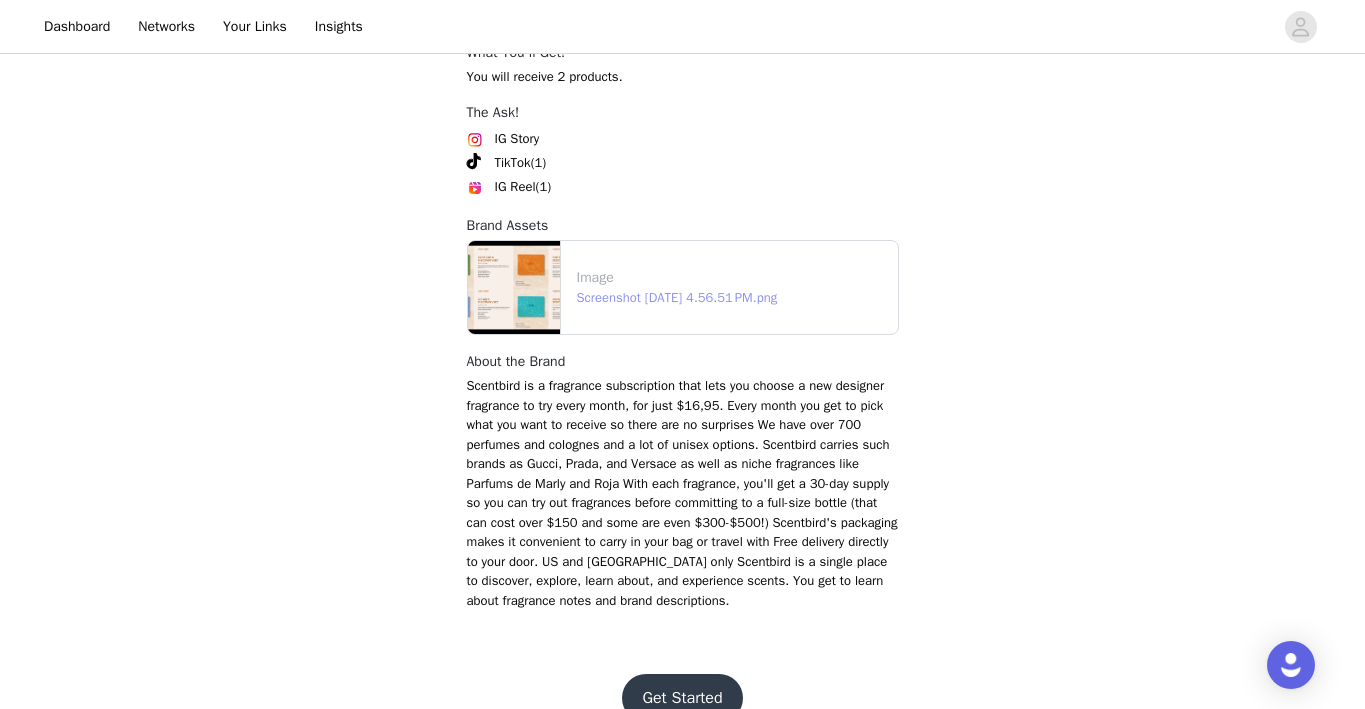 click on "Screenshot [DATE] 4.56.51 PM.png" at bounding box center (677, 297) 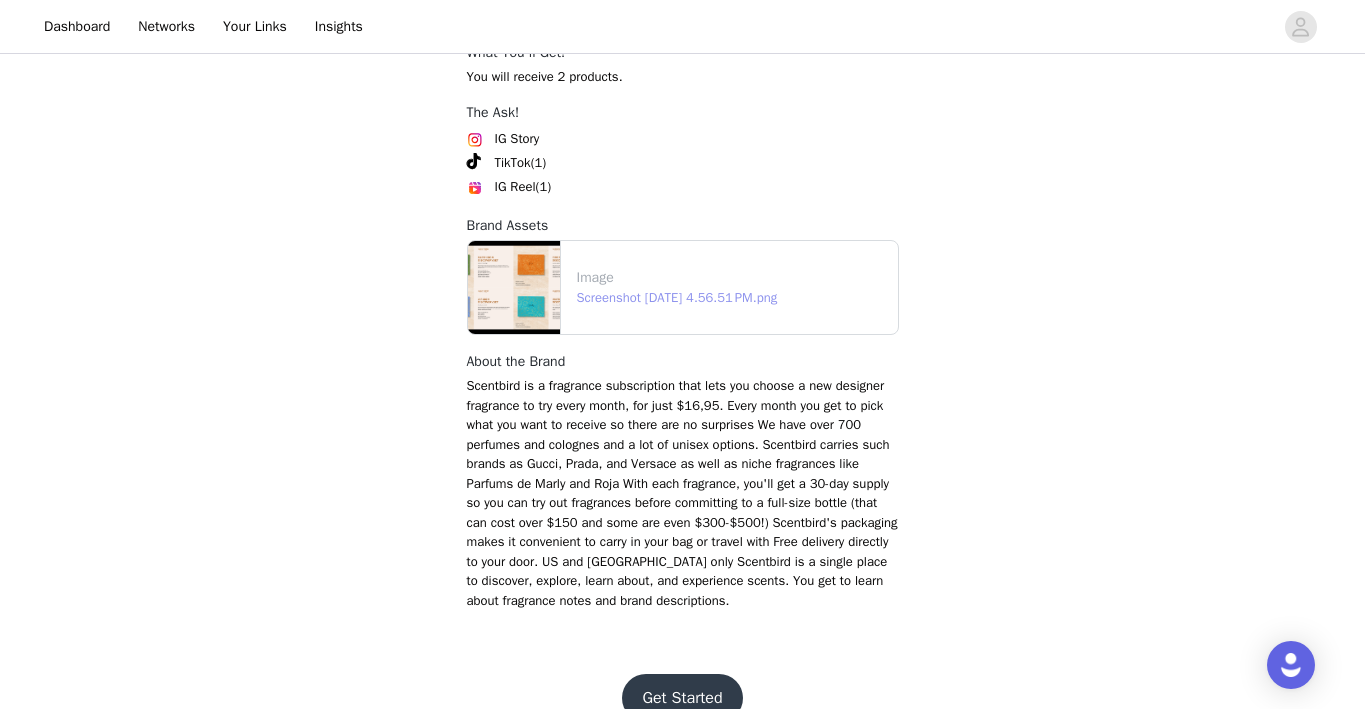scroll, scrollTop: 2047, scrollLeft: 0, axis: vertical 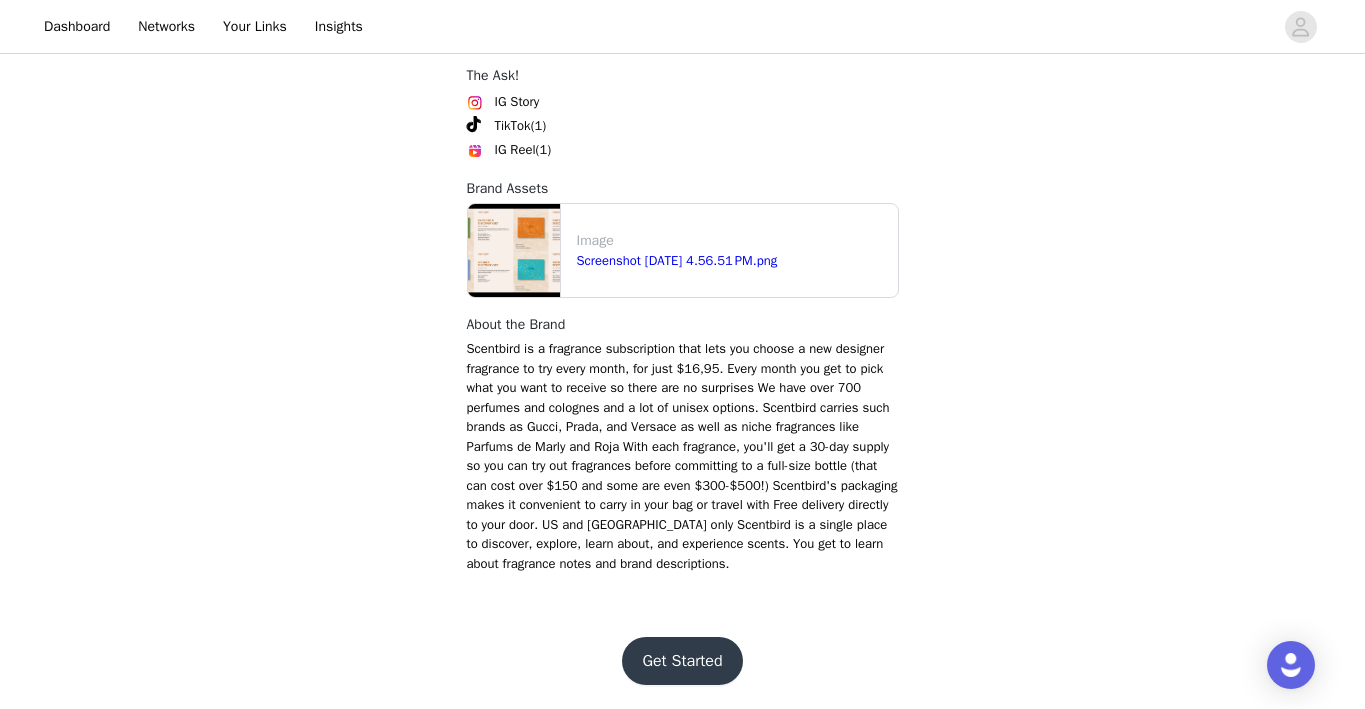 click on "Get Started" at bounding box center (682, 661) 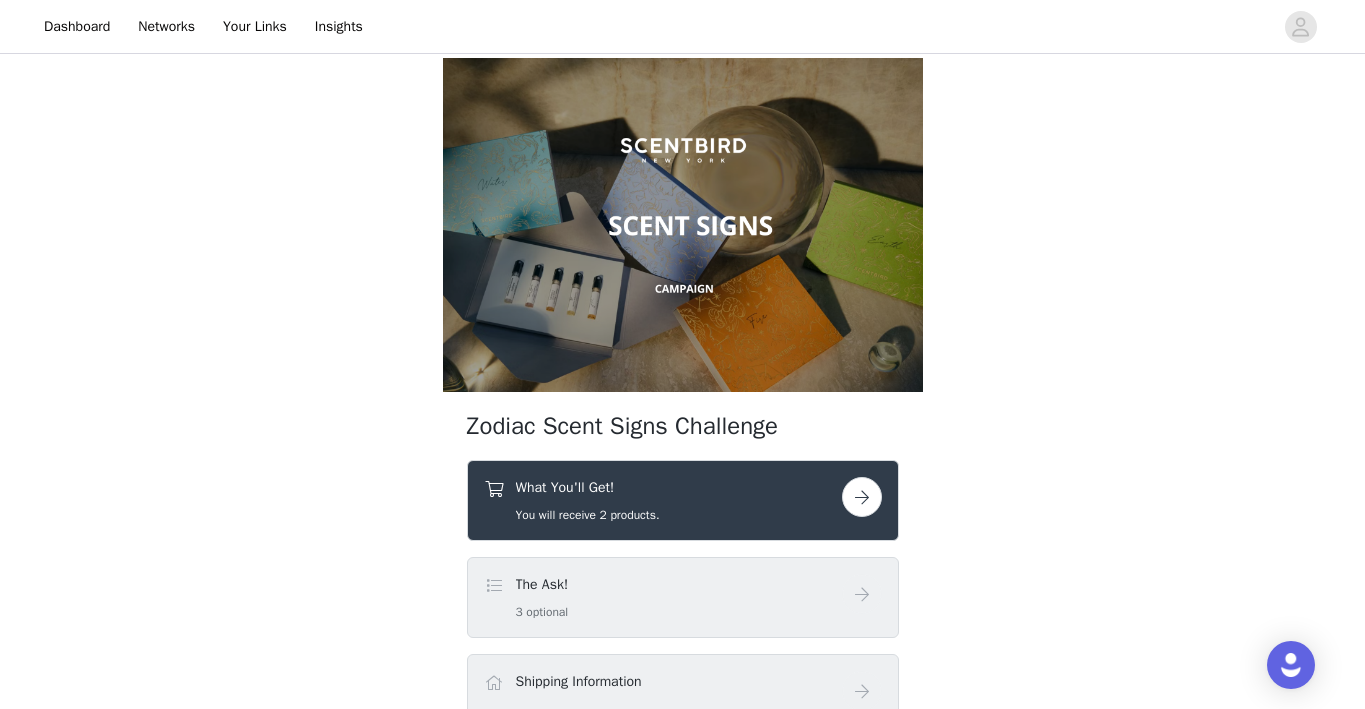 scroll, scrollTop: 179, scrollLeft: 0, axis: vertical 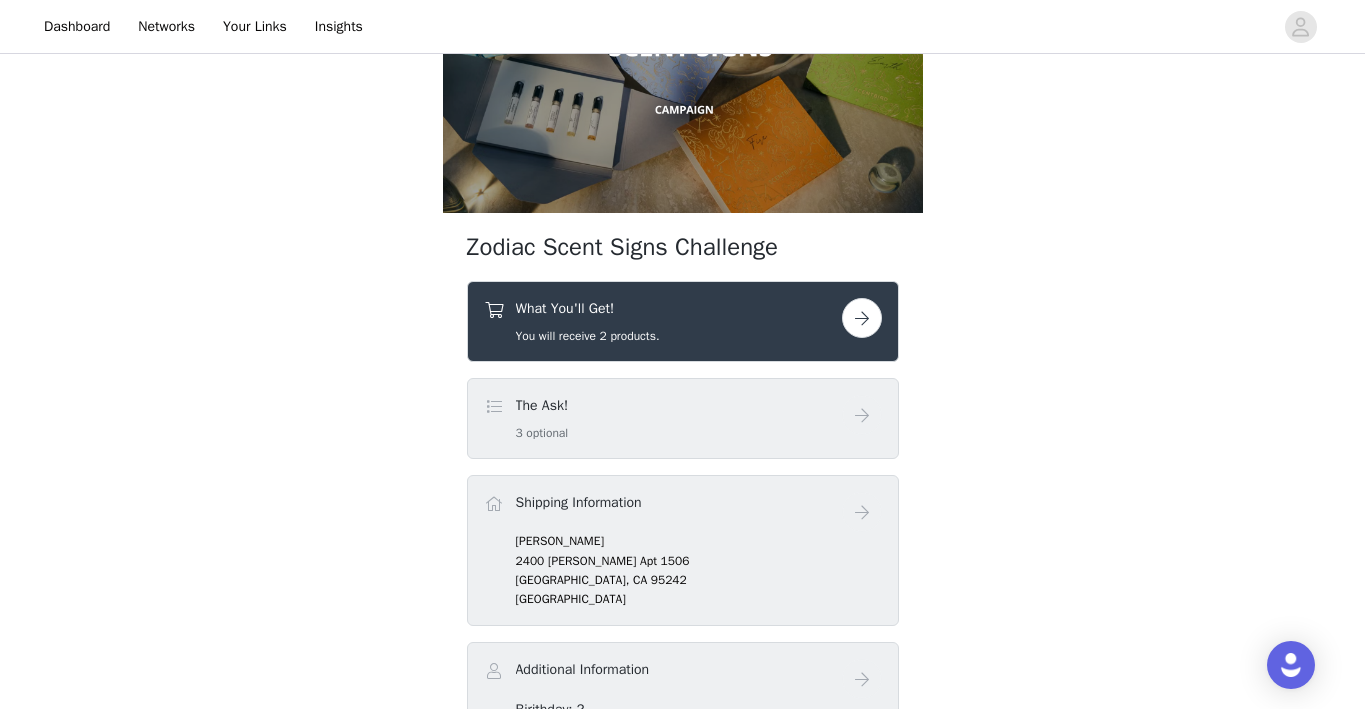 click at bounding box center (862, 318) 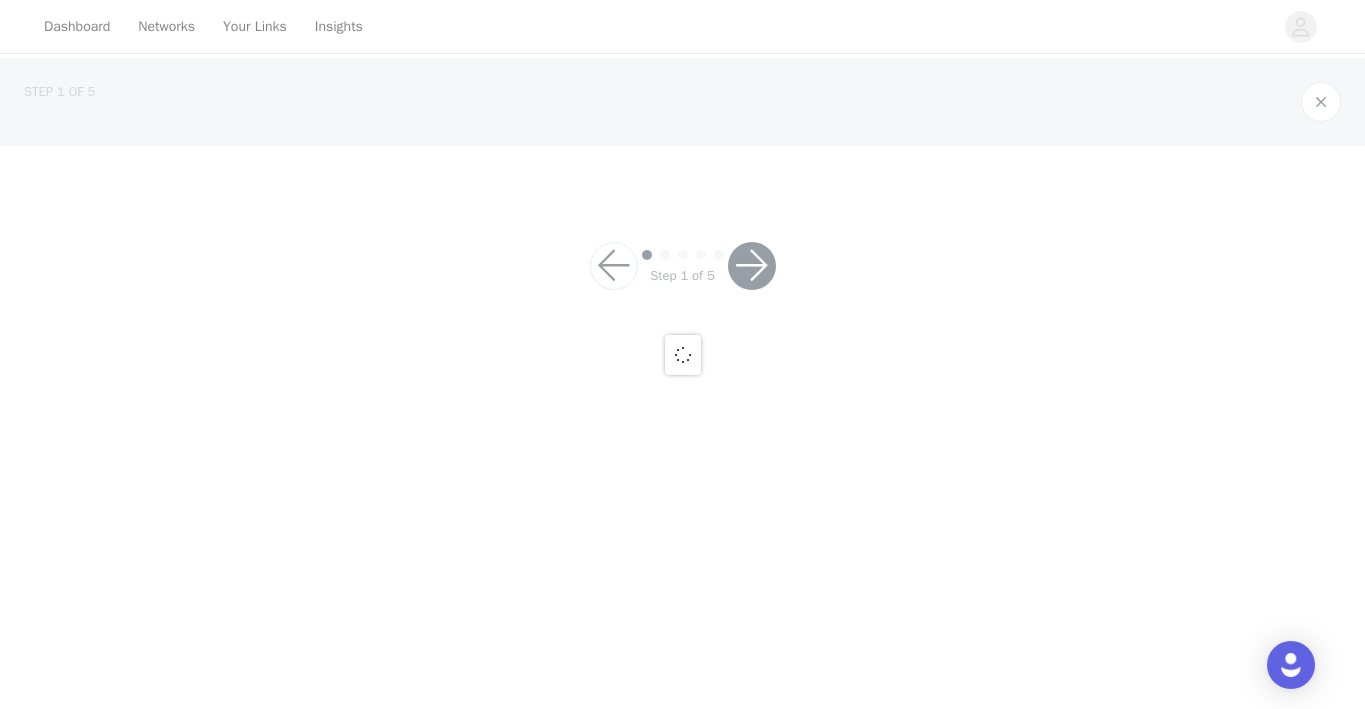 scroll, scrollTop: 0, scrollLeft: 0, axis: both 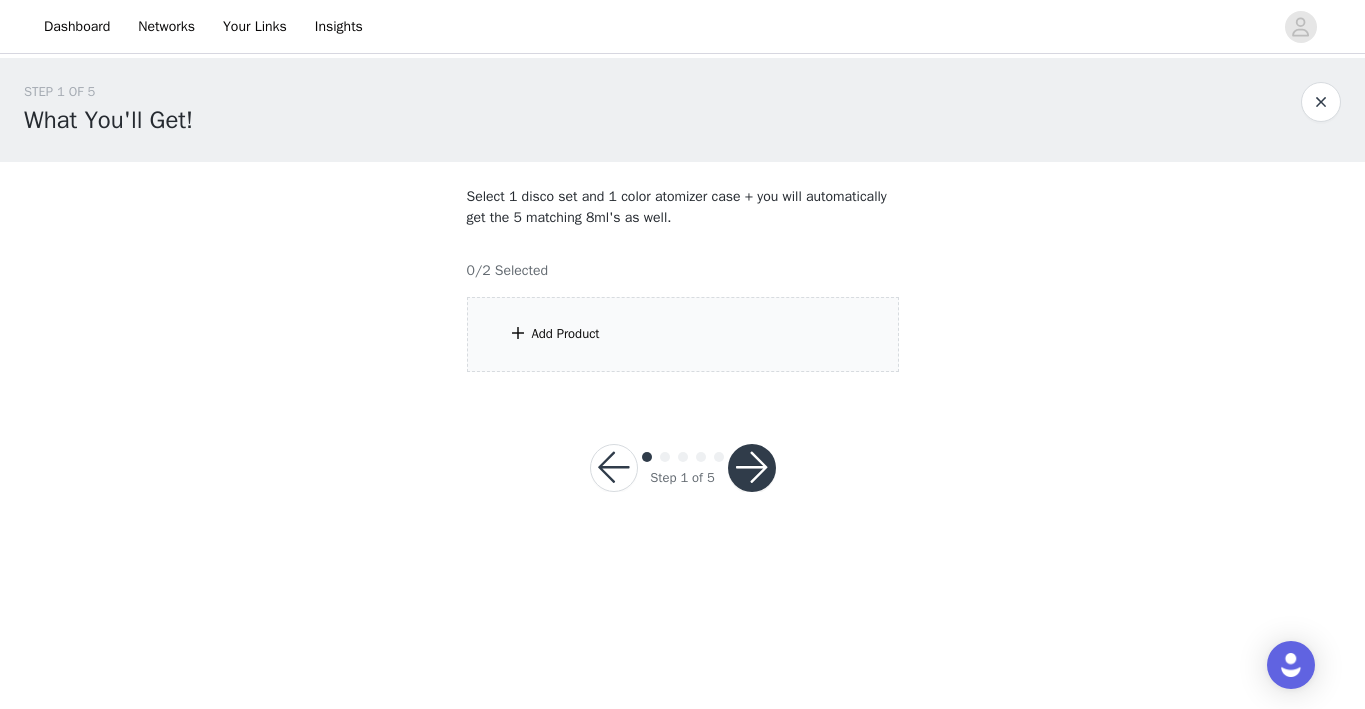 click on "Add Product" at bounding box center (683, 334) 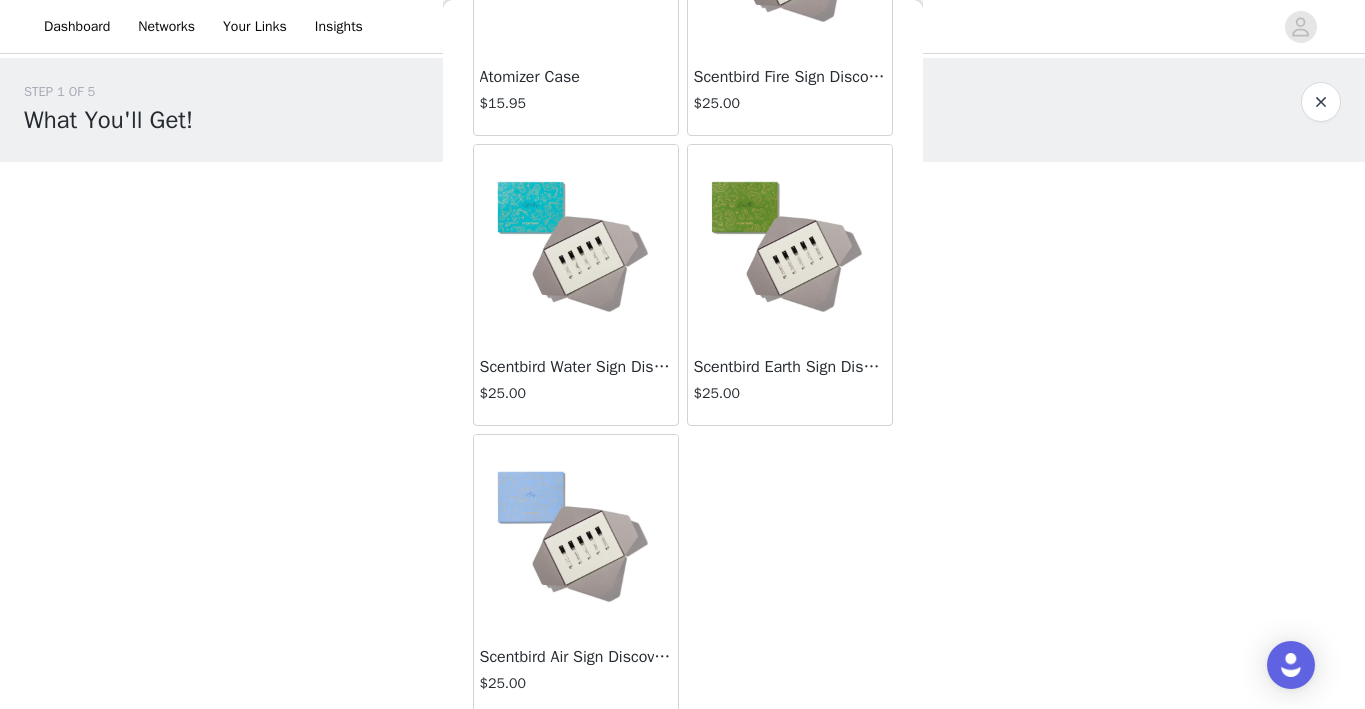 scroll, scrollTop: 257, scrollLeft: 0, axis: vertical 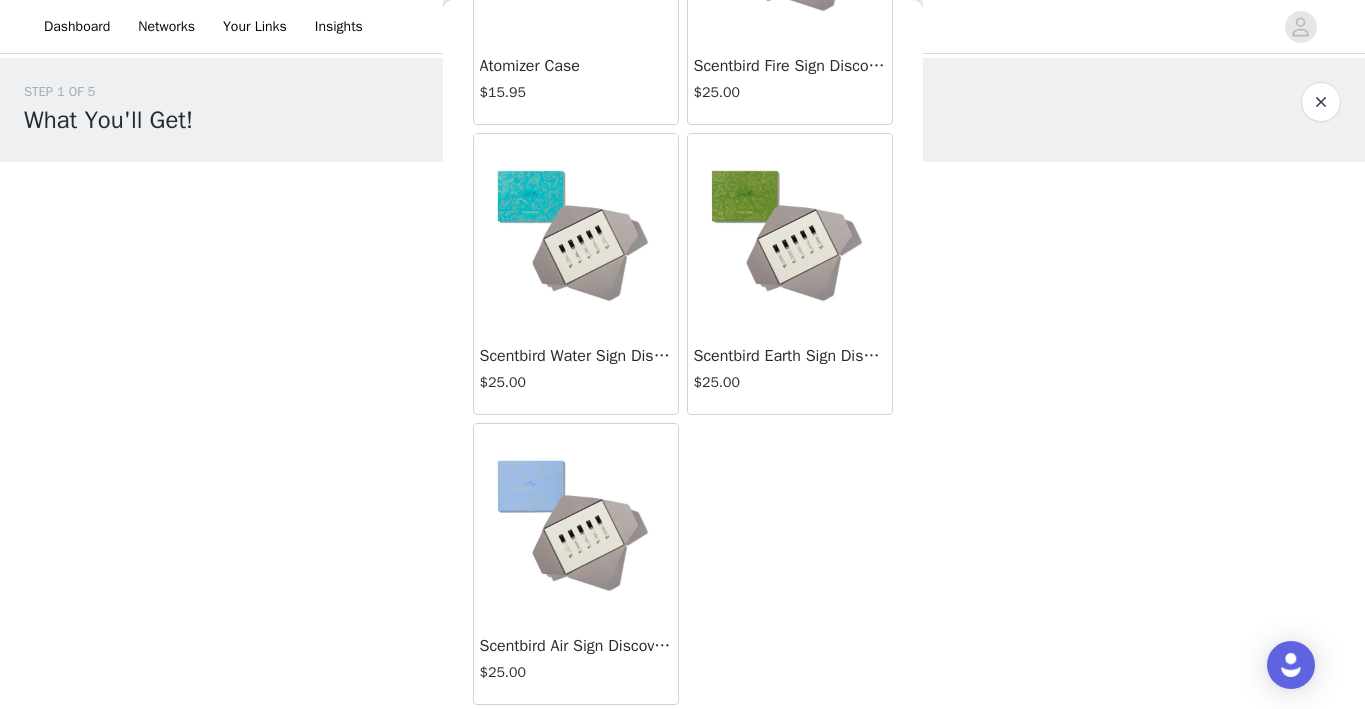 click at bounding box center [576, 524] 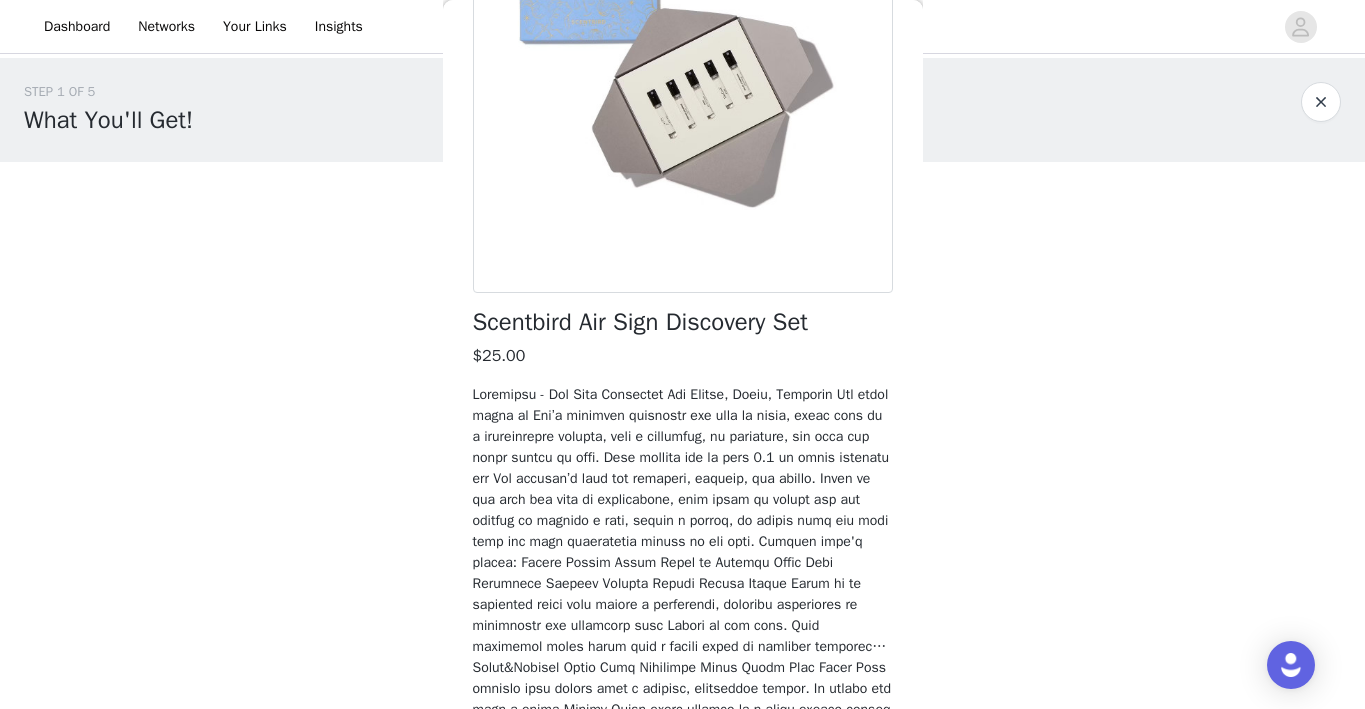 scroll, scrollTop: 640, scrollLeft: 0, axis: vertical 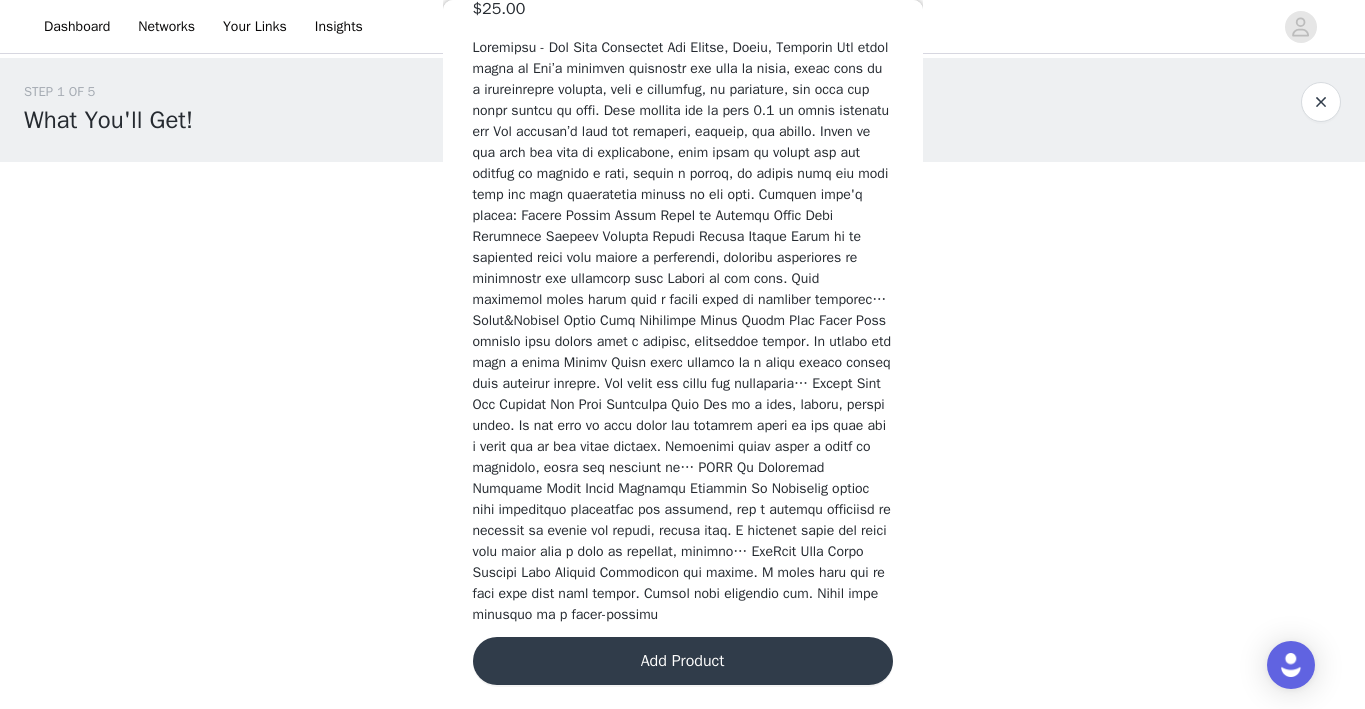 click on "Add Product" at bounding box center (683, 661) 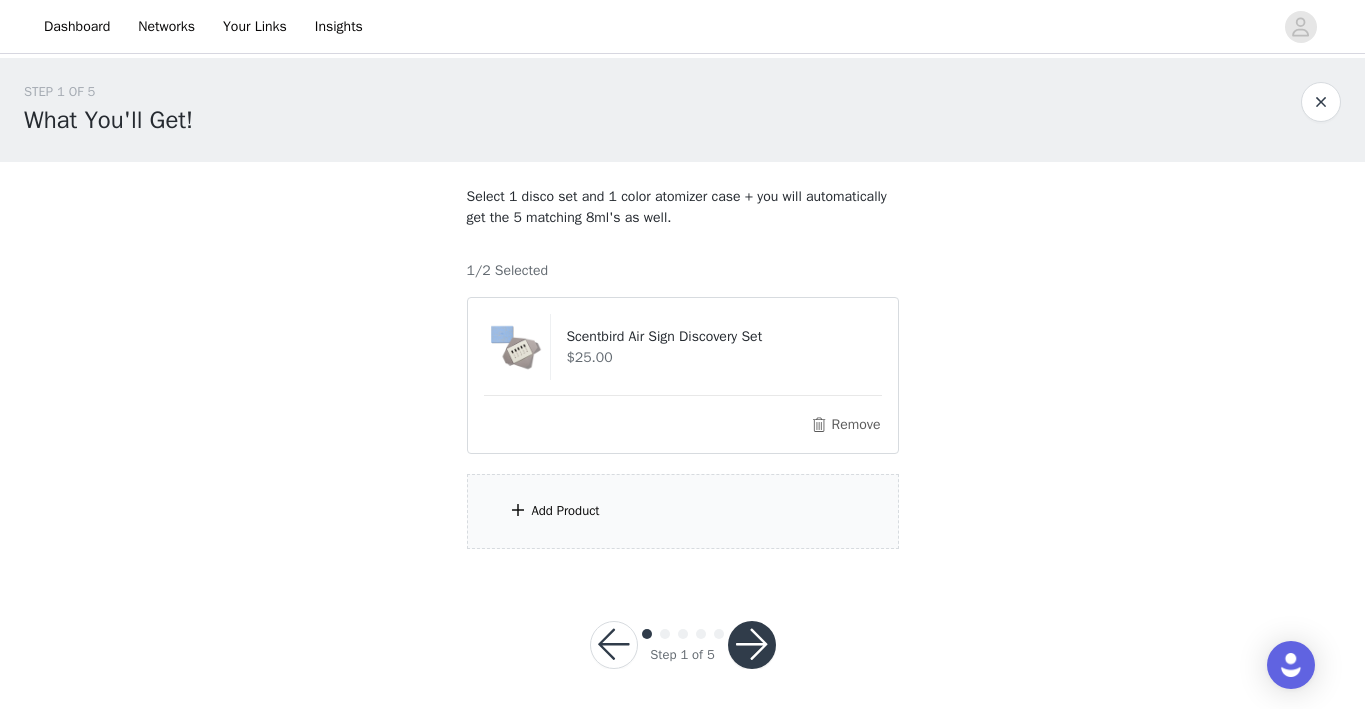 click at bounding box center (517, 347) 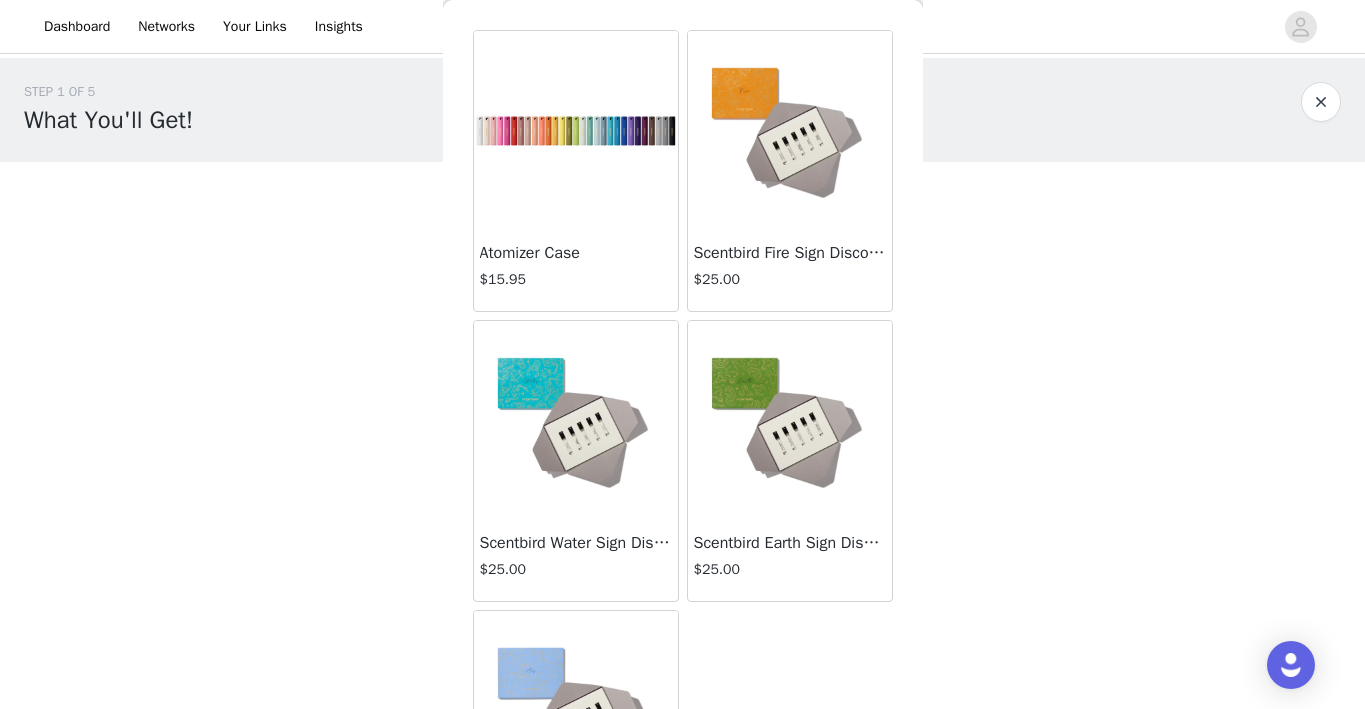 scroll, scrollTop: 73, scrollLeft: 0, axis: vertical 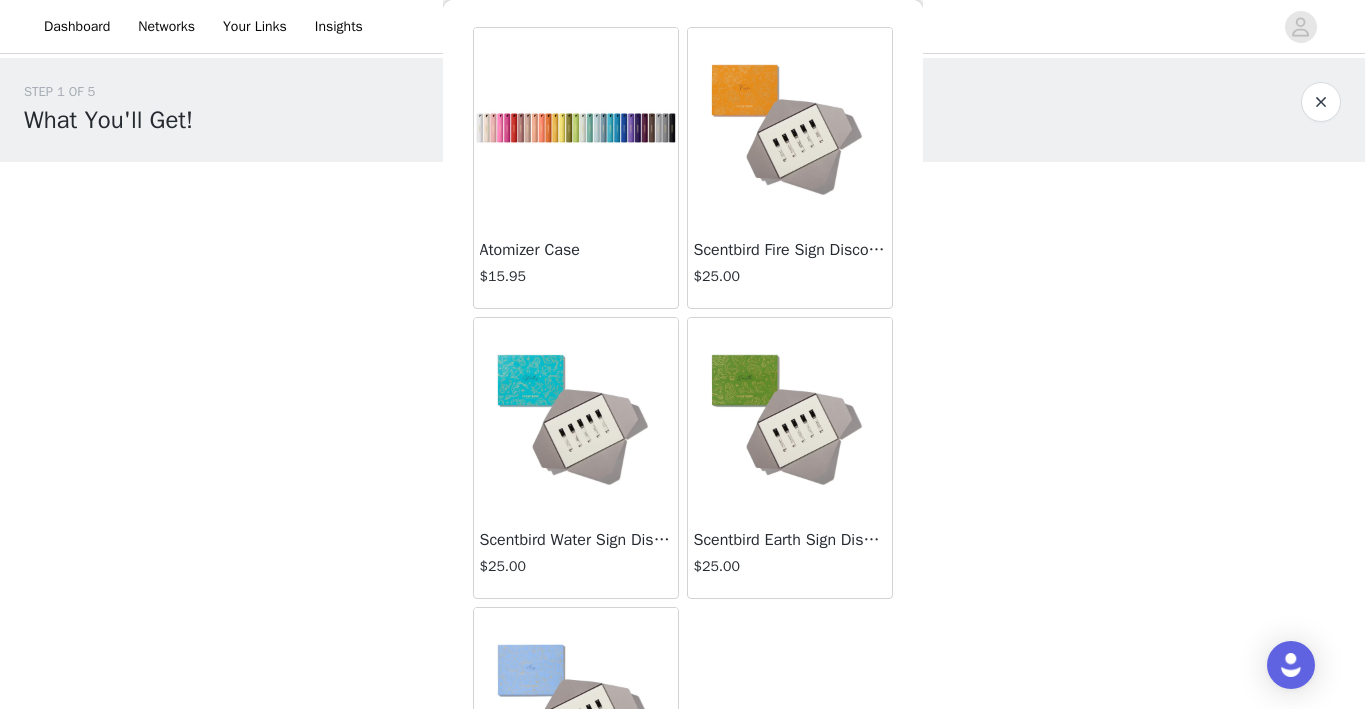 click at bounding box center (576, 128) 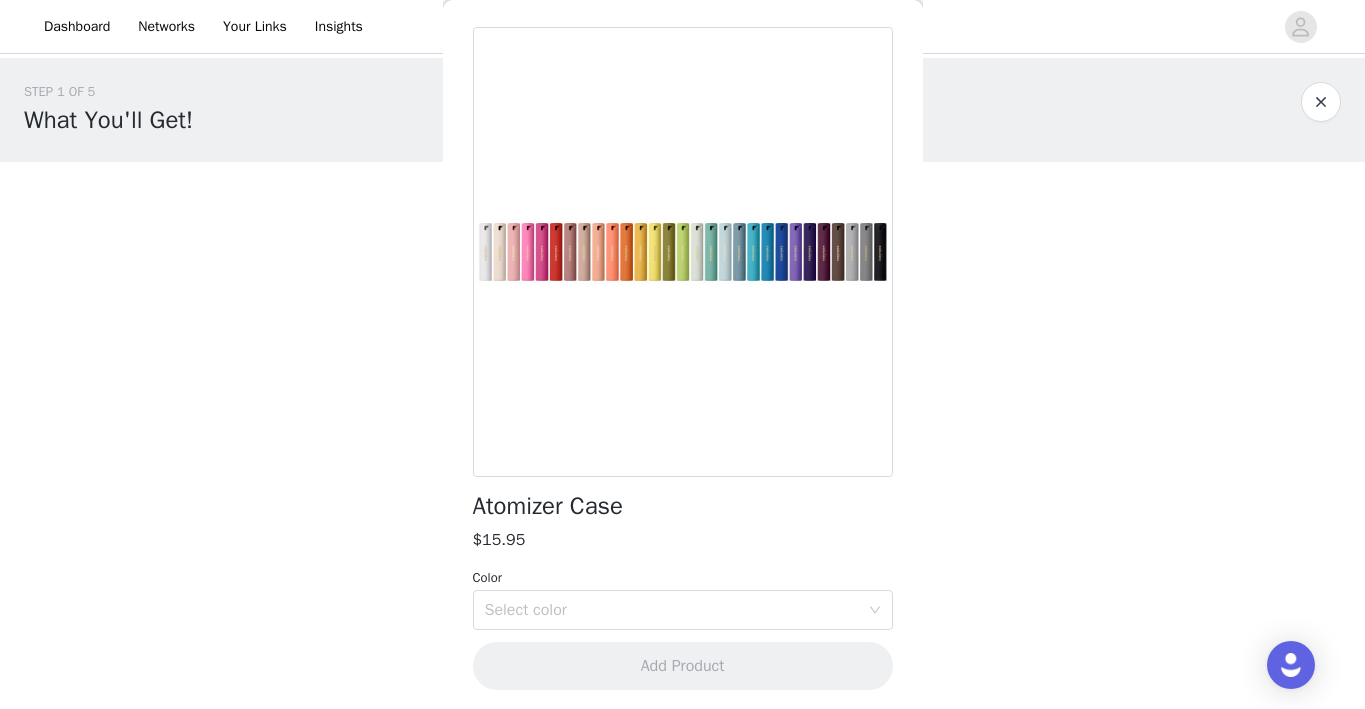 scroll, scrollTop: 78, scrollLeft: 0, axis: vertical 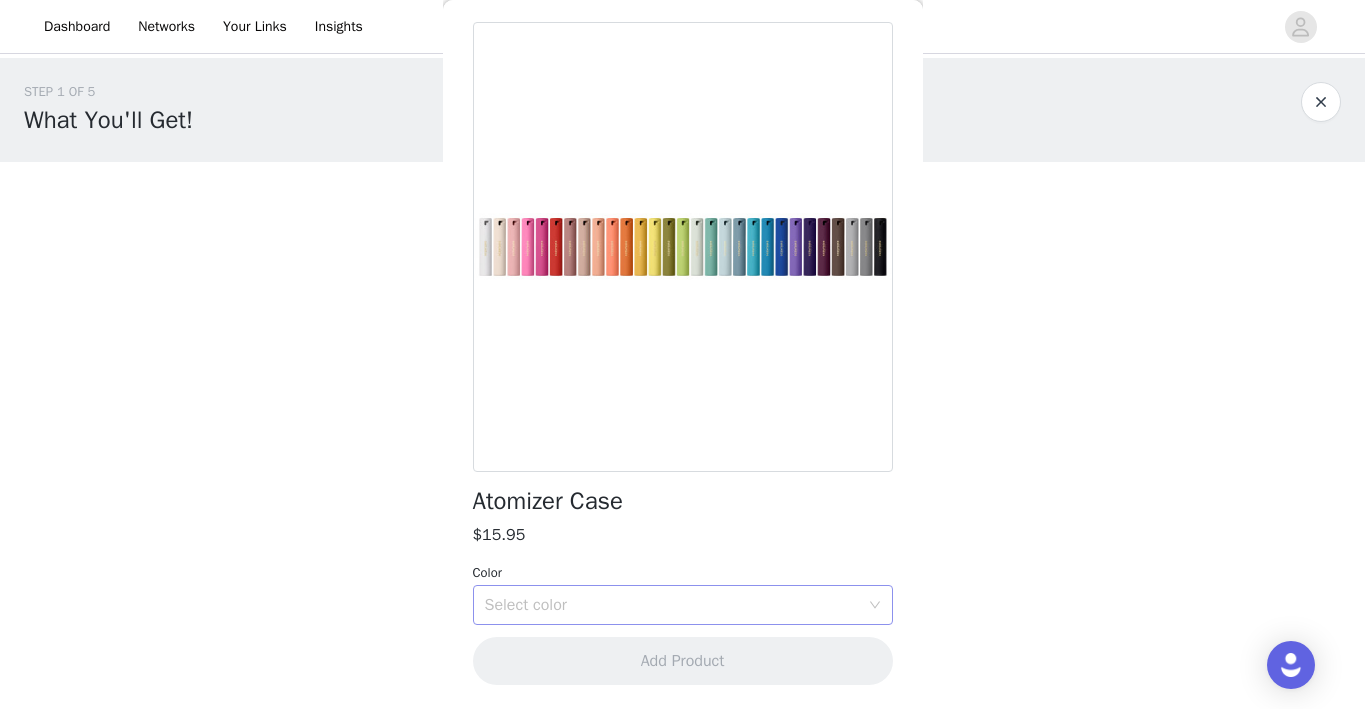 click on "Select color" at bounding box center (672, 605) 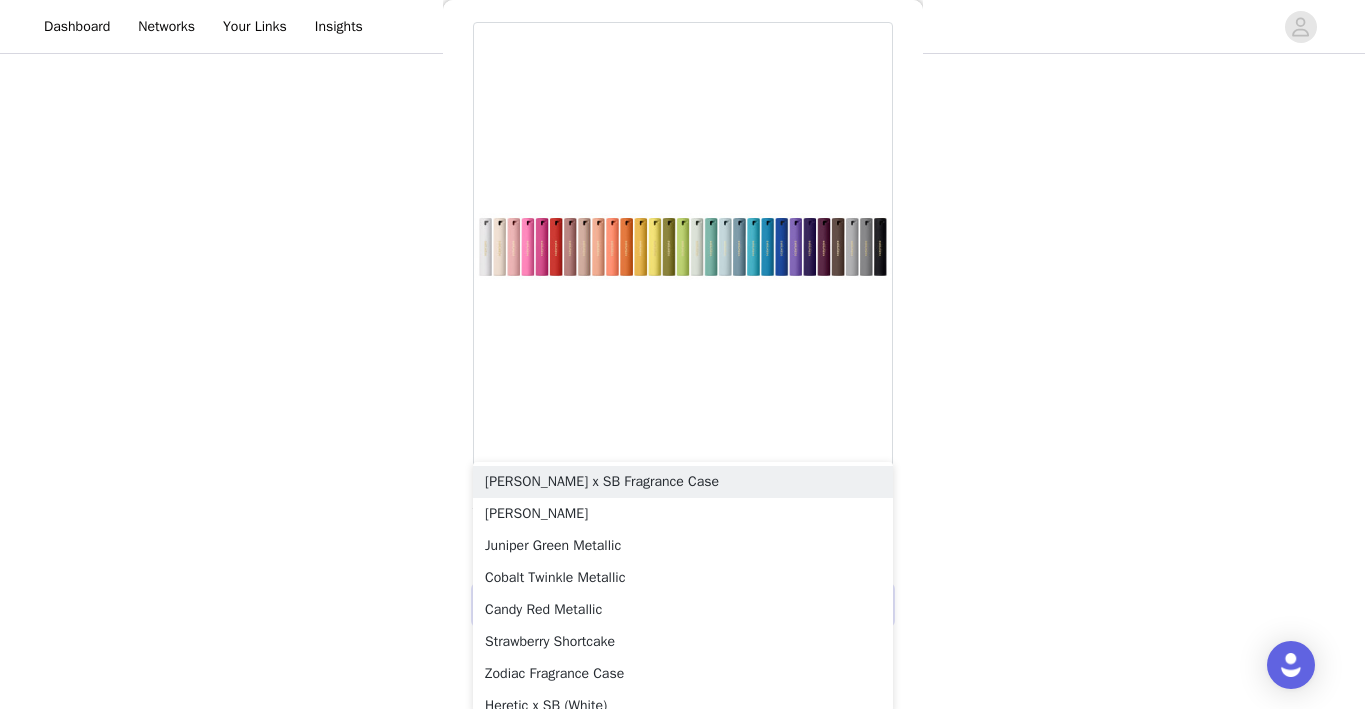 scroll, scrollTop: 170, scrollLeft: 0, axis: vertical 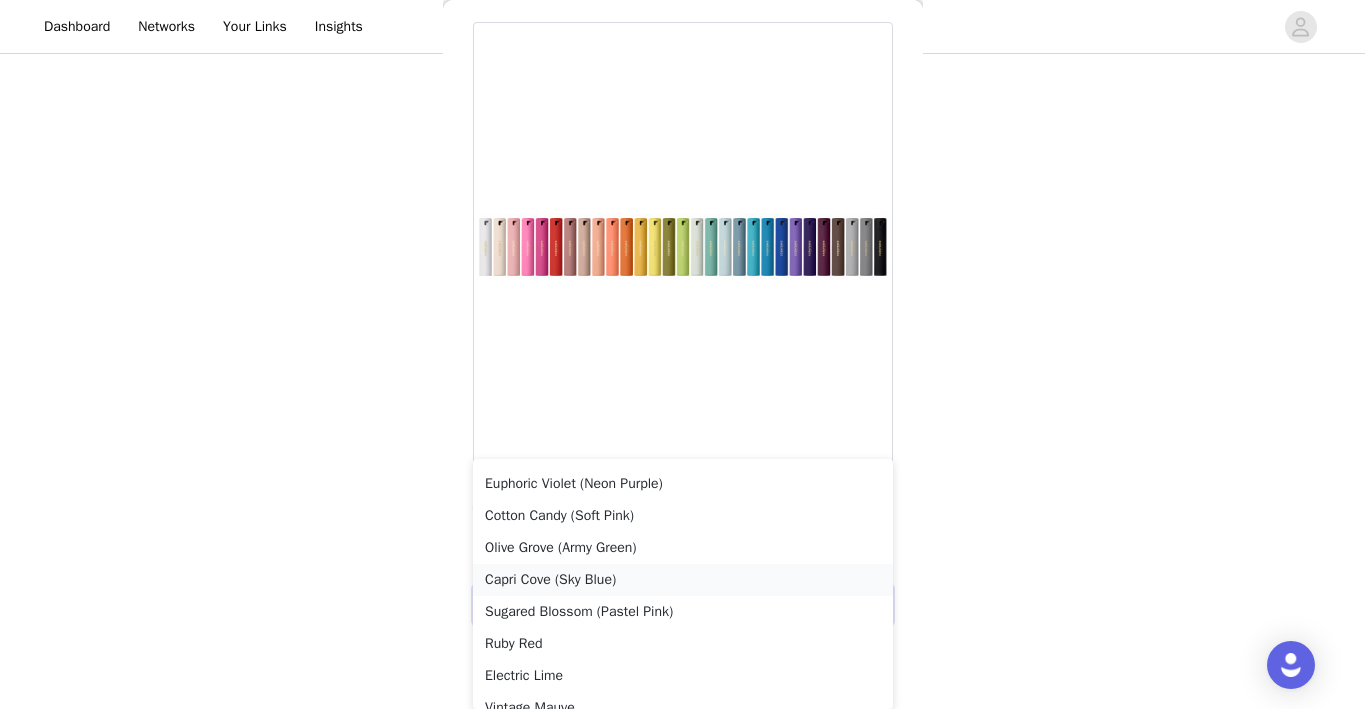 click on "Capri Cove (Sky Blue)" at bounding box center (683, 580) 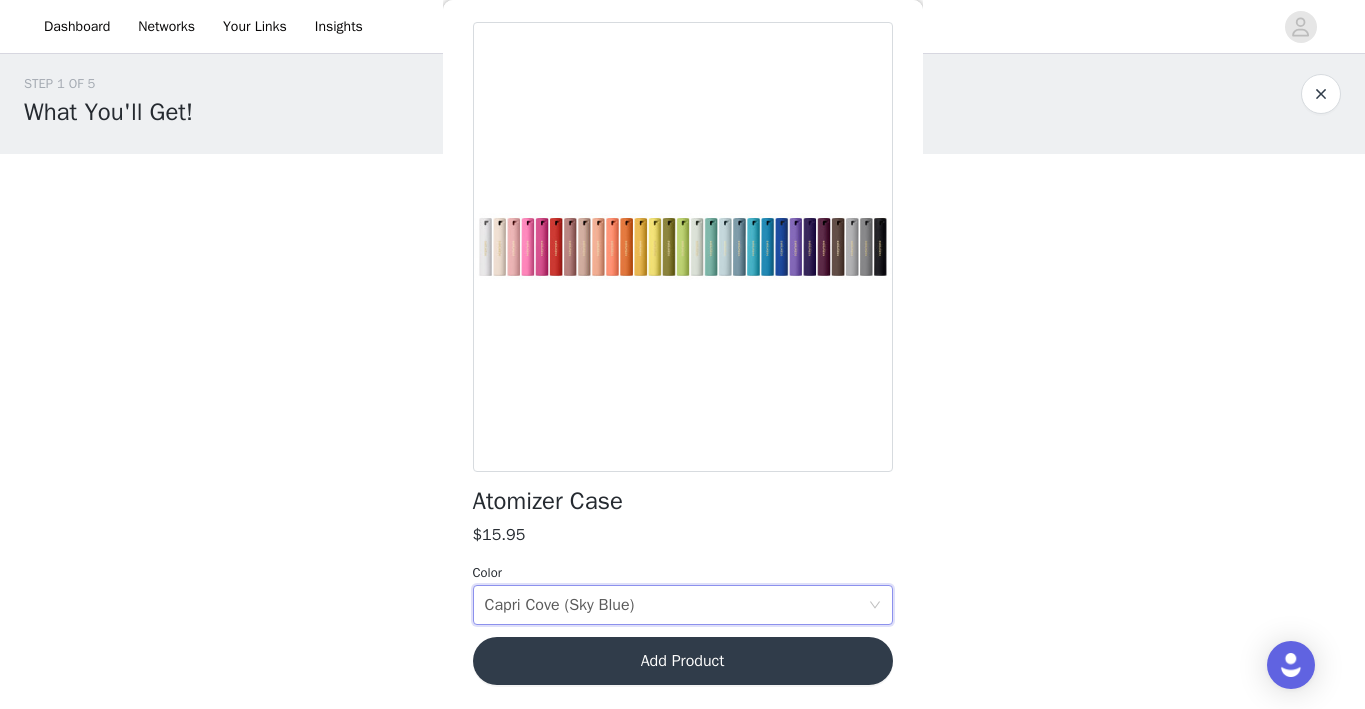 scroll, scrollTop: 8, scrollLeft: 0, axis: vertical 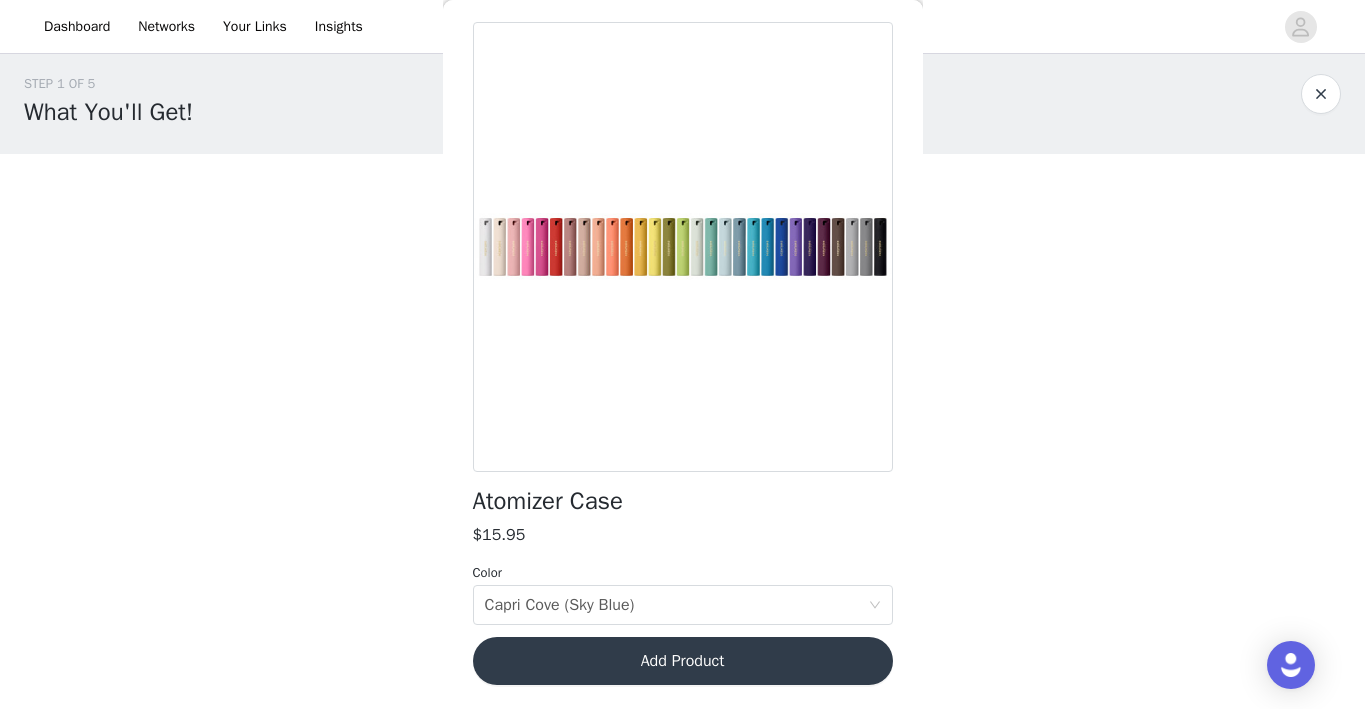 click on "Add Product" at bounding box center [683, 661] 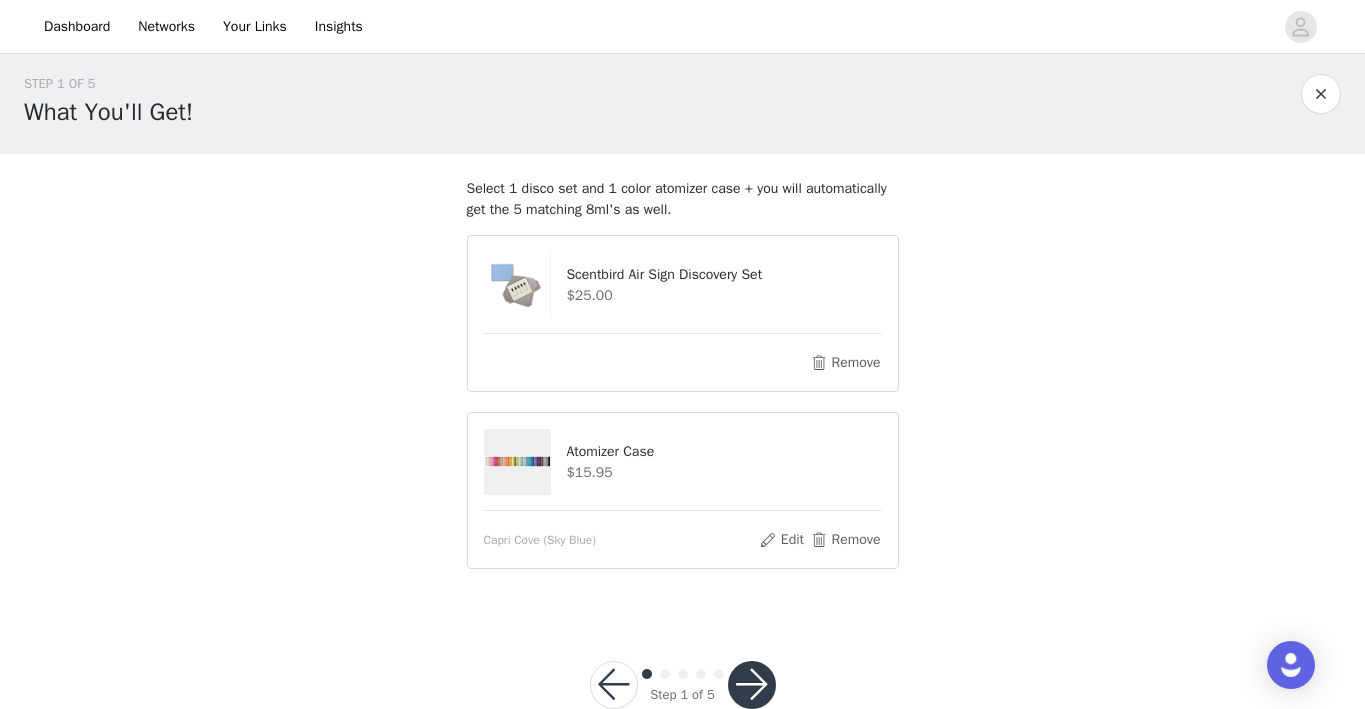 click at bounding box center (752, 685) 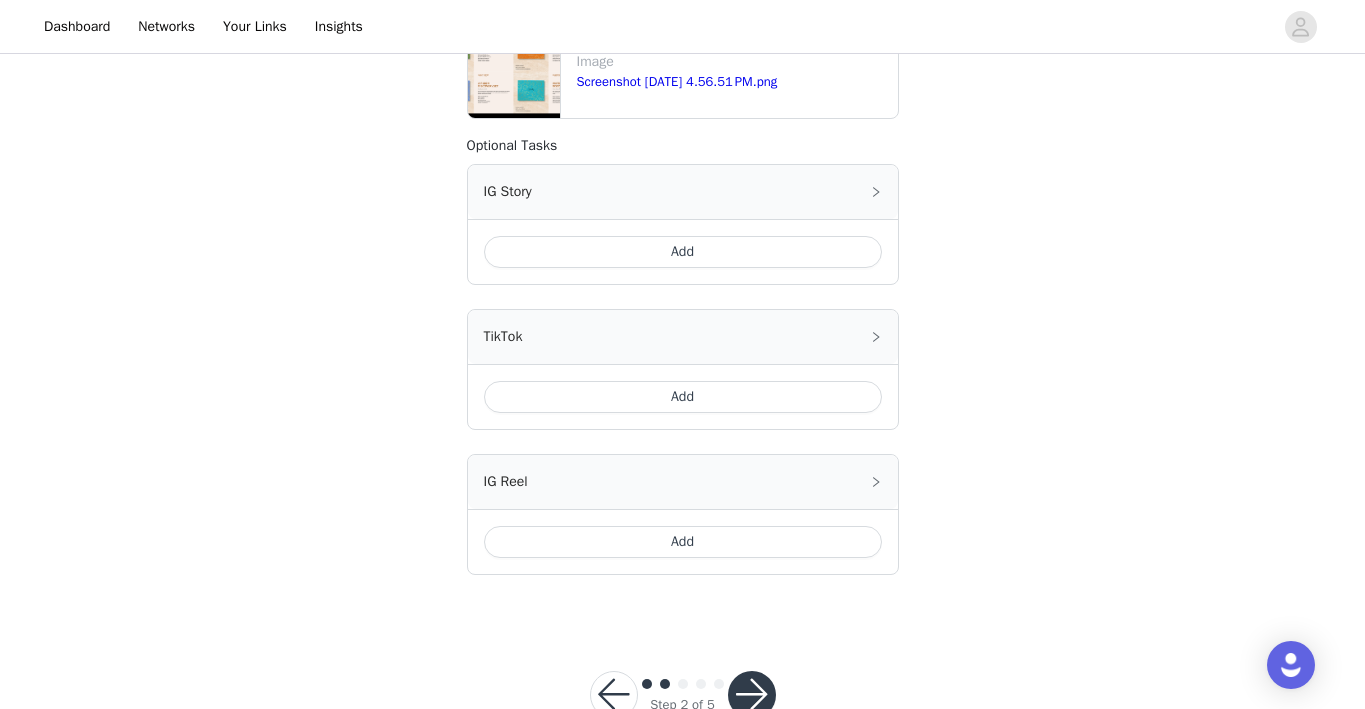 scroll, scrollTop: 518, scrollLeft: 0, axis: vertical 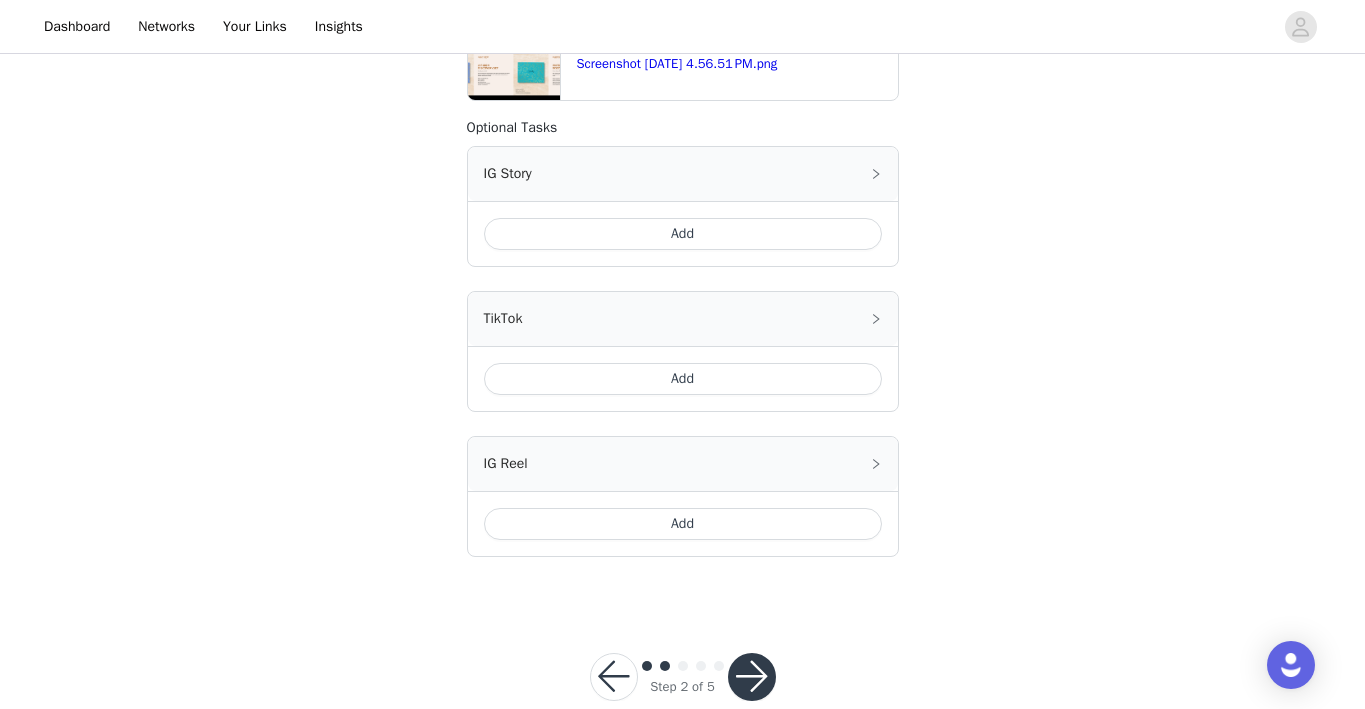 click on "Add" at bounding box center (683, 524) 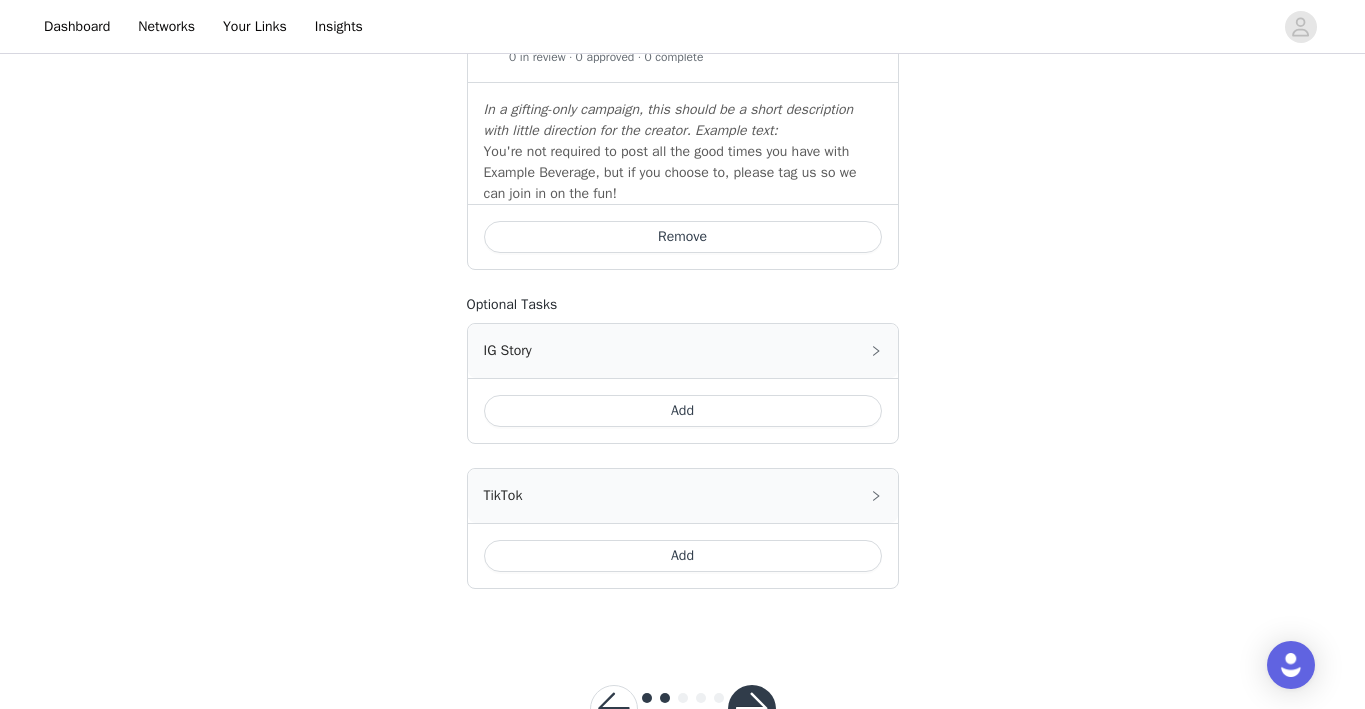 scroll, scrollTop: 836, scrollLeft: 0, axis: vertical 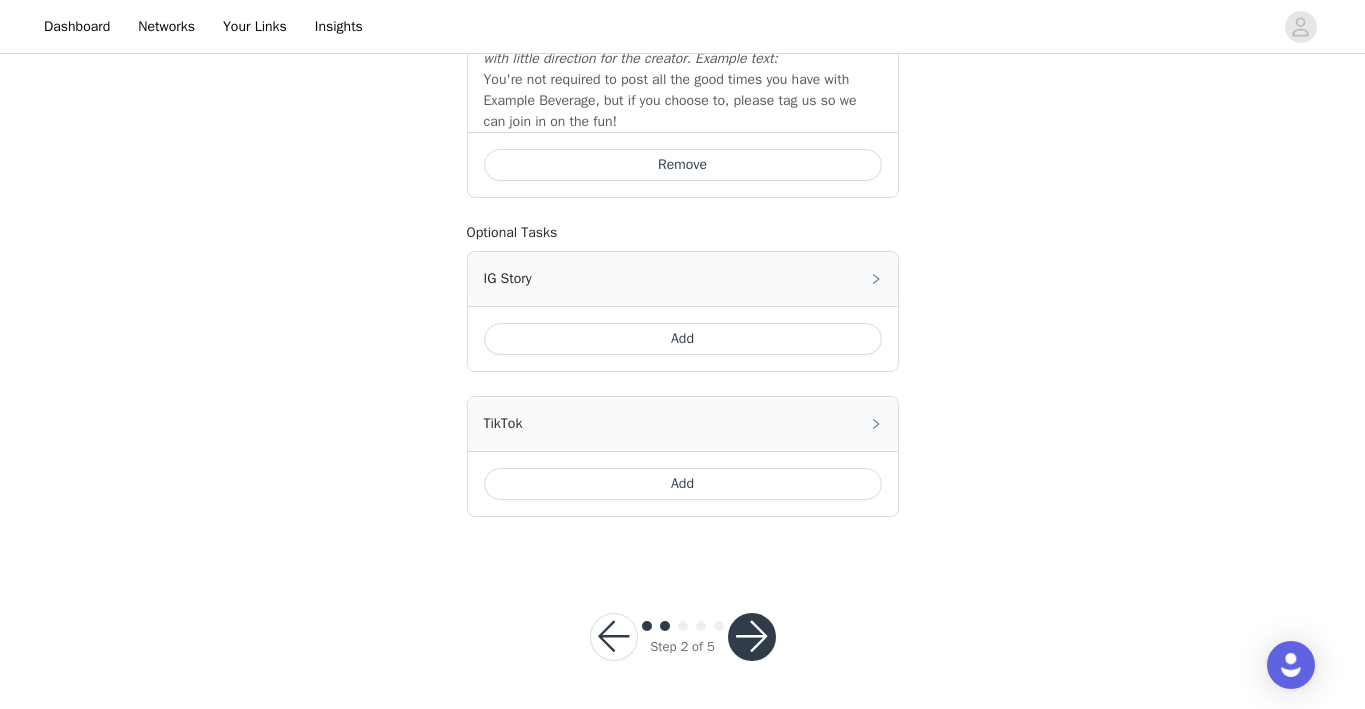 click at bounding box center (752, 637) 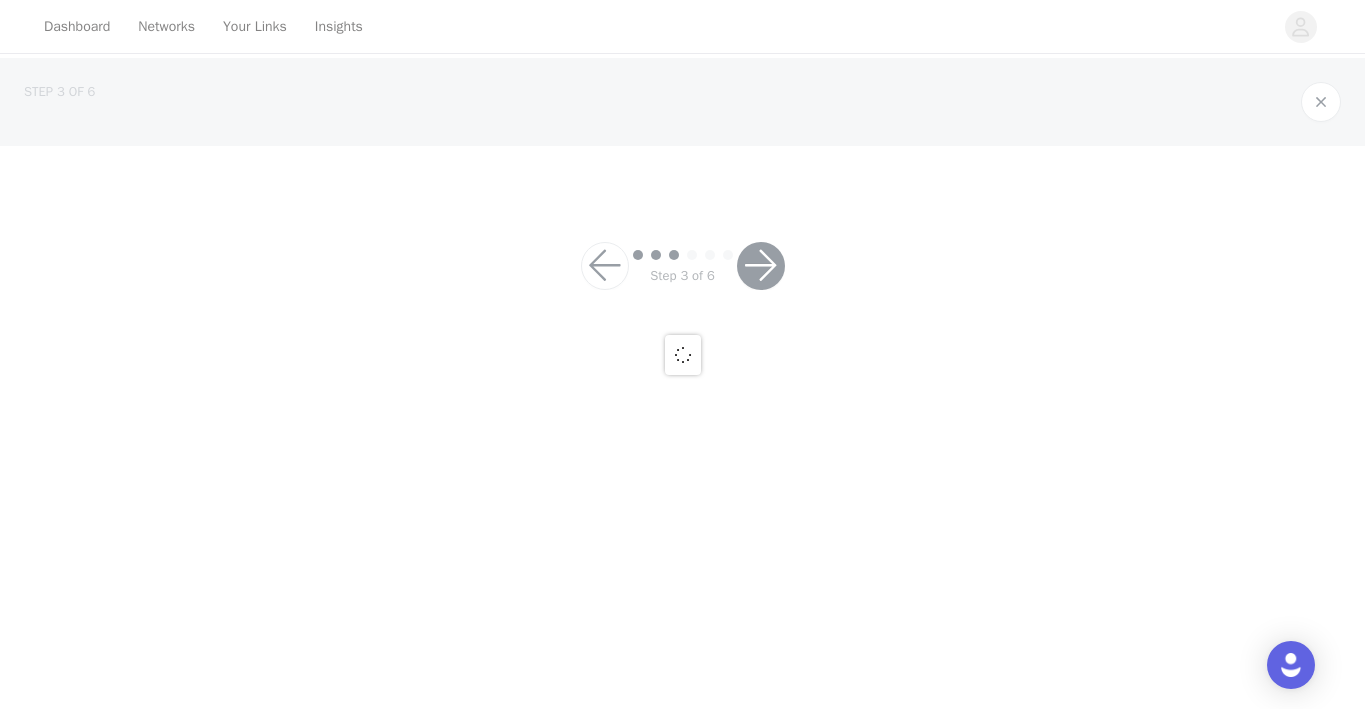 scroll, scrollTop: 0, scrollLeft: 0, axis: both 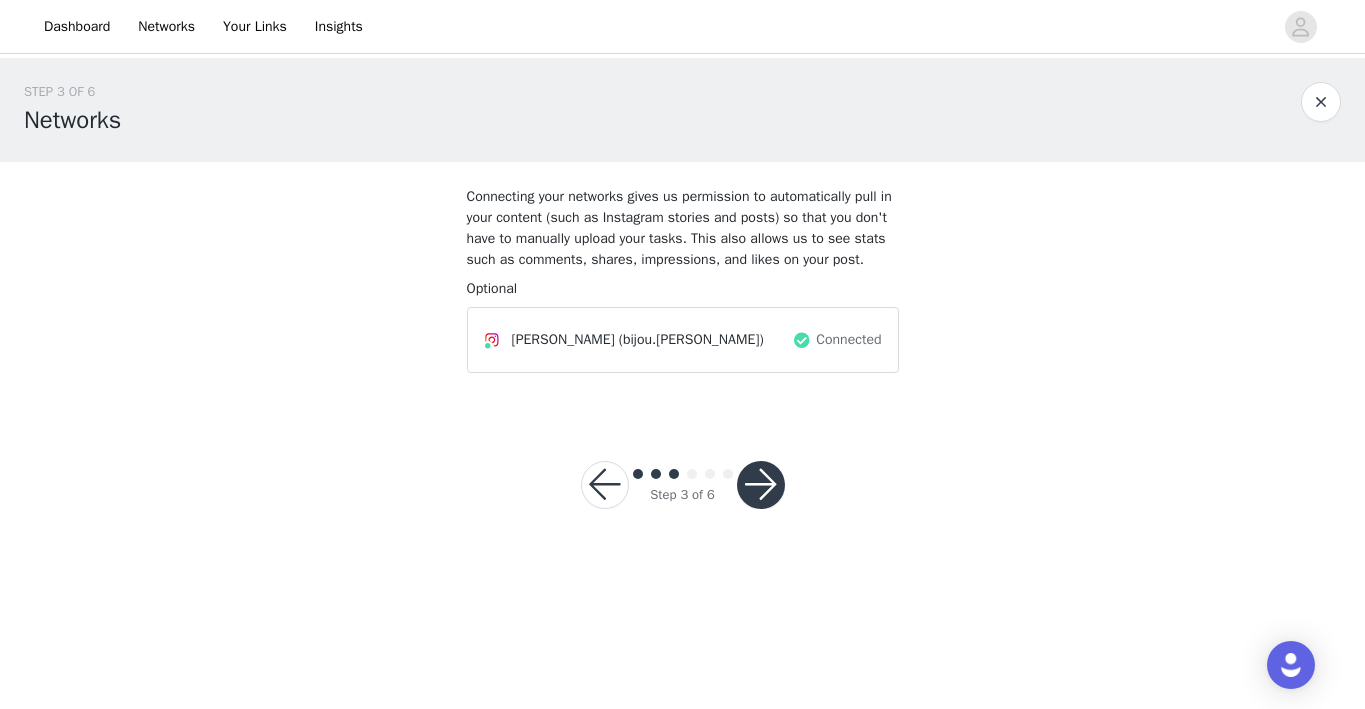 click at bounding box center [761, 485] 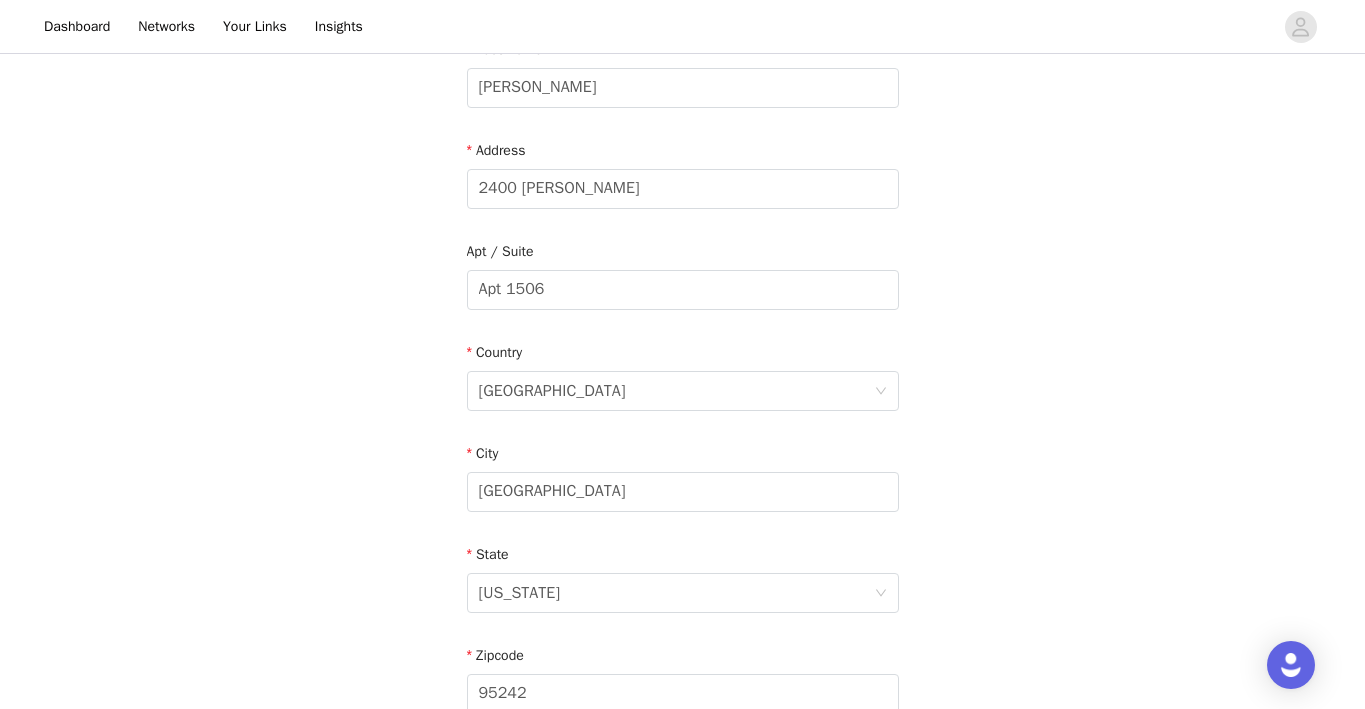 scroll, scrollTop: 655, scrollLeft: 0, axis: vertical 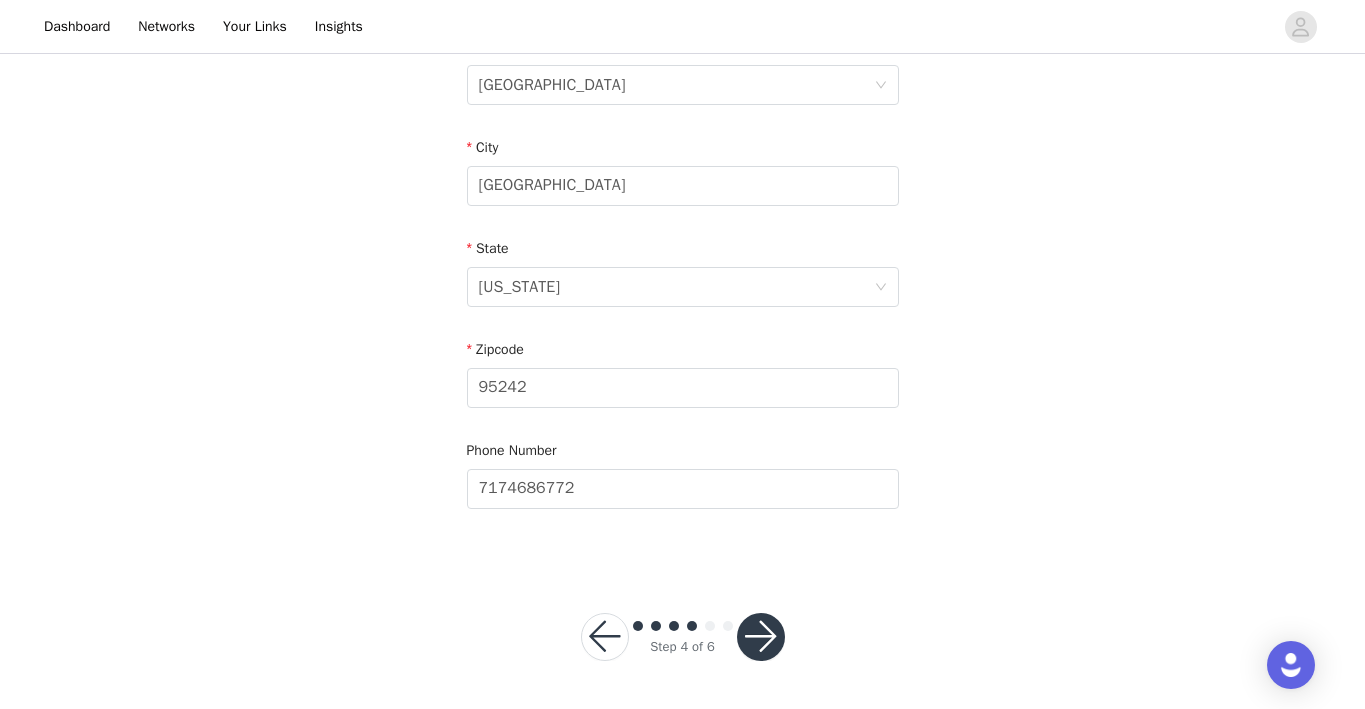 click at bounding box center (761, 637) 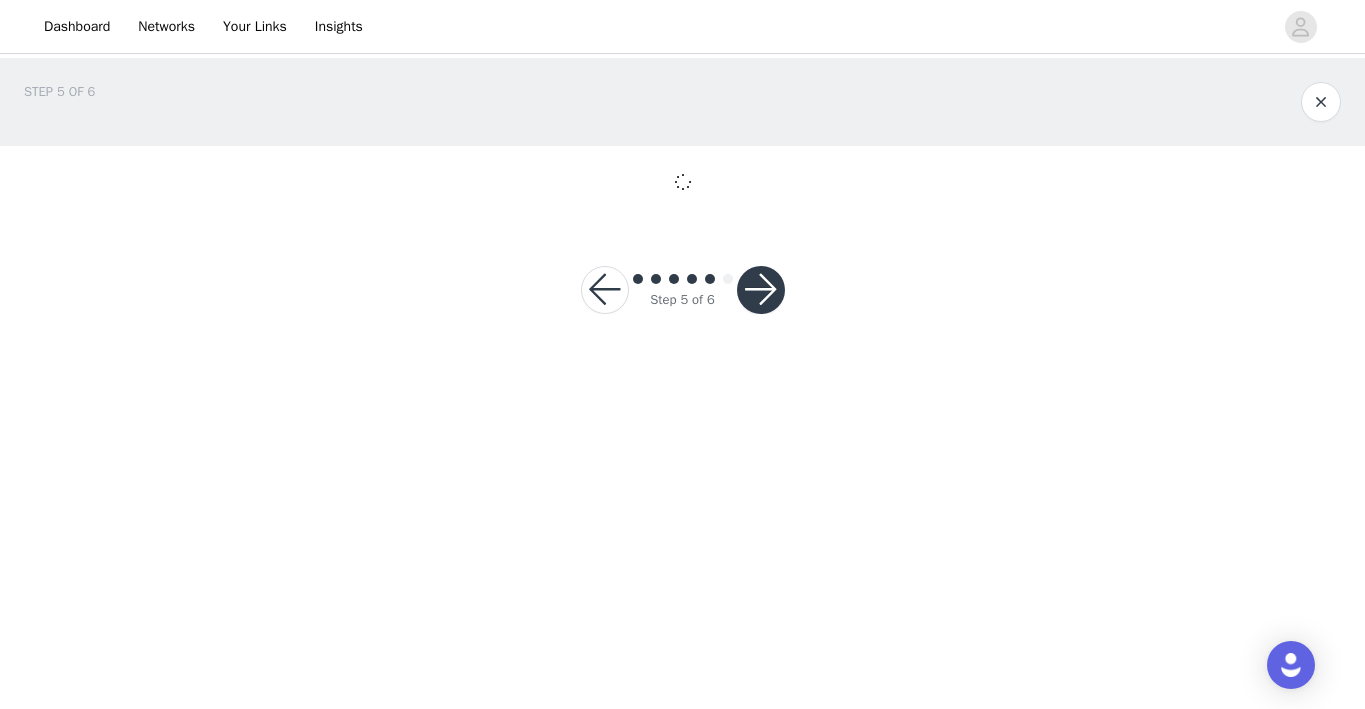 scroll, scrollTop: 0, scrollLeft: 0, axis: both 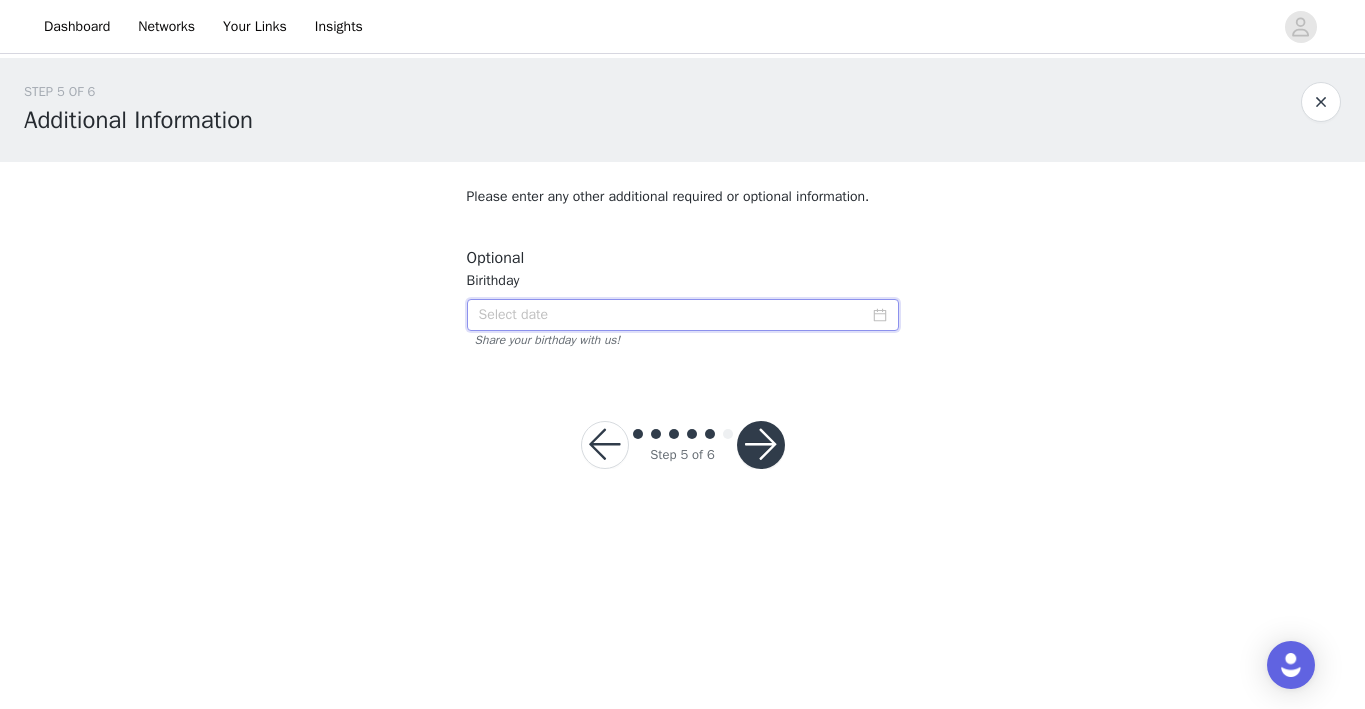 click at bounding box center [683, 315] 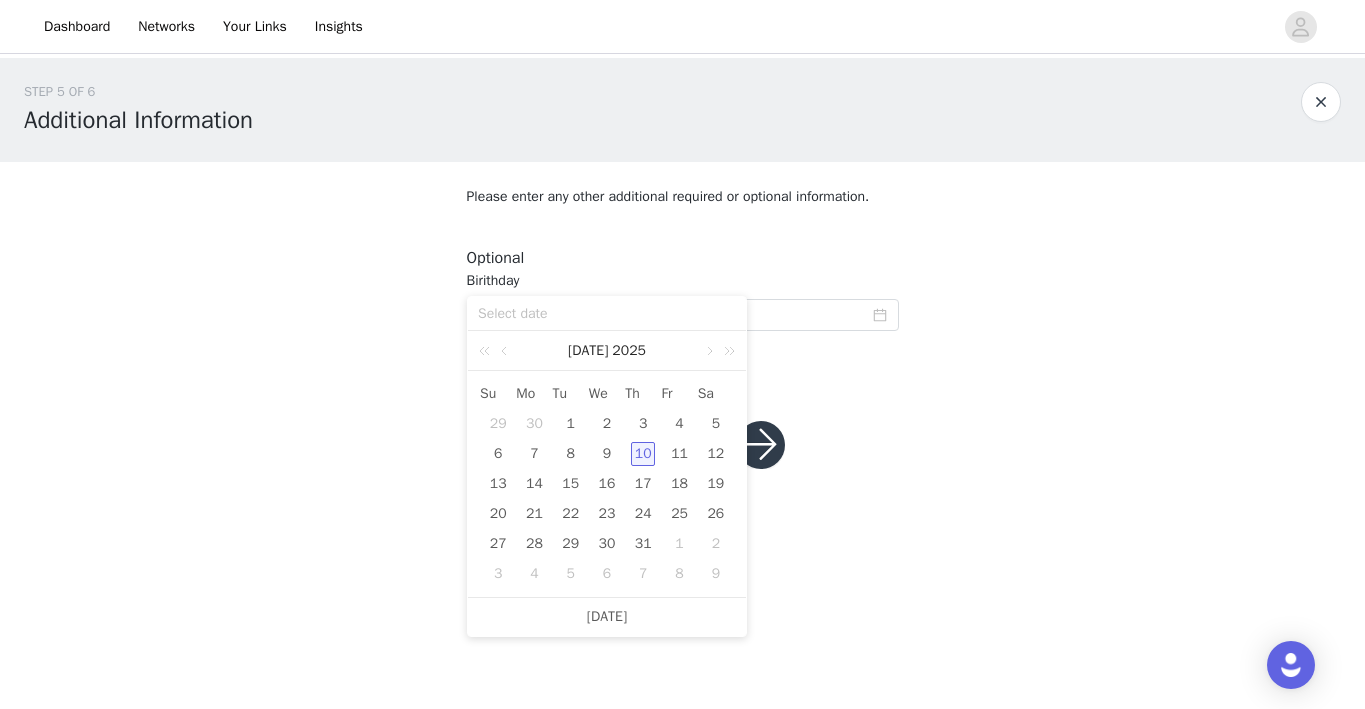 click on "[DATE]" at bounding box center [607, 351] 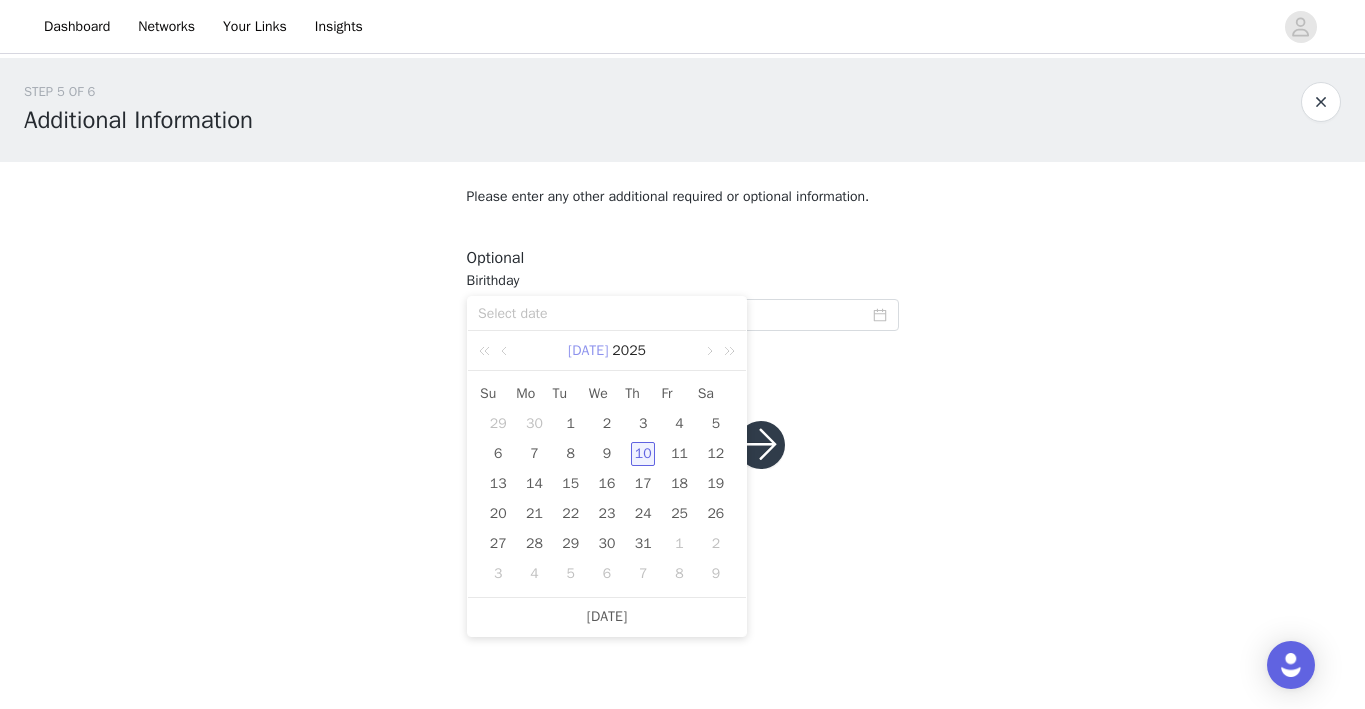 click on "[DATE]" at bounding box center [588, 351] 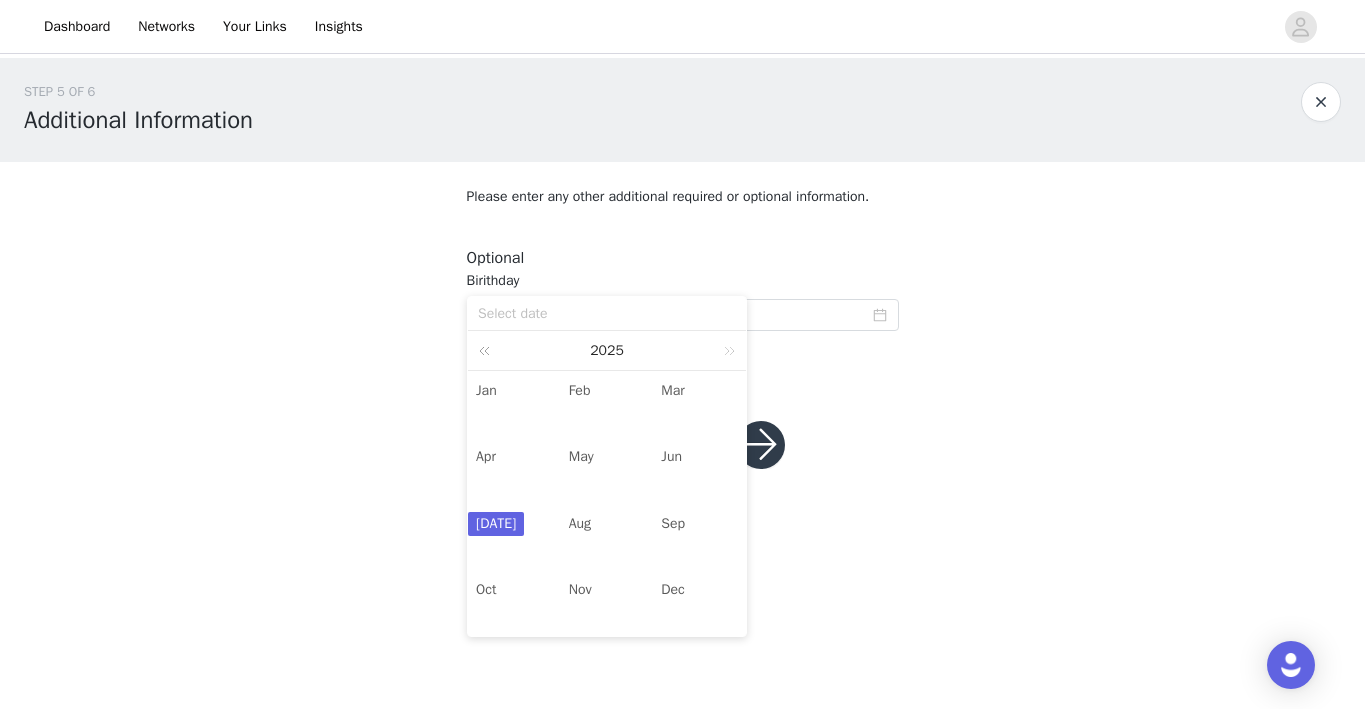 click at bounding box center (488, 350) 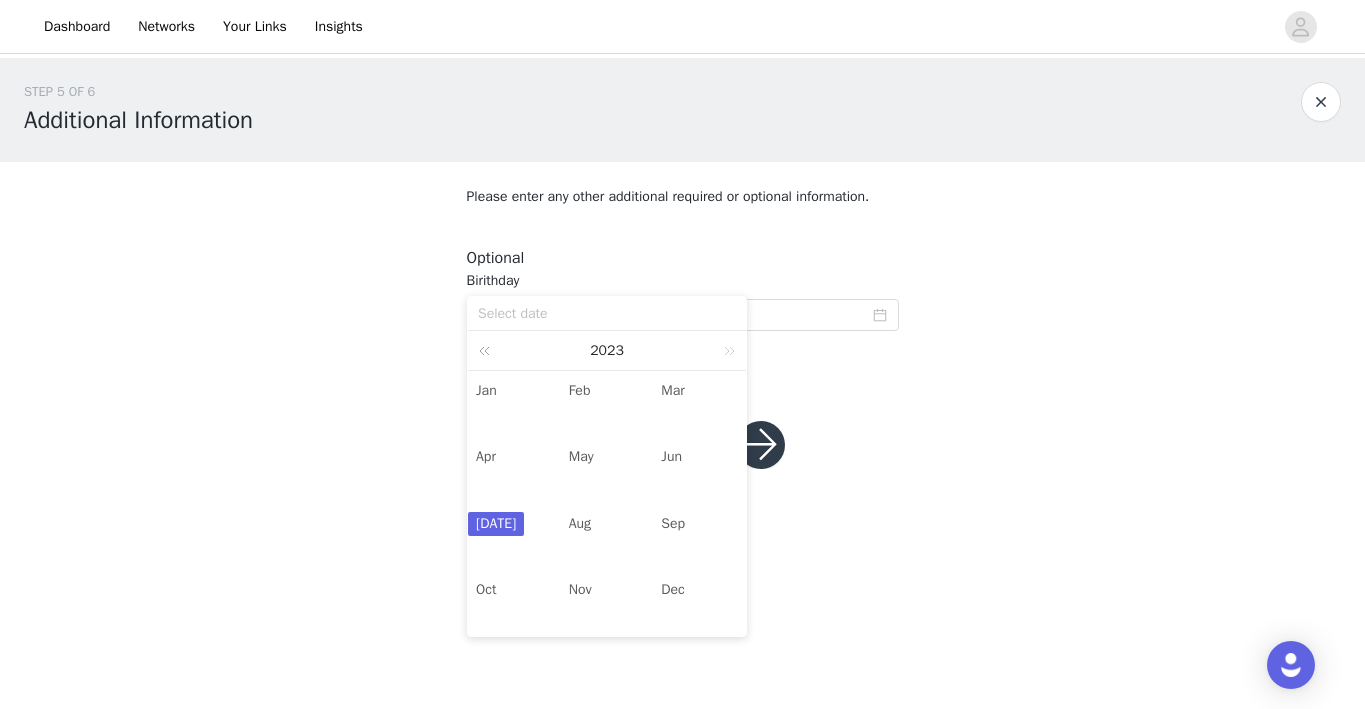click at bounding box center (488, 350) 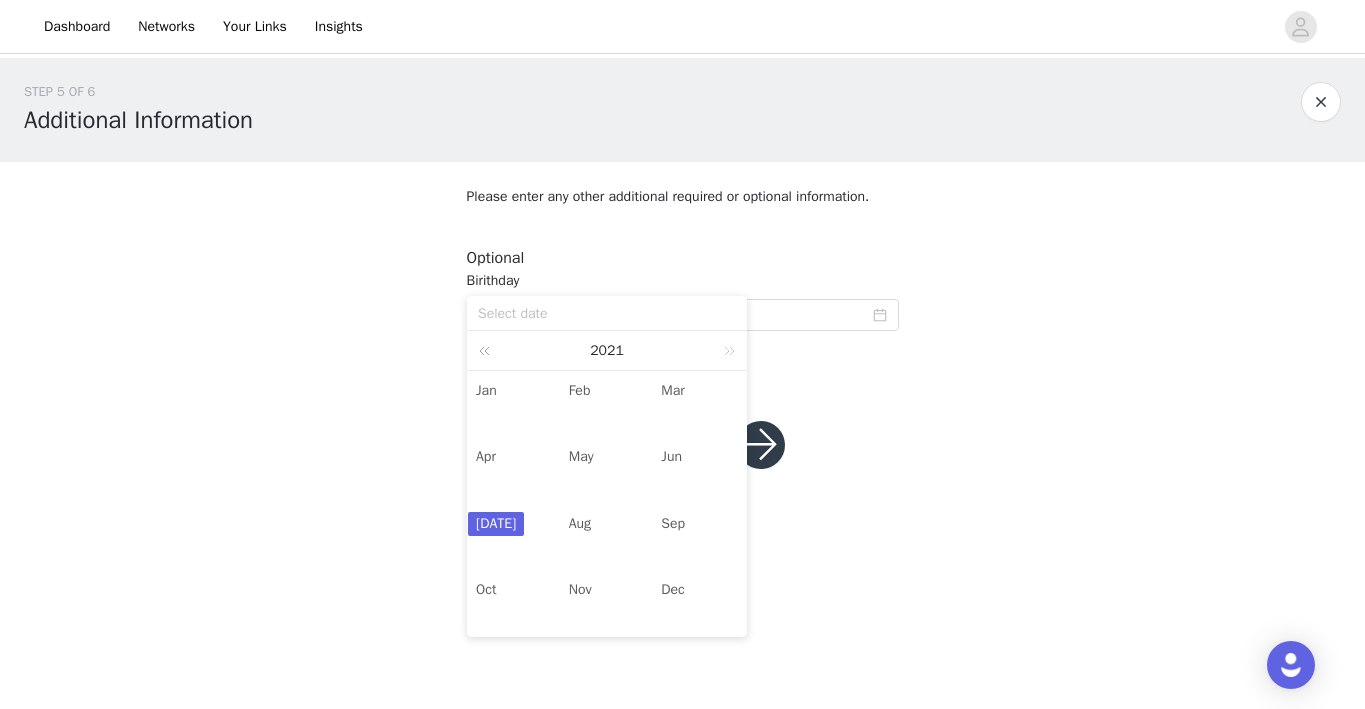 click at bounding box center [488, 350] 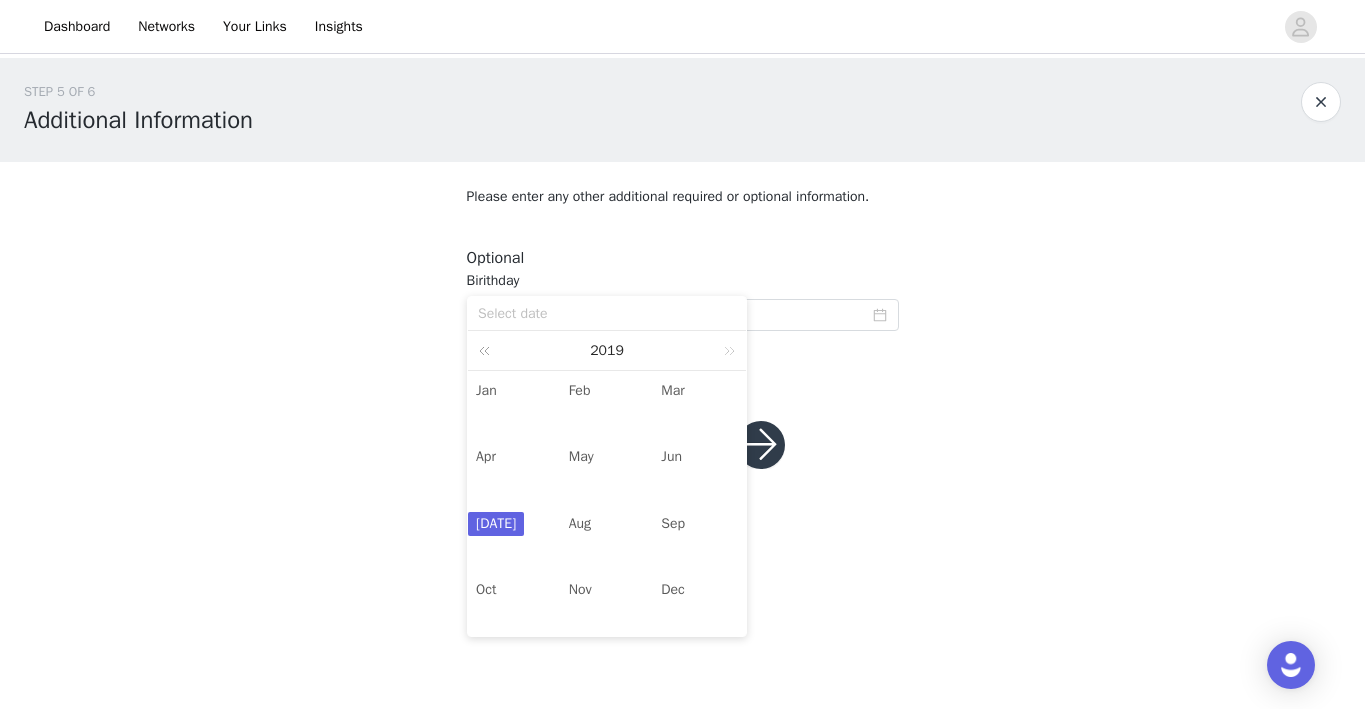 click at bounding box center [488, 350] 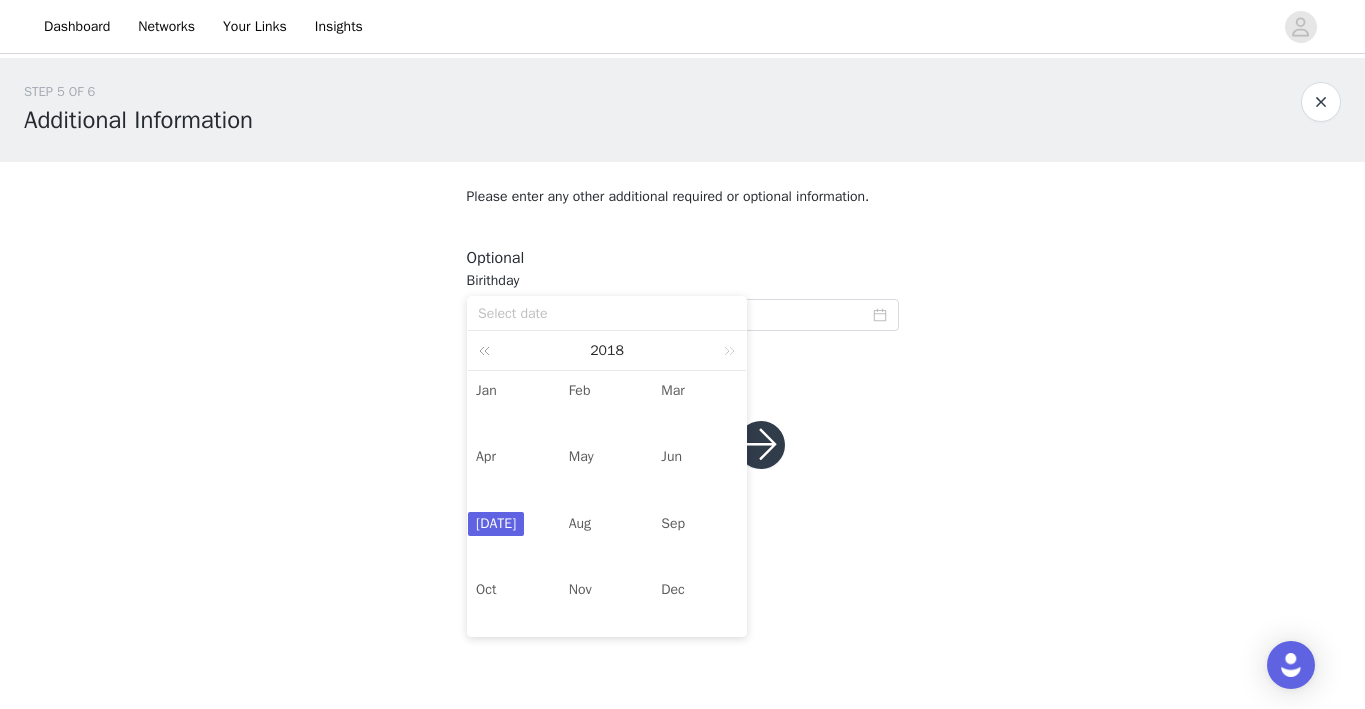 click at bounding box center (488, 350) 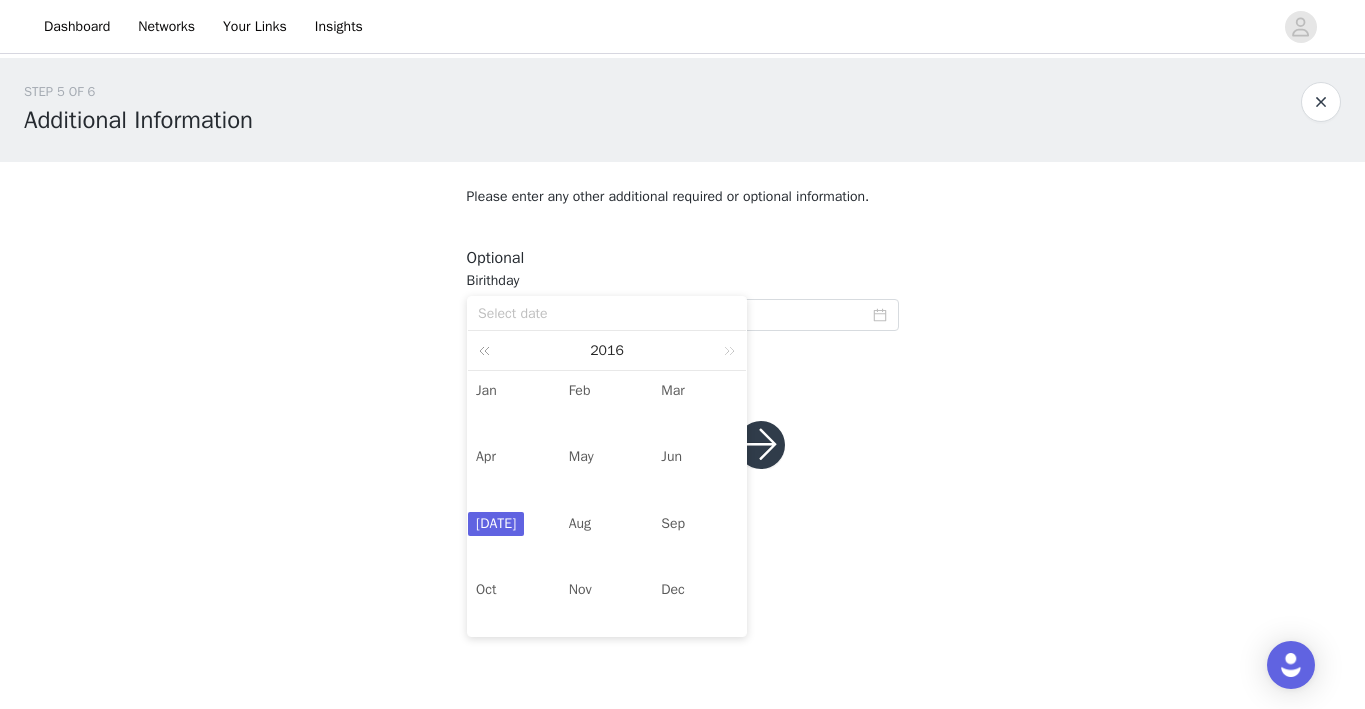 click at bounding box center (488, 350) 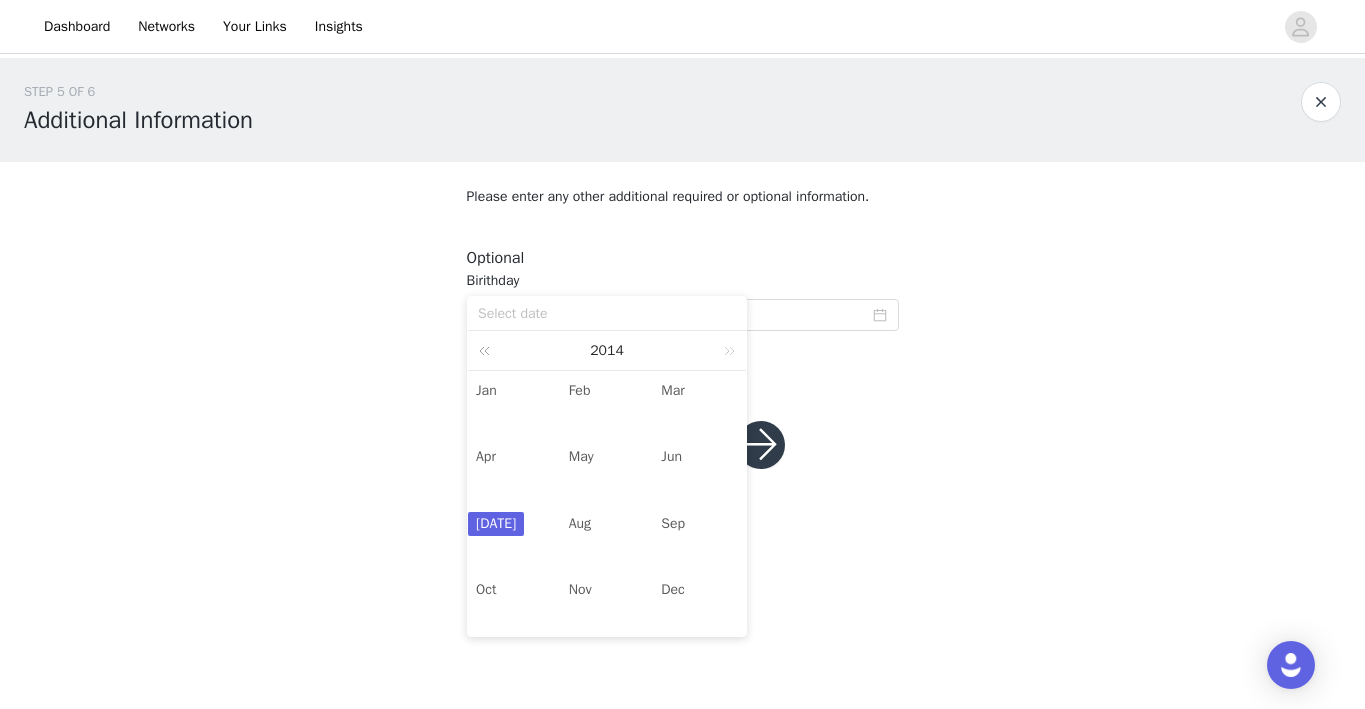 click at bounding box center (488, 350) 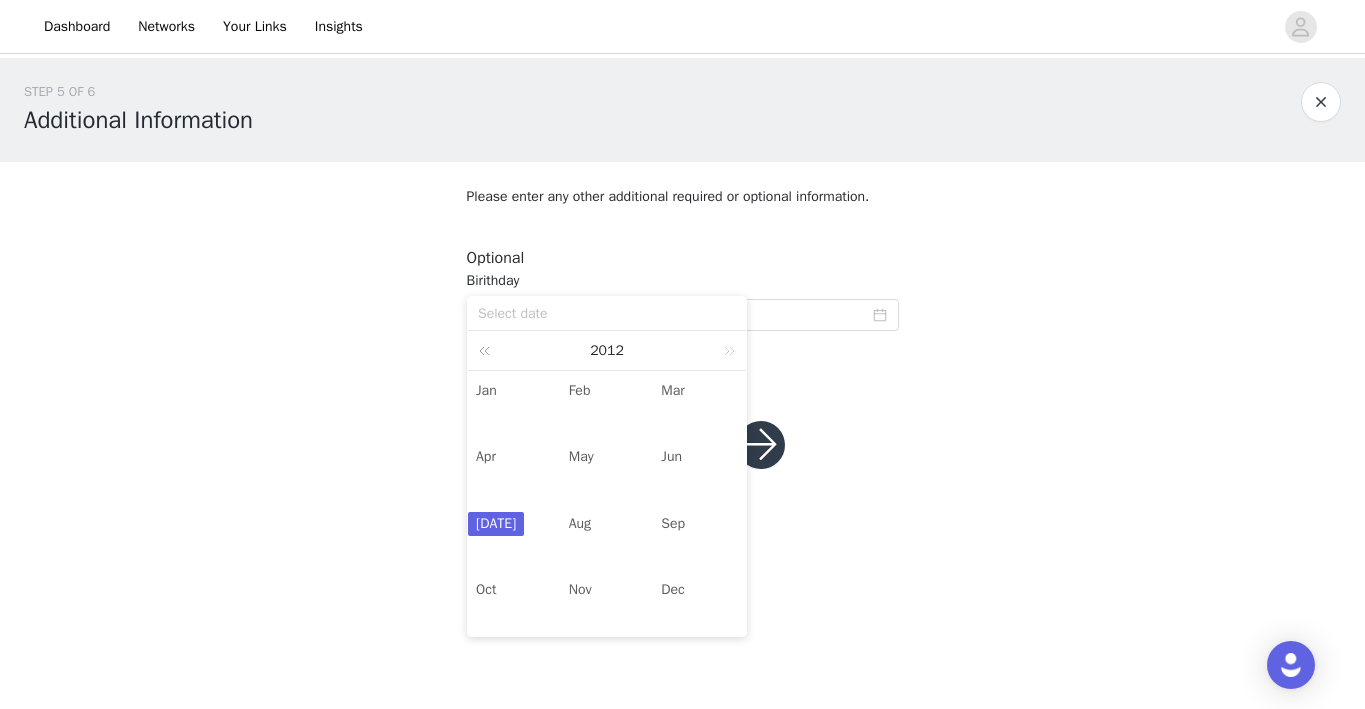click at bounding box center [488, 350] 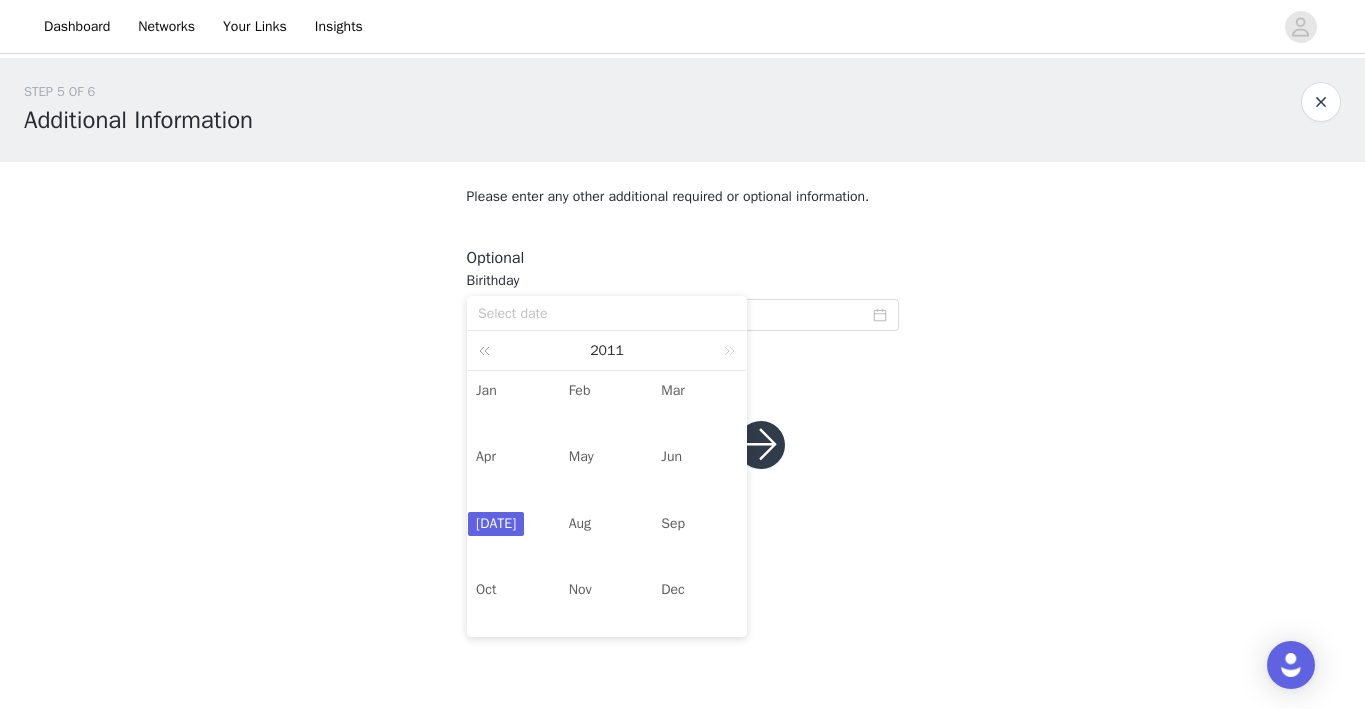 click at bounding box center (488, 350) 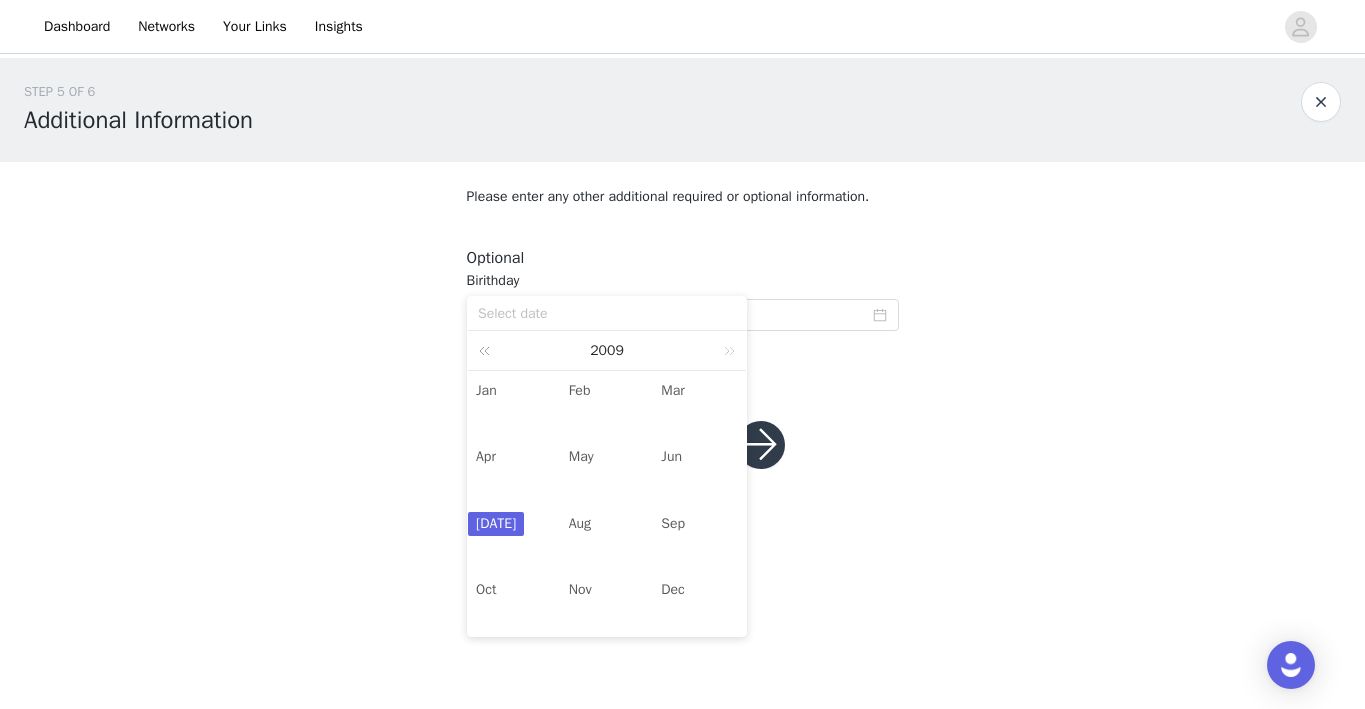 click at bounding box center (488, 350) 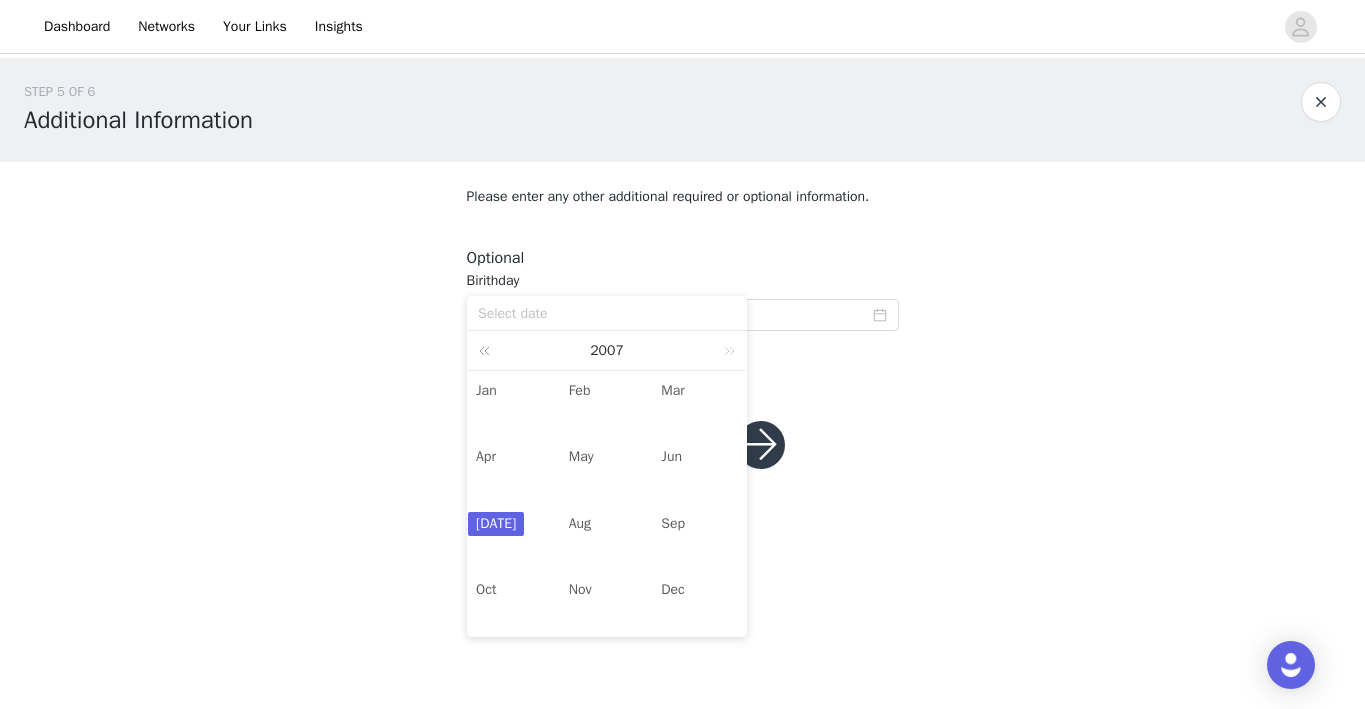 click at bounding box center [488, 350] 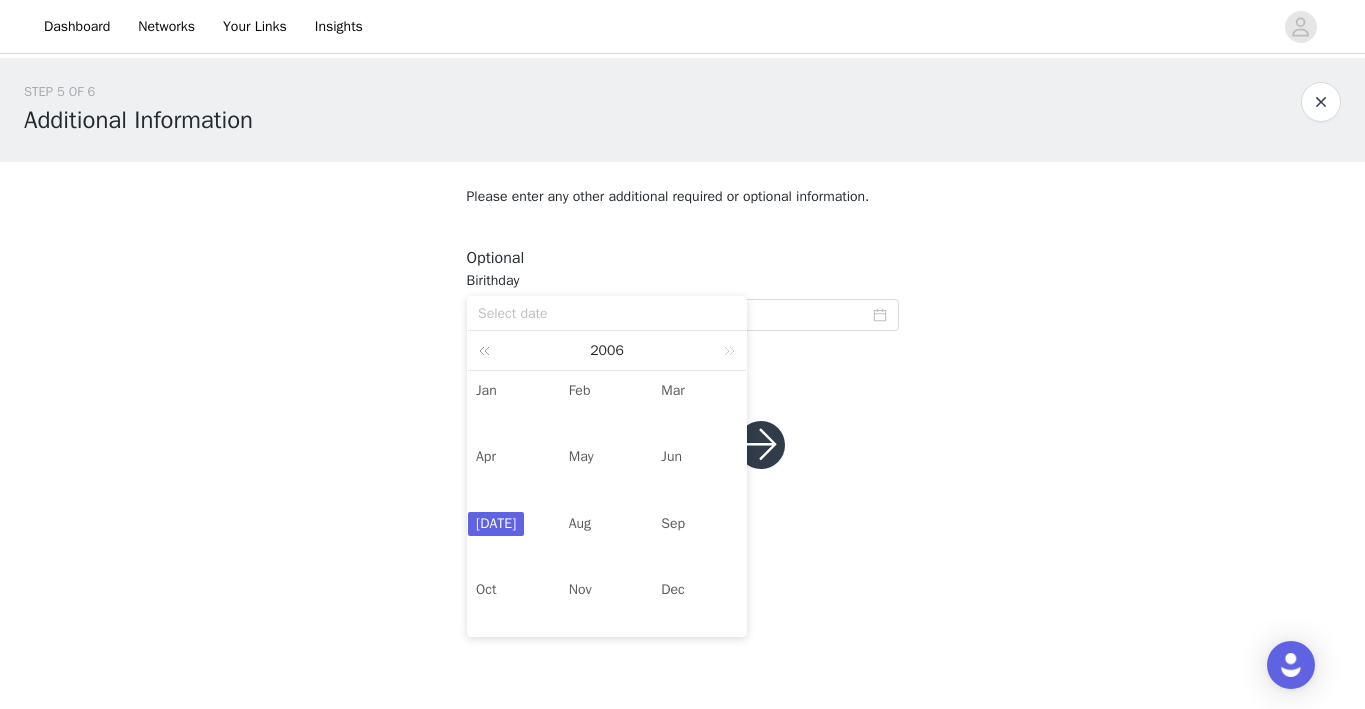 click at bounding box center (488, 350) 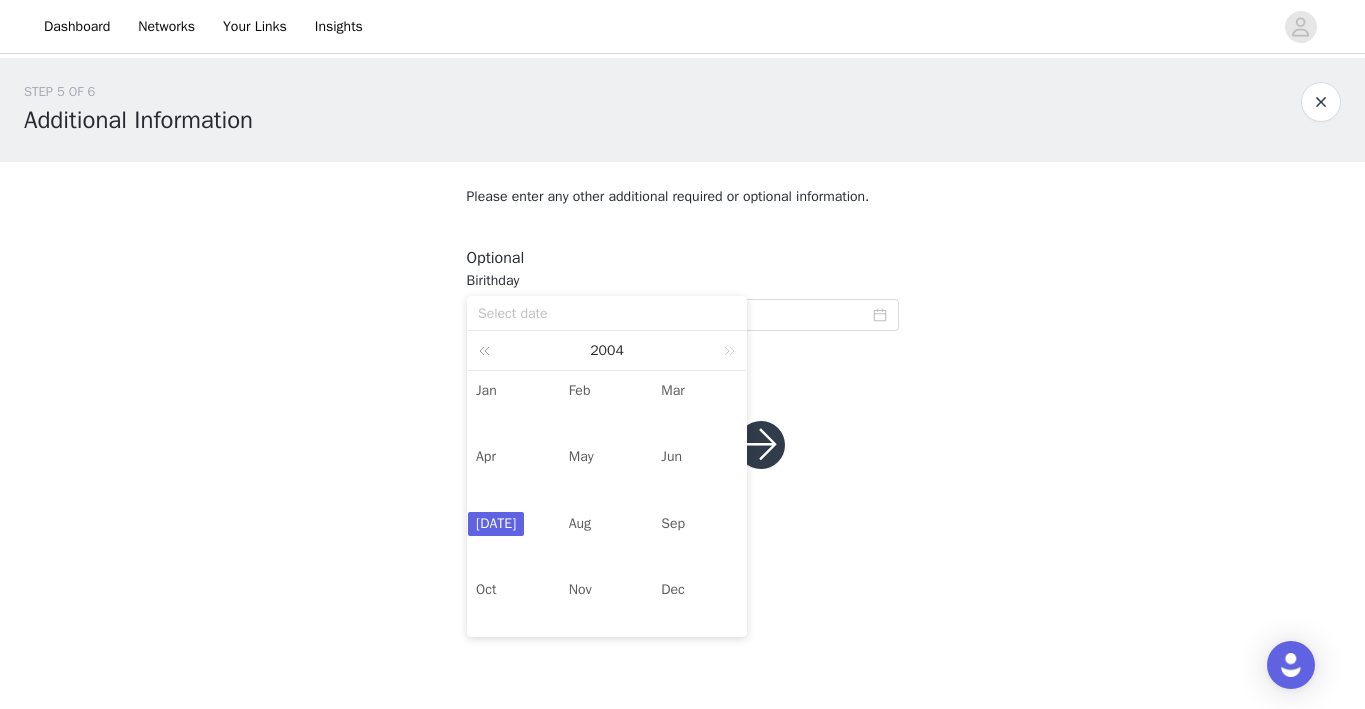 click at bounding box center [488, 350] 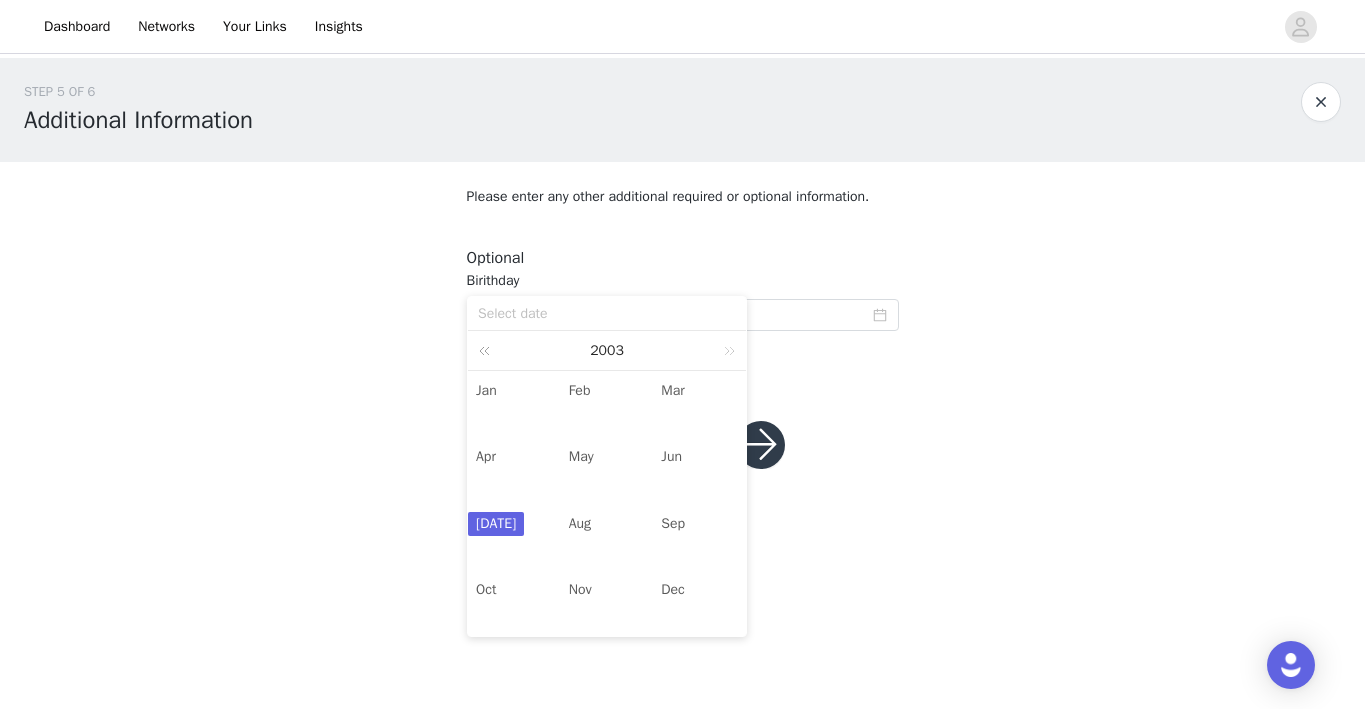 click at bounding box center [488, 350] 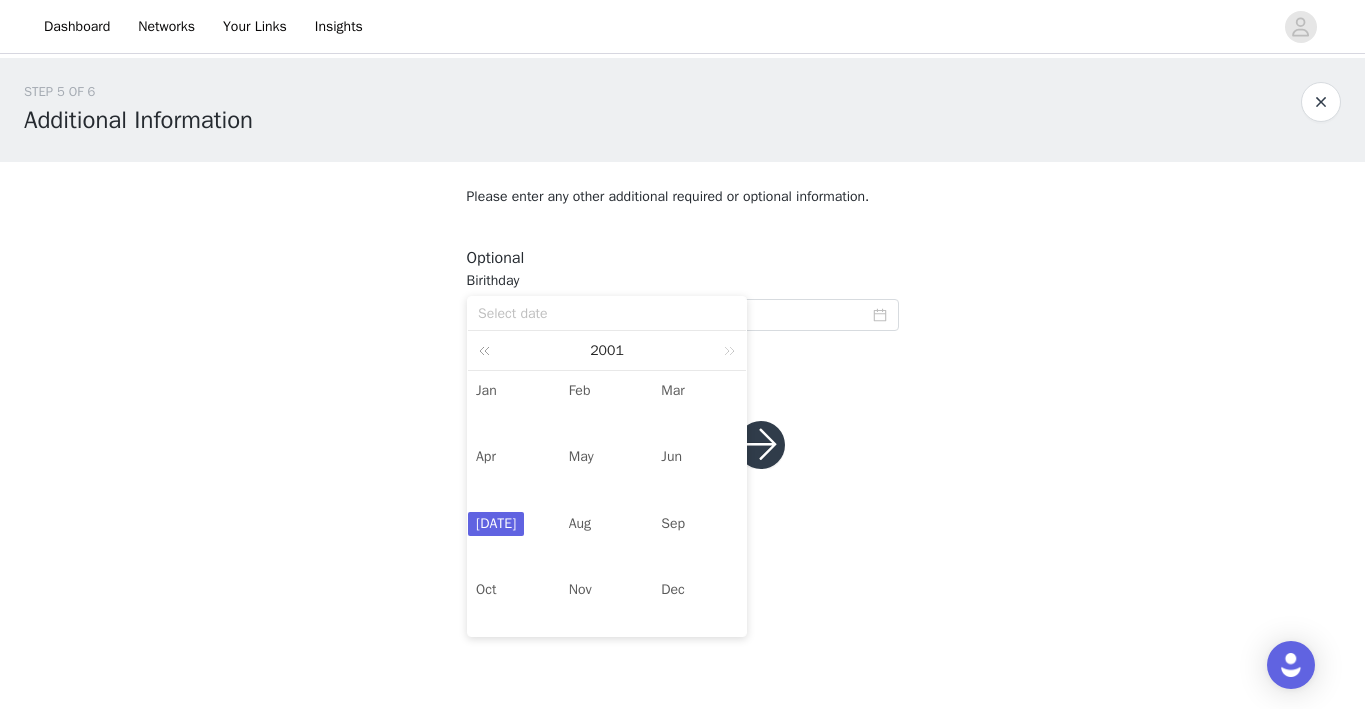 click at bounding box center (488, 350) 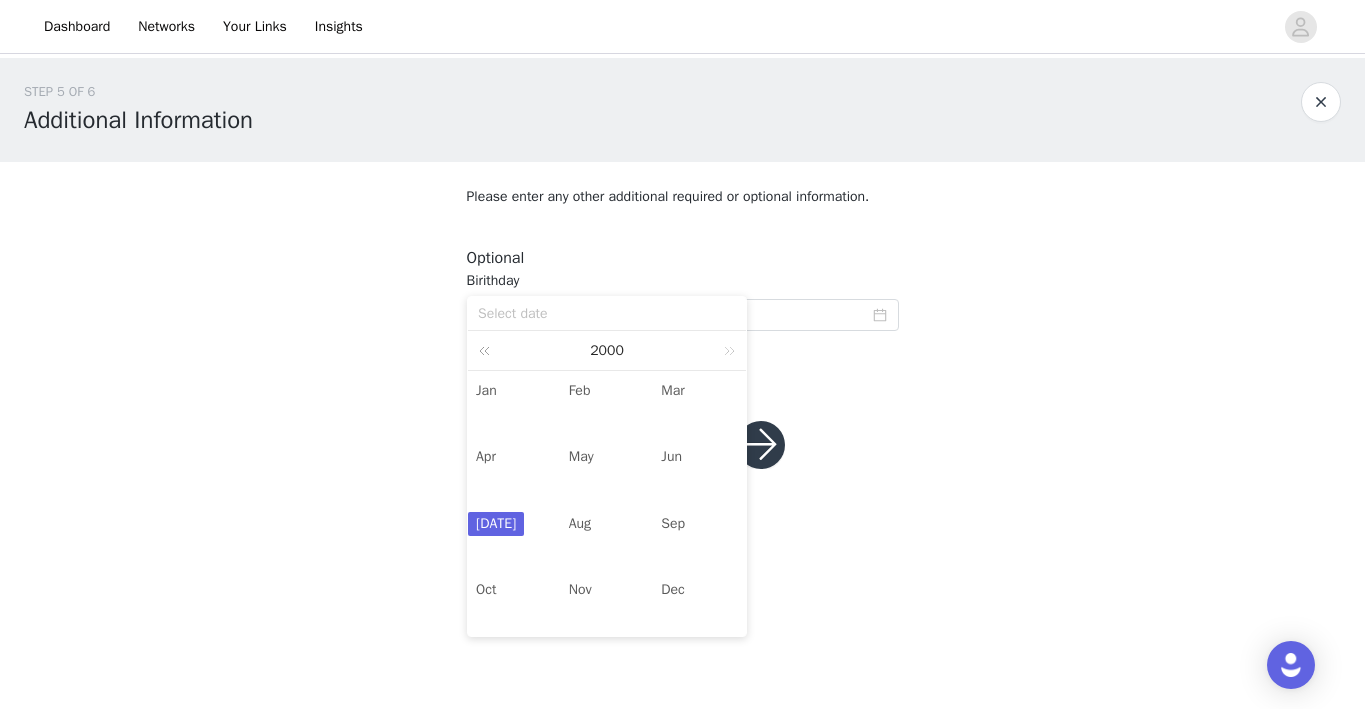 click at bounding box center [488, 350] 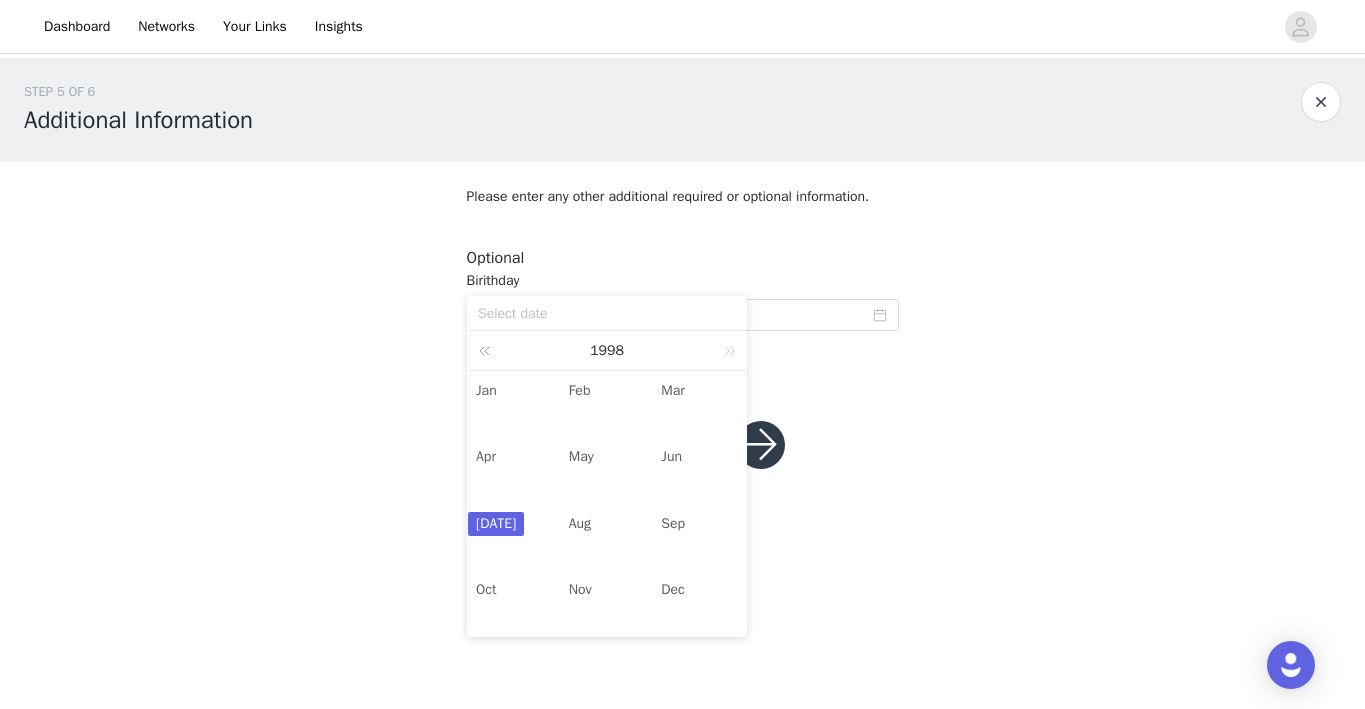 click at bounding box center [488, 350] 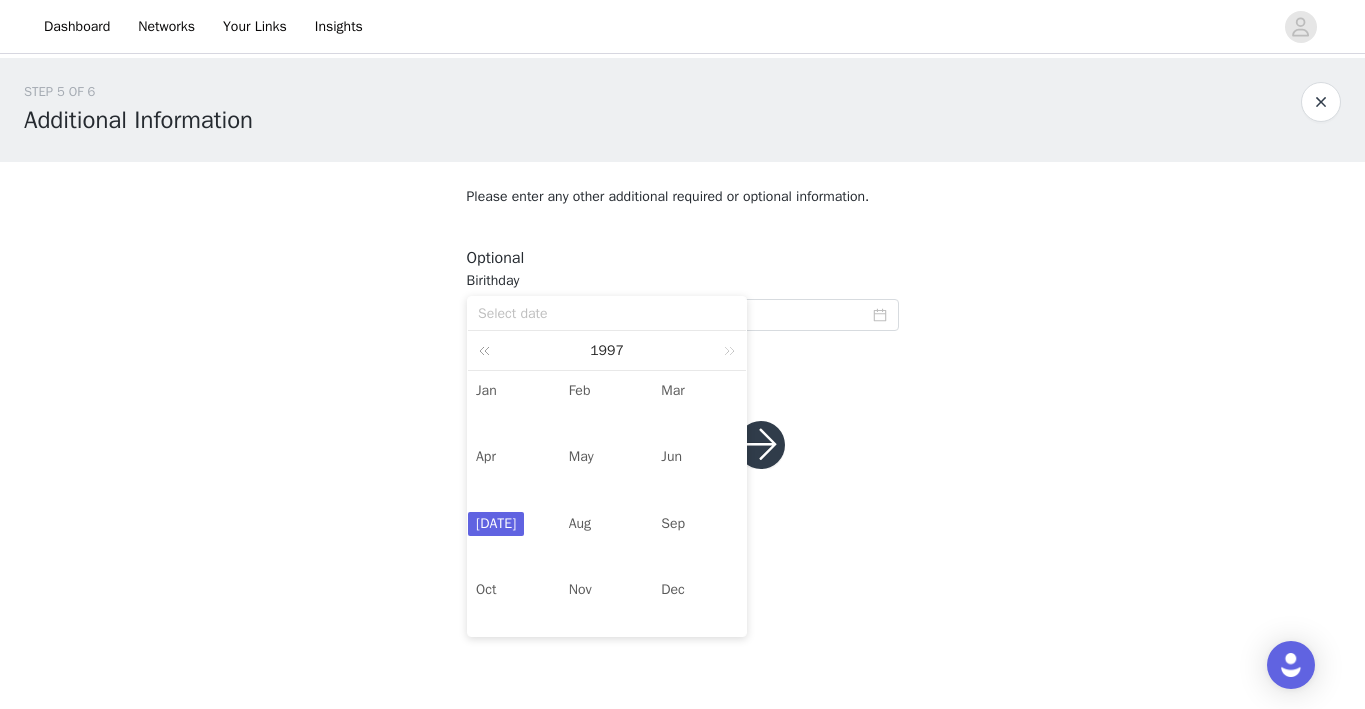 click at bounding box center (488, 350) 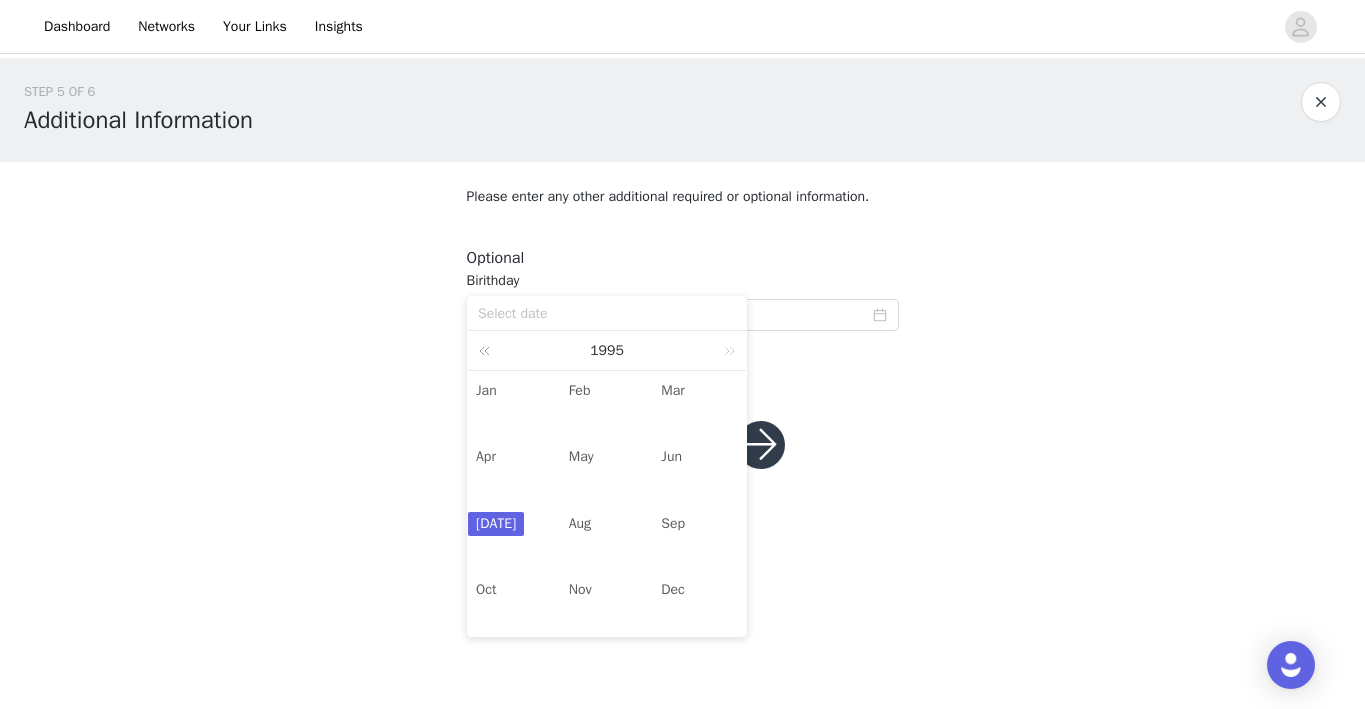 click at bounding box center (488, 350) 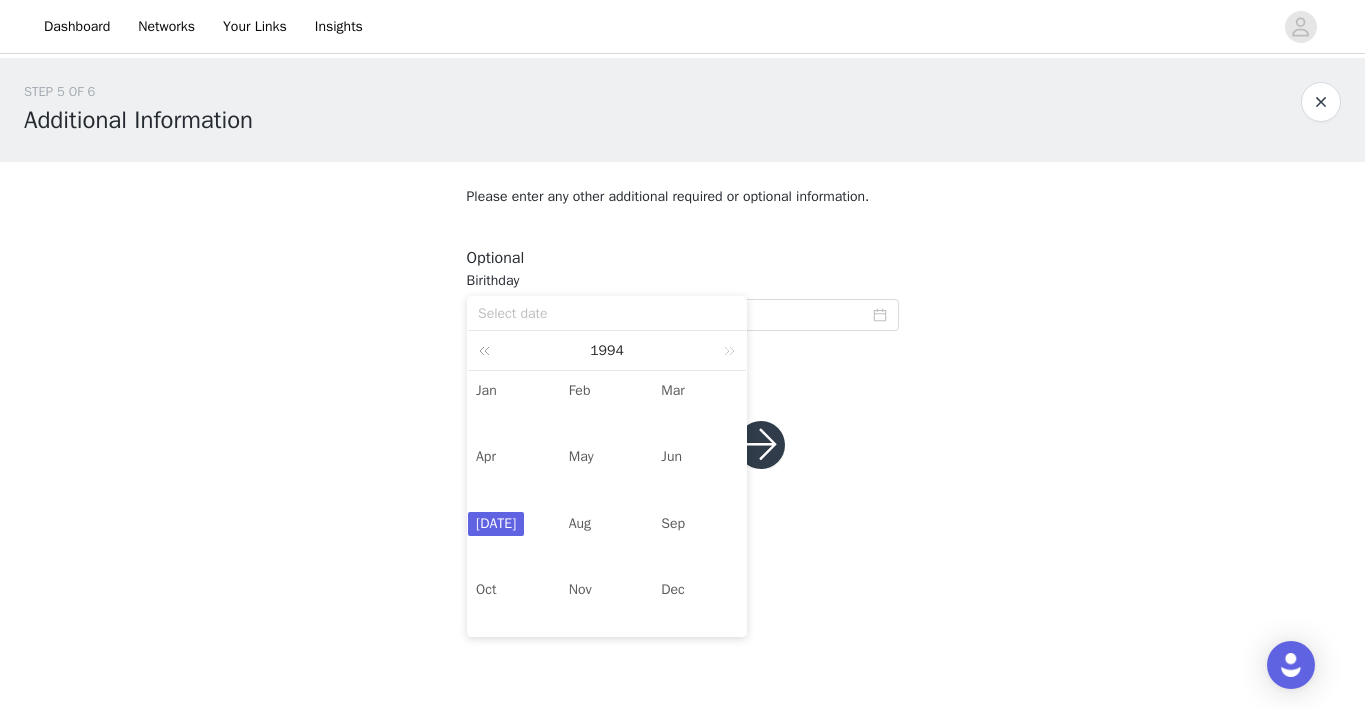 click at bounding box center [488, 350] 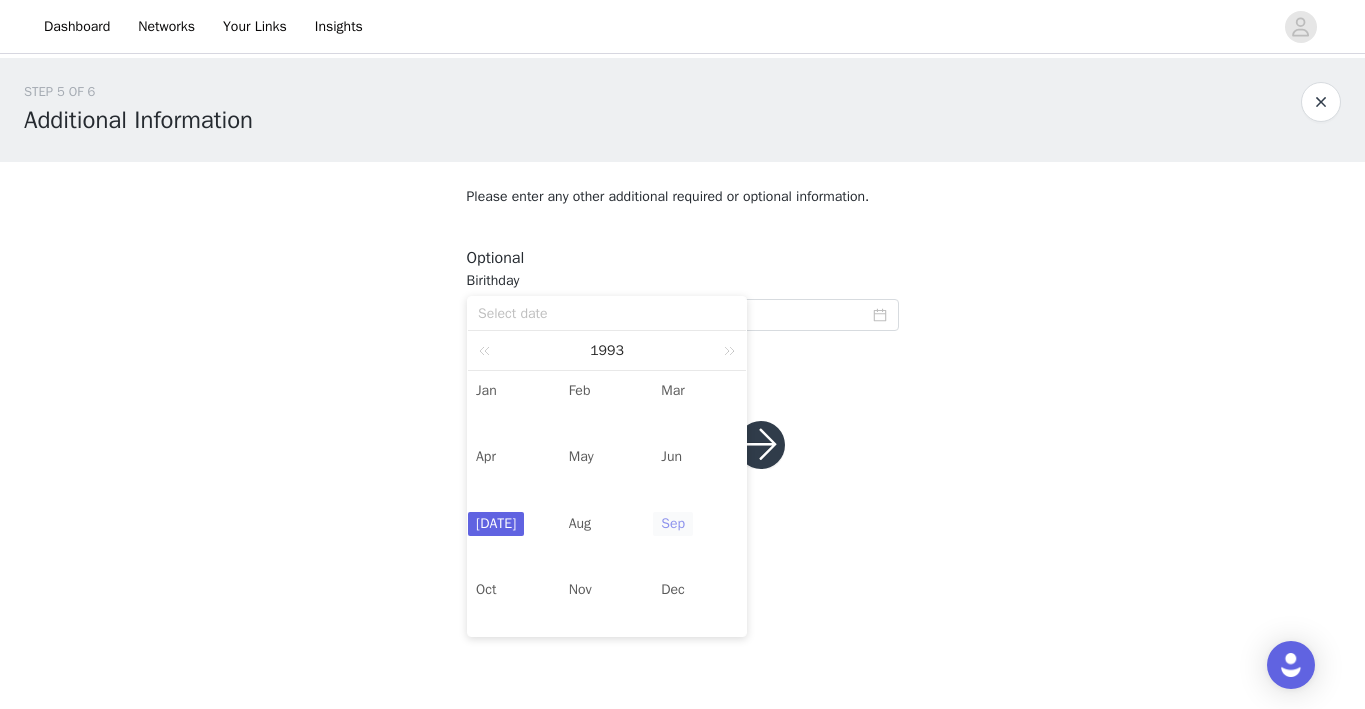 click on "Sep" at bounding box center (673, 524) 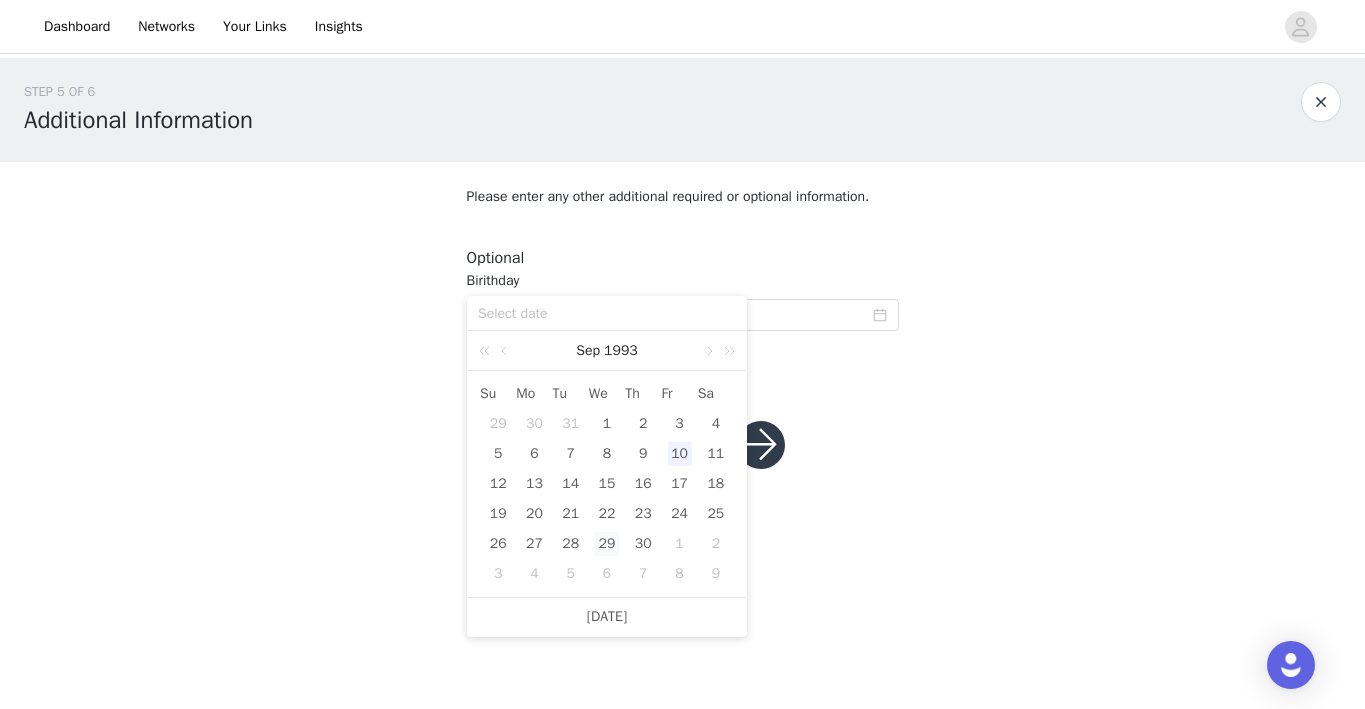 click on "29" at bounding box center (607, 544) 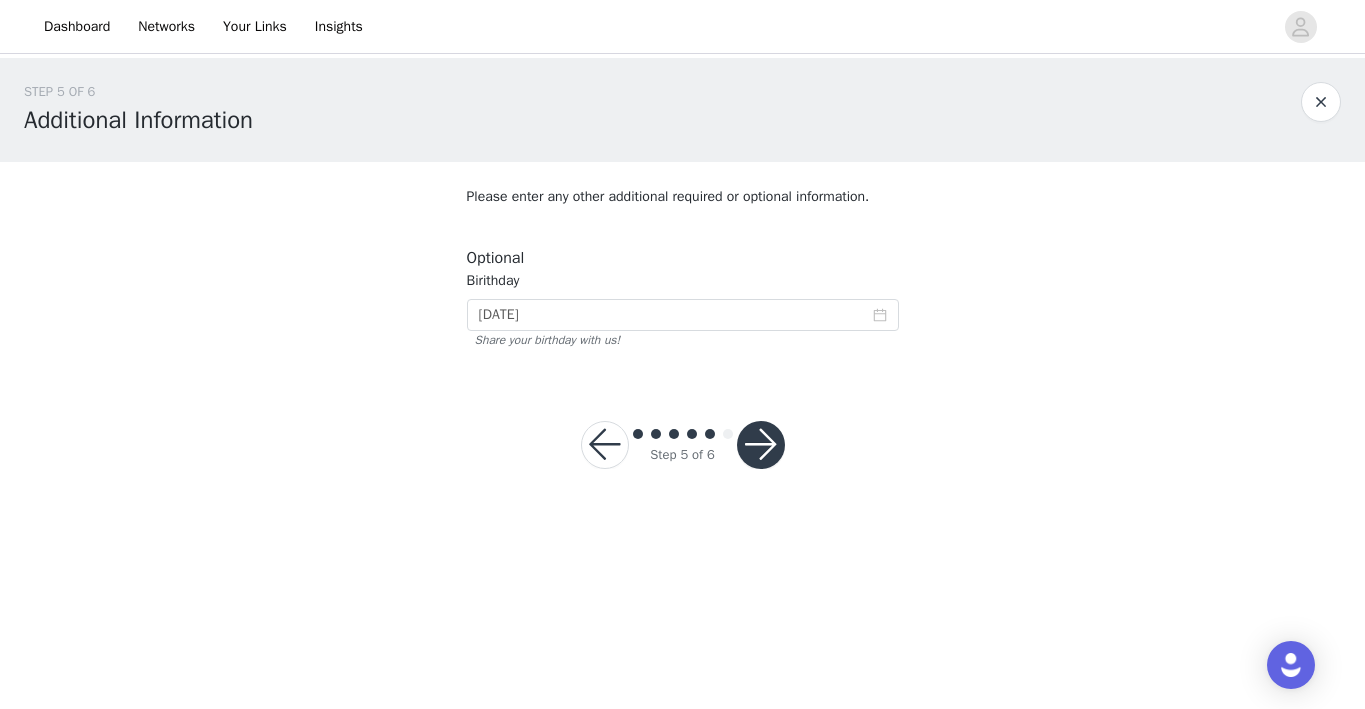 click at bounding box center [761, 445] 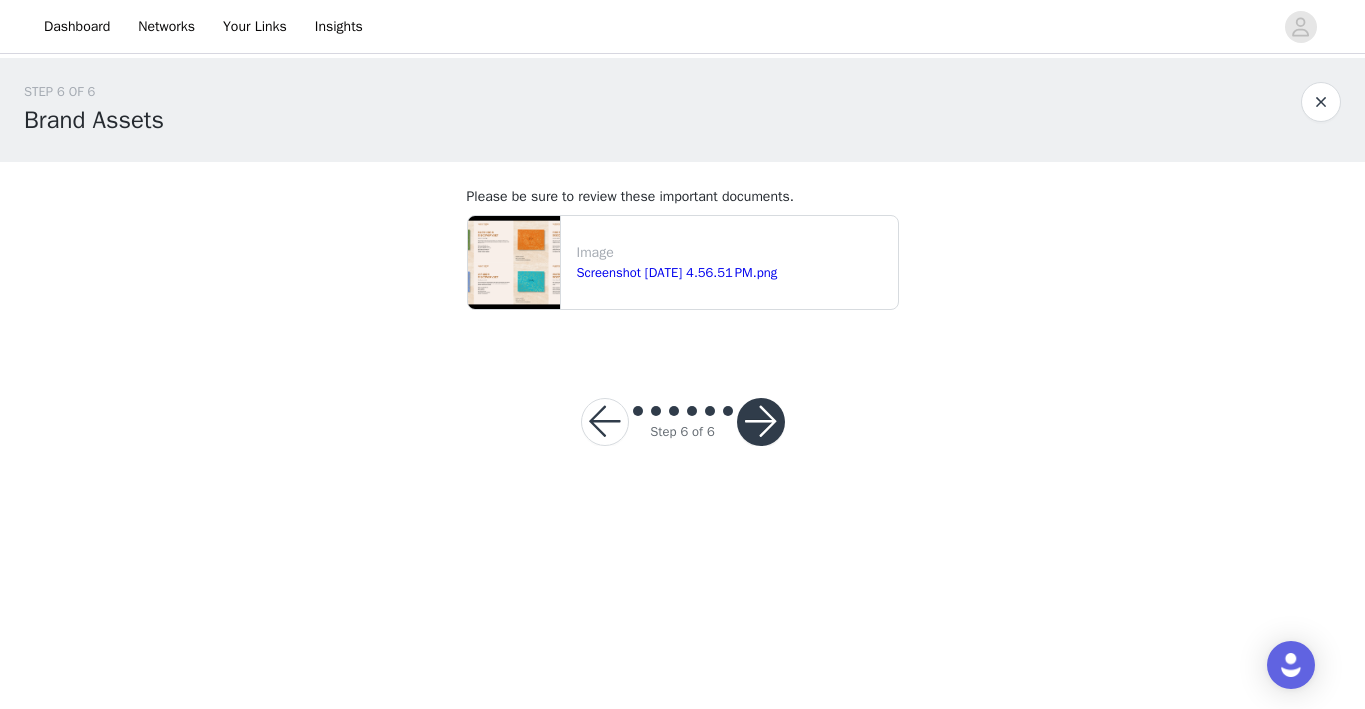 click at bounding box center [761, 422] 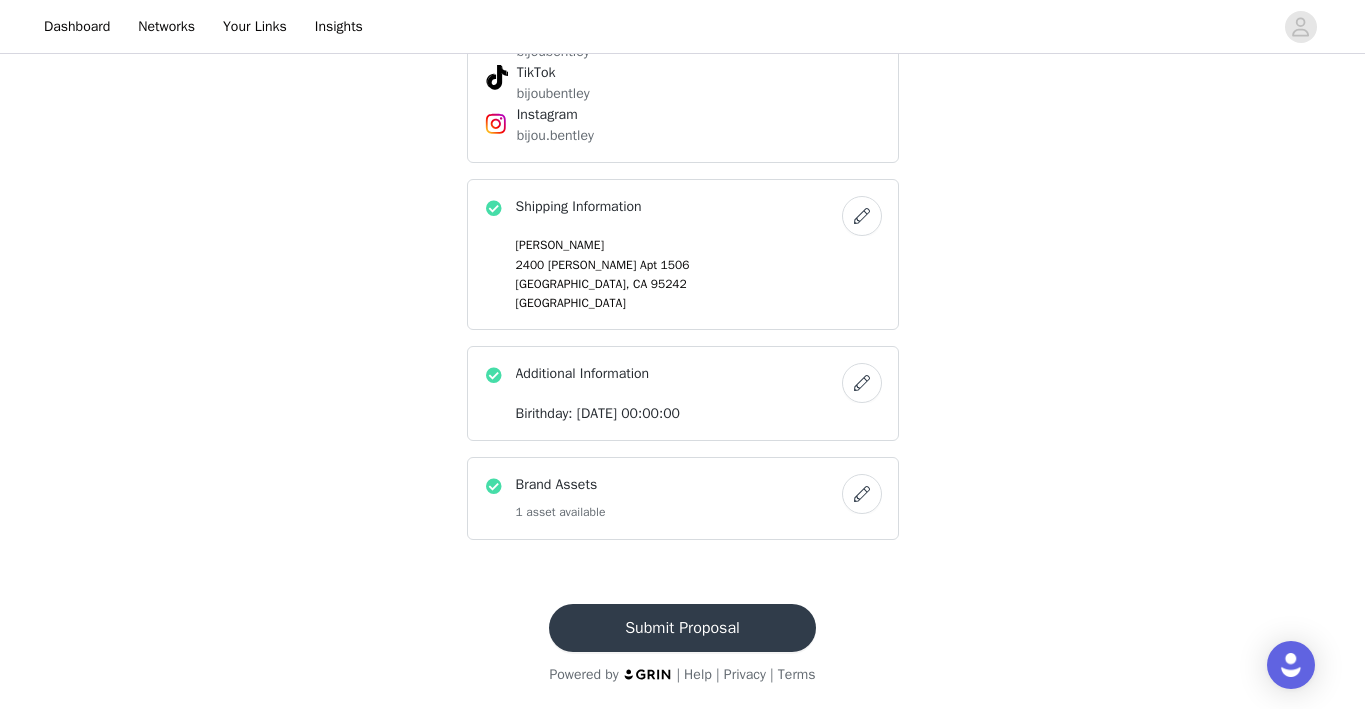 click on "Submit Proposal" at bounding box center (682, 628) 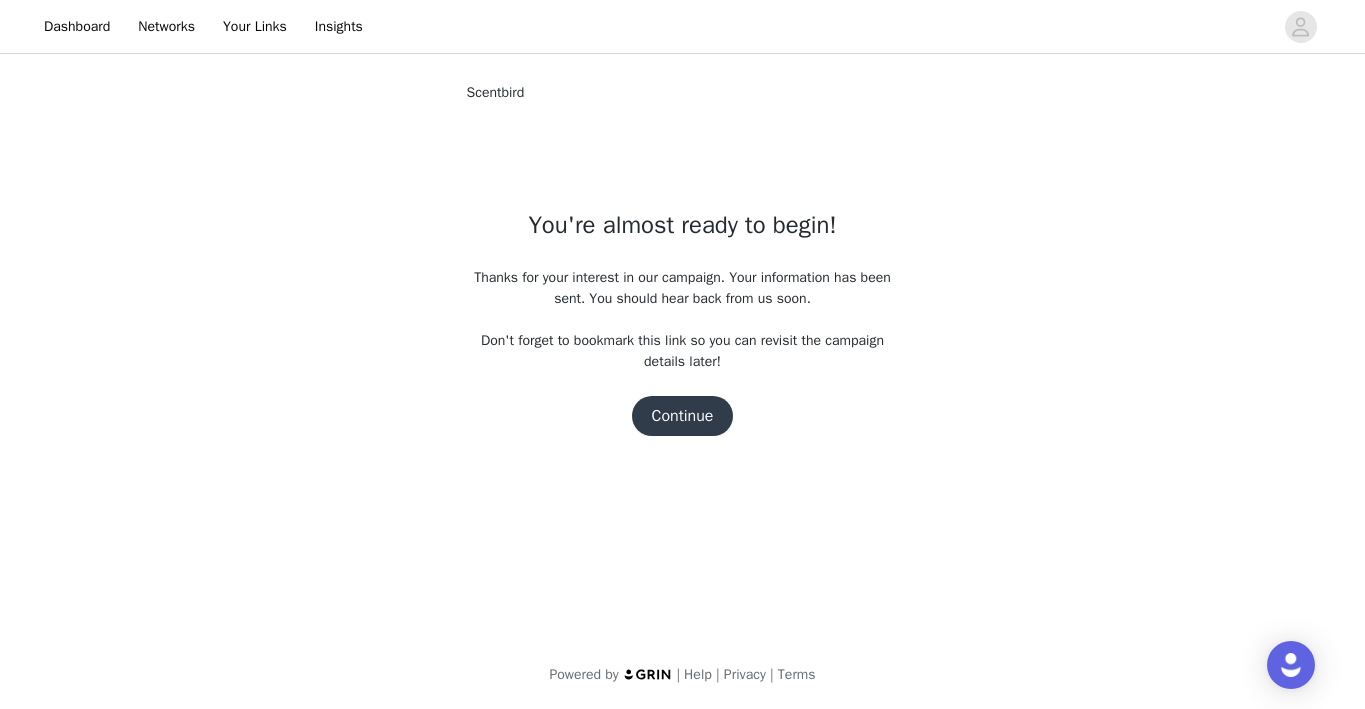 scroll, scrollTop: 0, scrollLeft: 0, axis: both 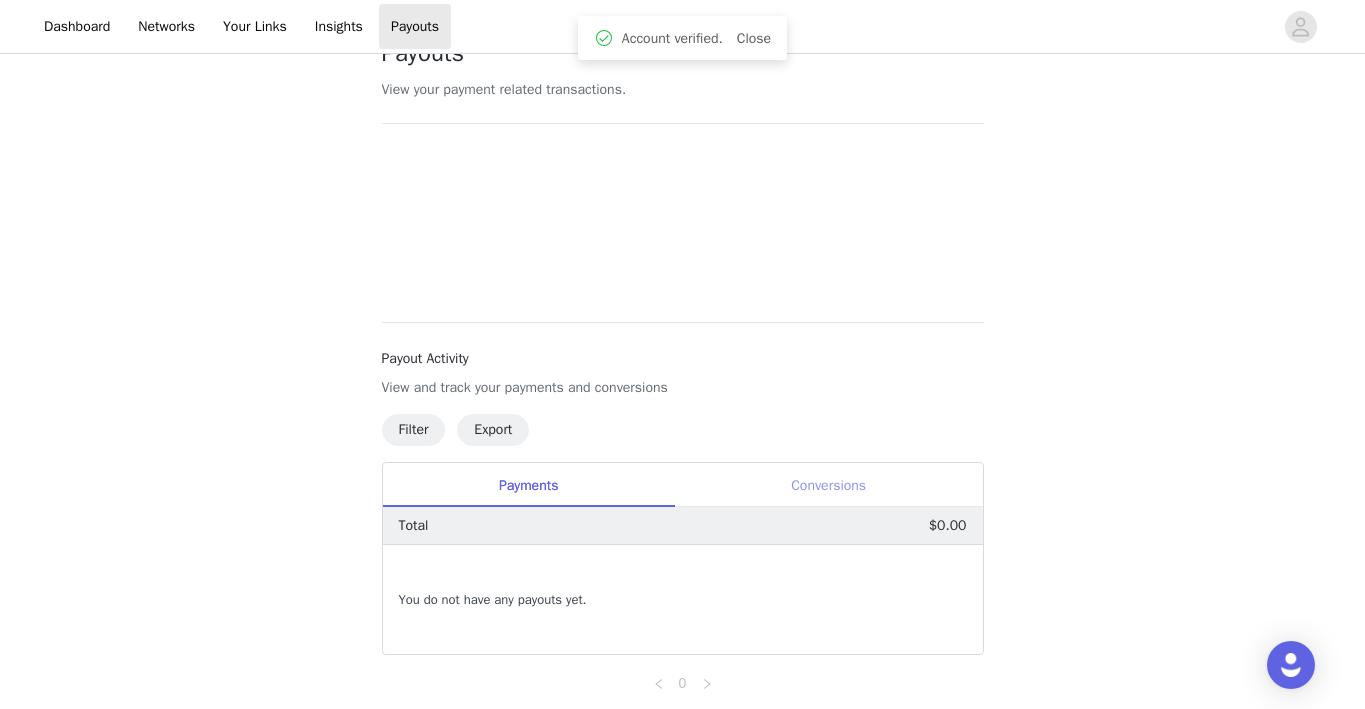 click on "Conversions" at bounding box center (829, 485) 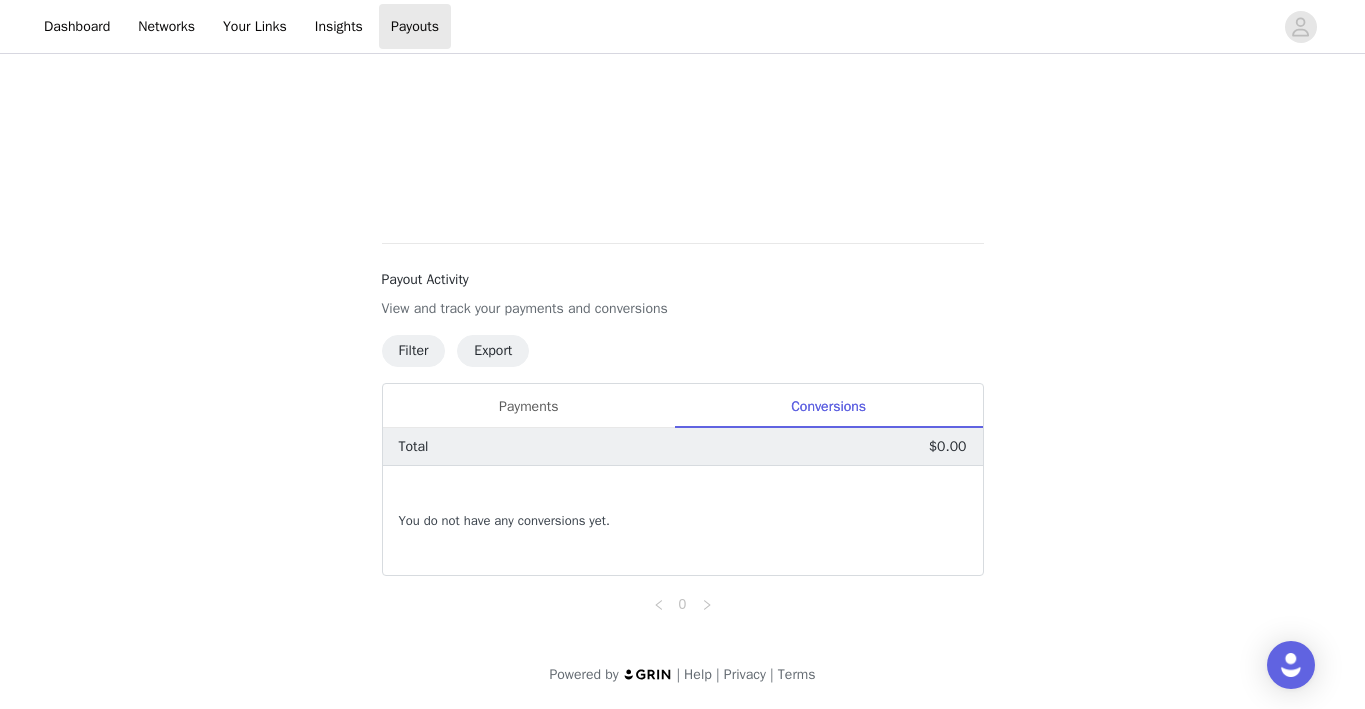 scroll, scrollTop: 0, scrollLeft: 0, axis: both 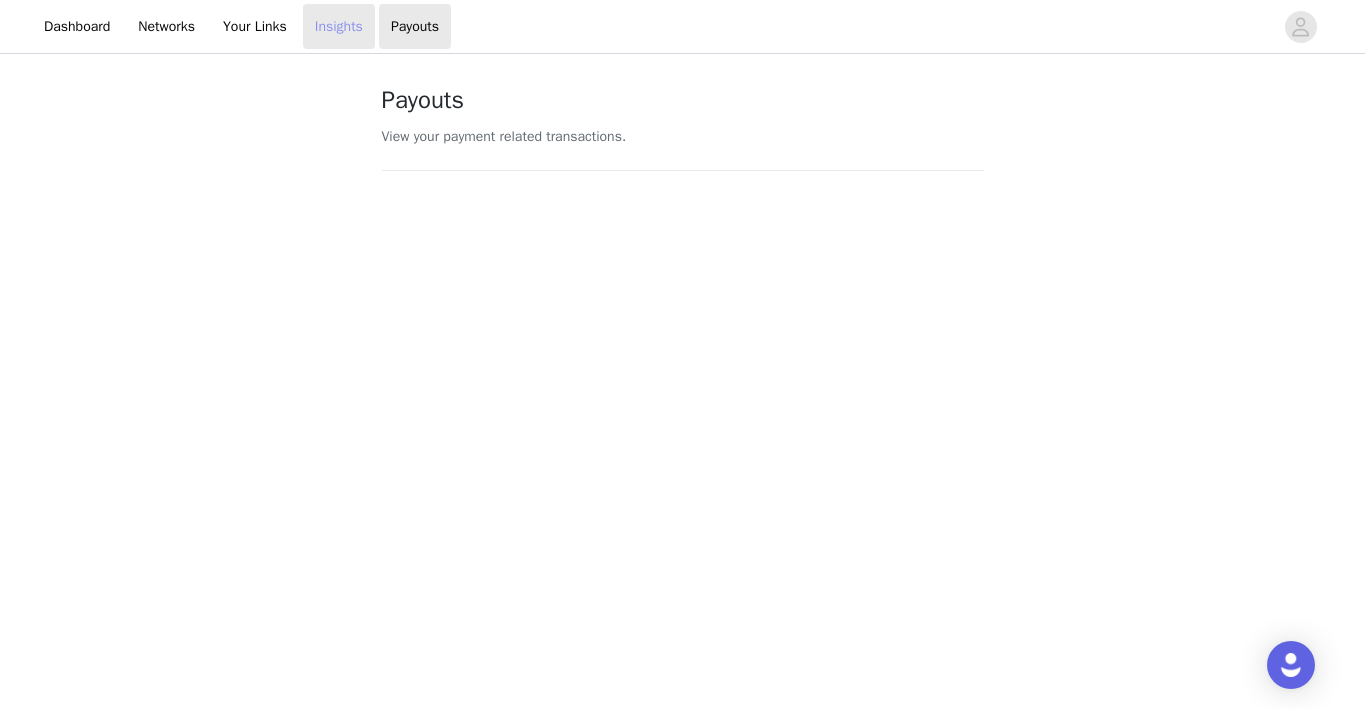 click on "Insights" at bounding box center [339, 26] 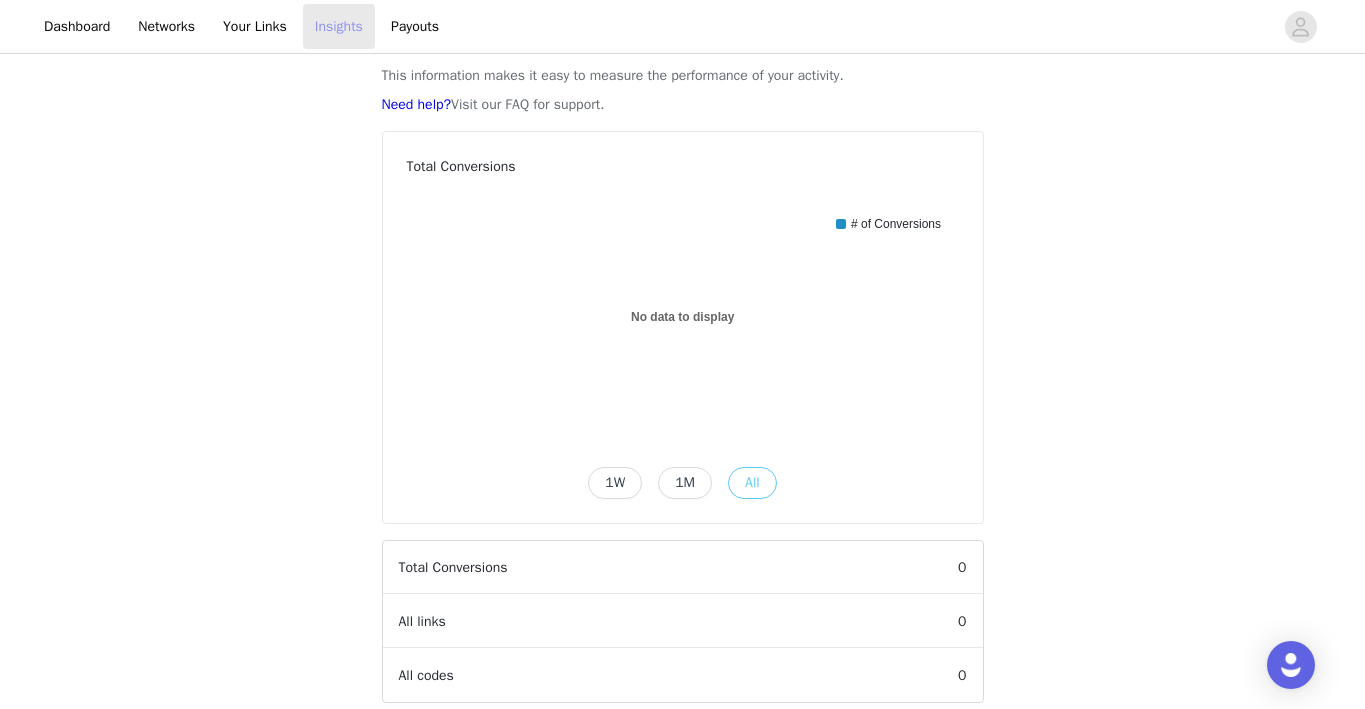 scroll, scrollTop: 0, scrollLeft: 0, axis: both 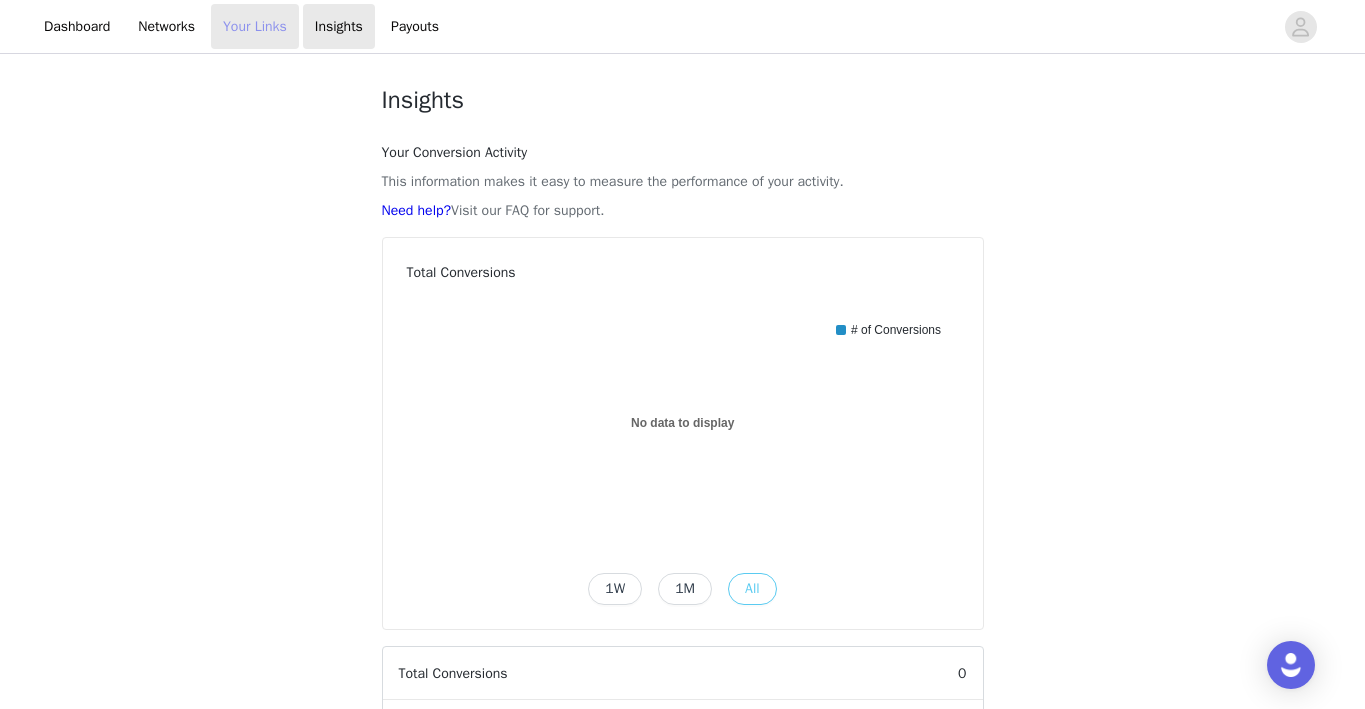 click on "Your Links" at bounding box center (255, 26) 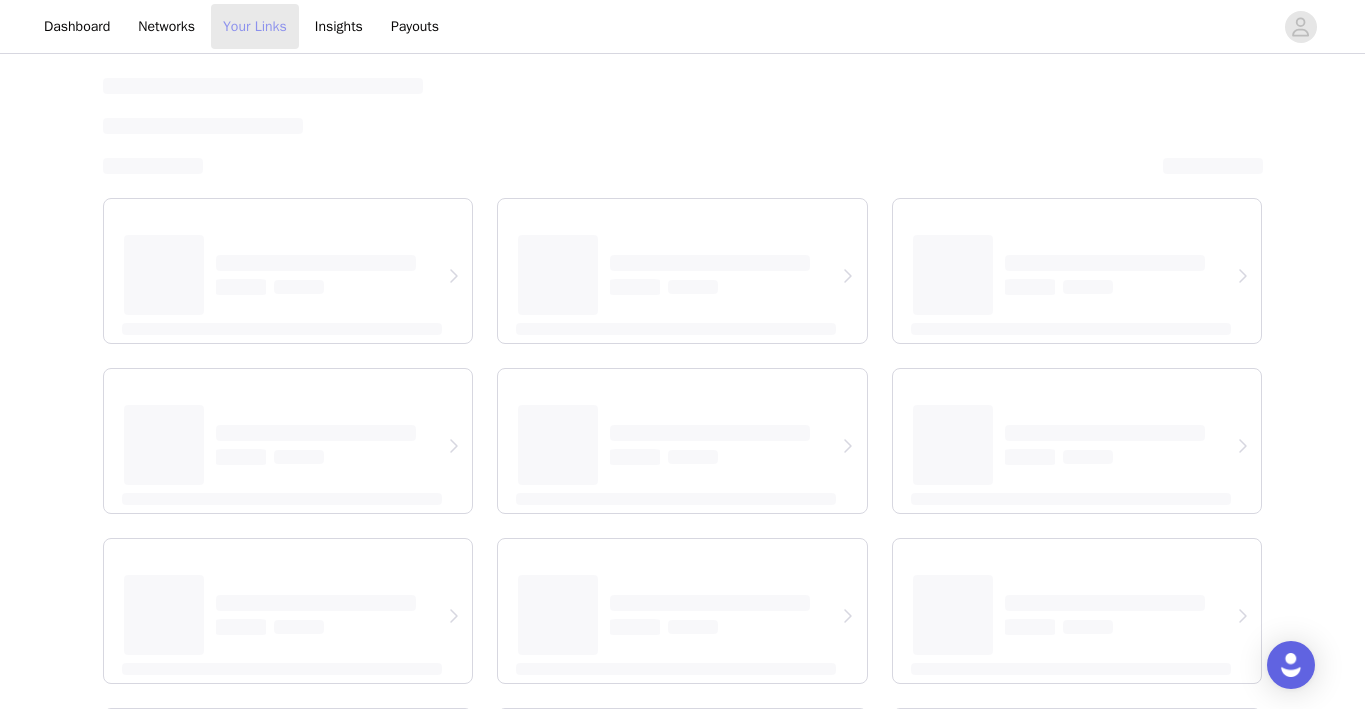 select on "12" 